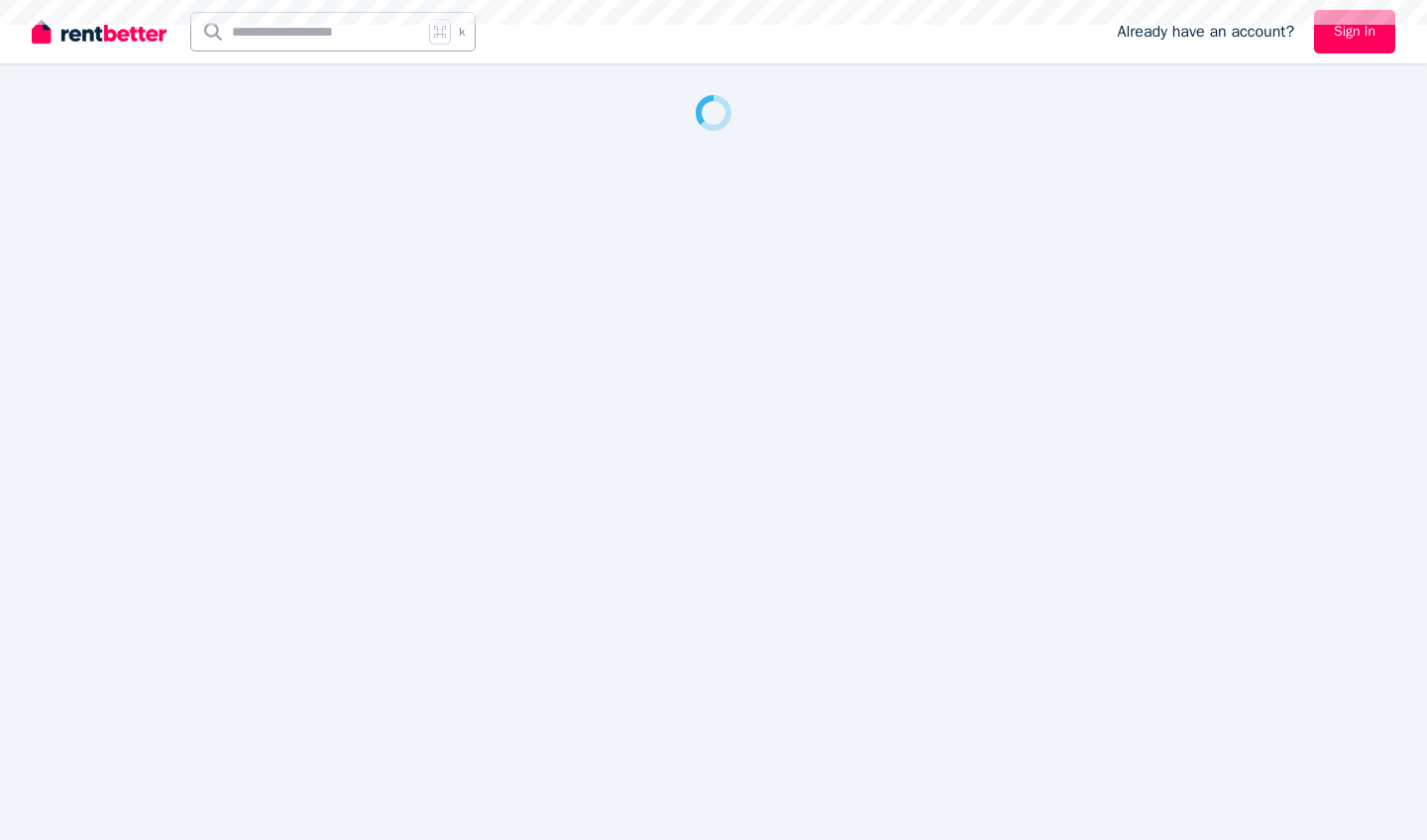 scroll, scrollTop: 0, scrollLeft: 0, axis: both 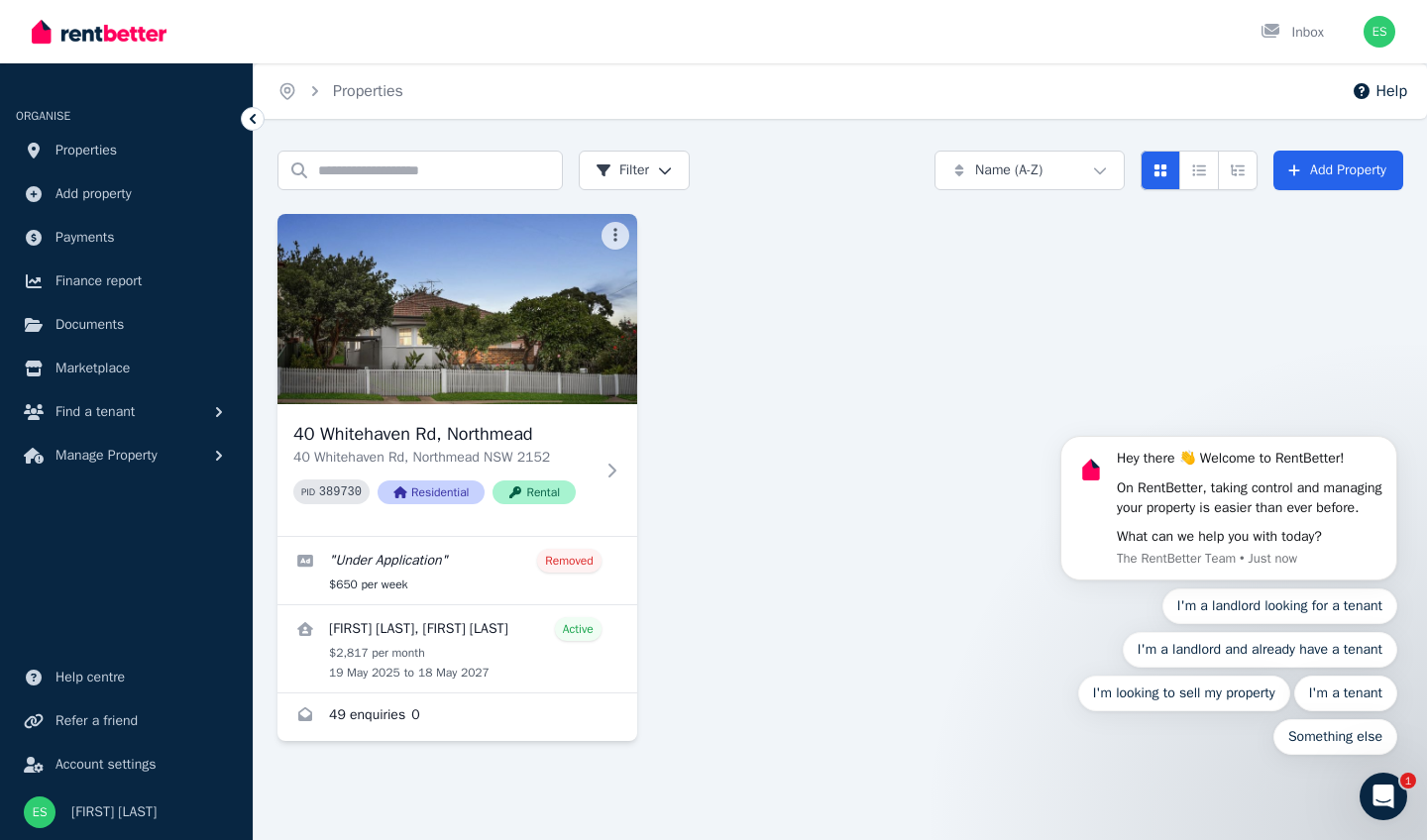 click 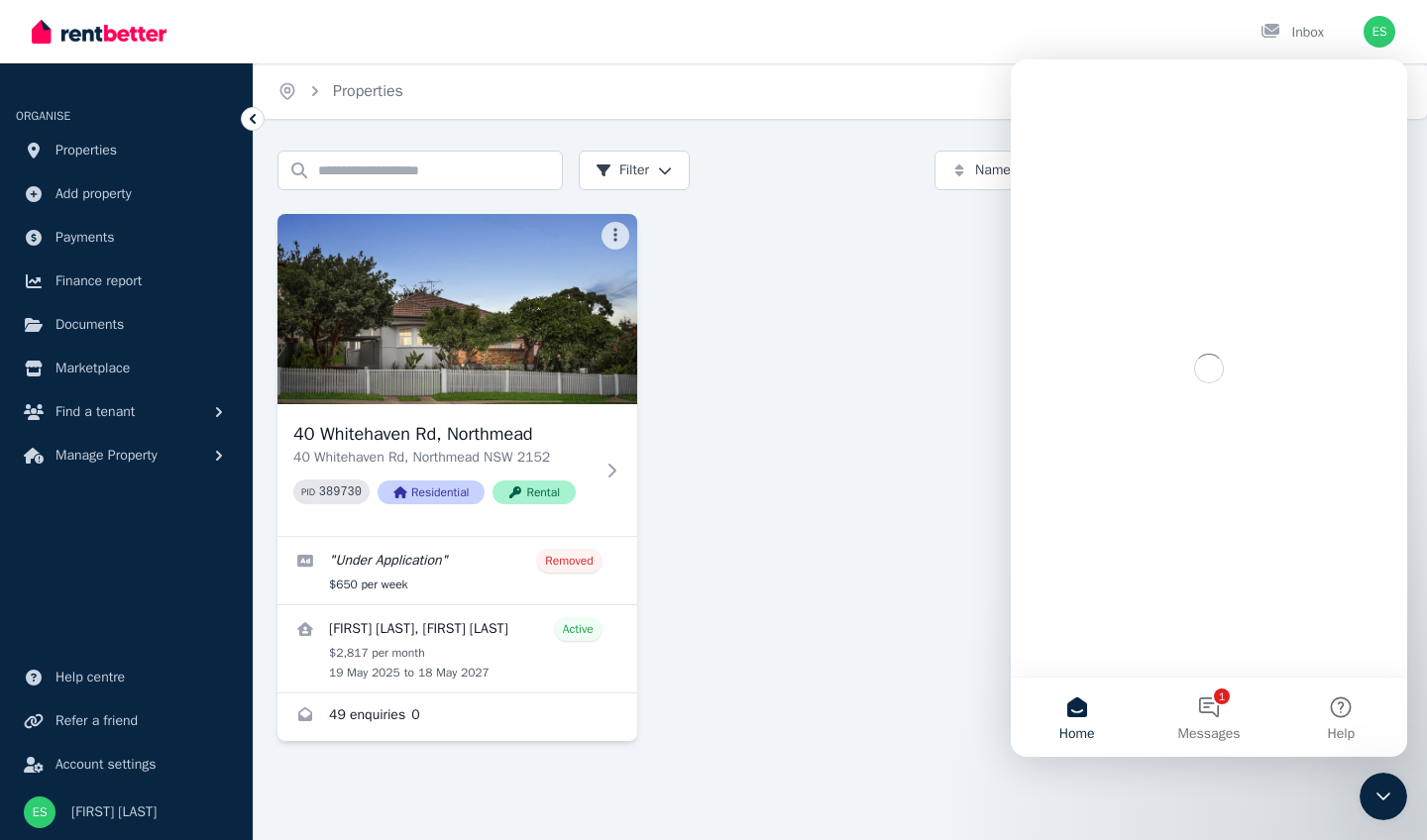 scroll, scrollTop: 0, scrollLeft: 0, axis: both 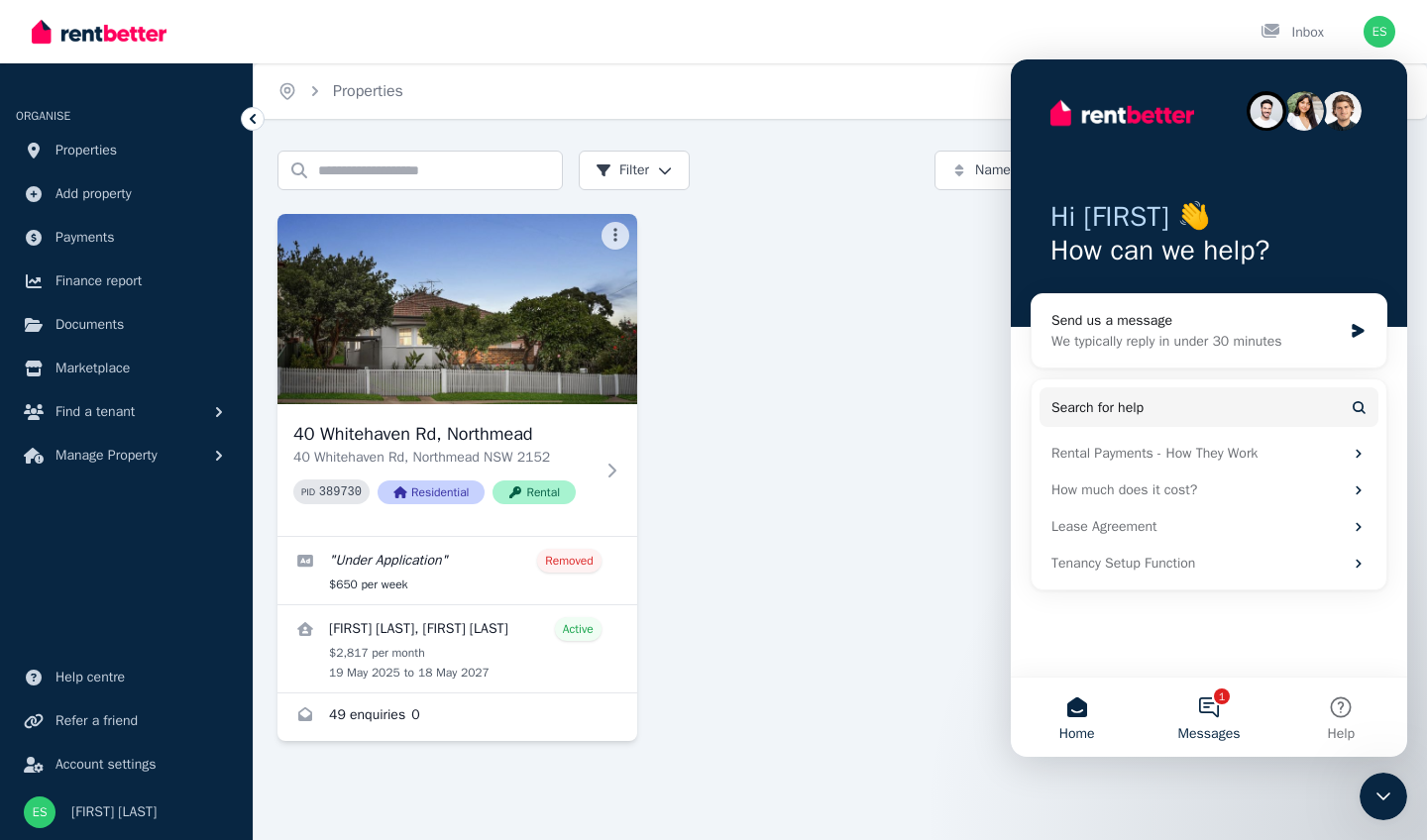 click on "1 Messages" at bounding box center (1208, 717) 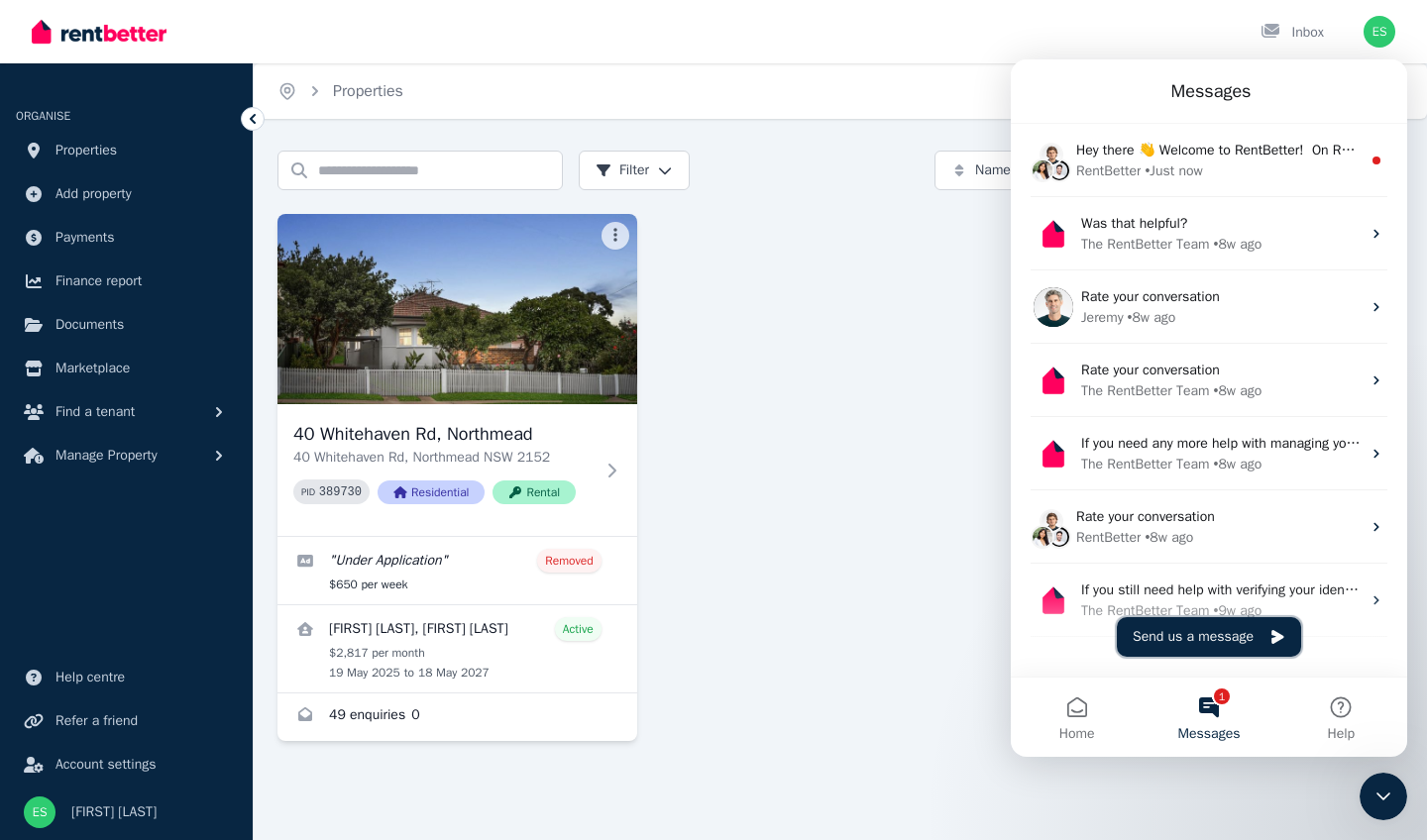 click on "Send us a message" at bounding box center [1209, 637] 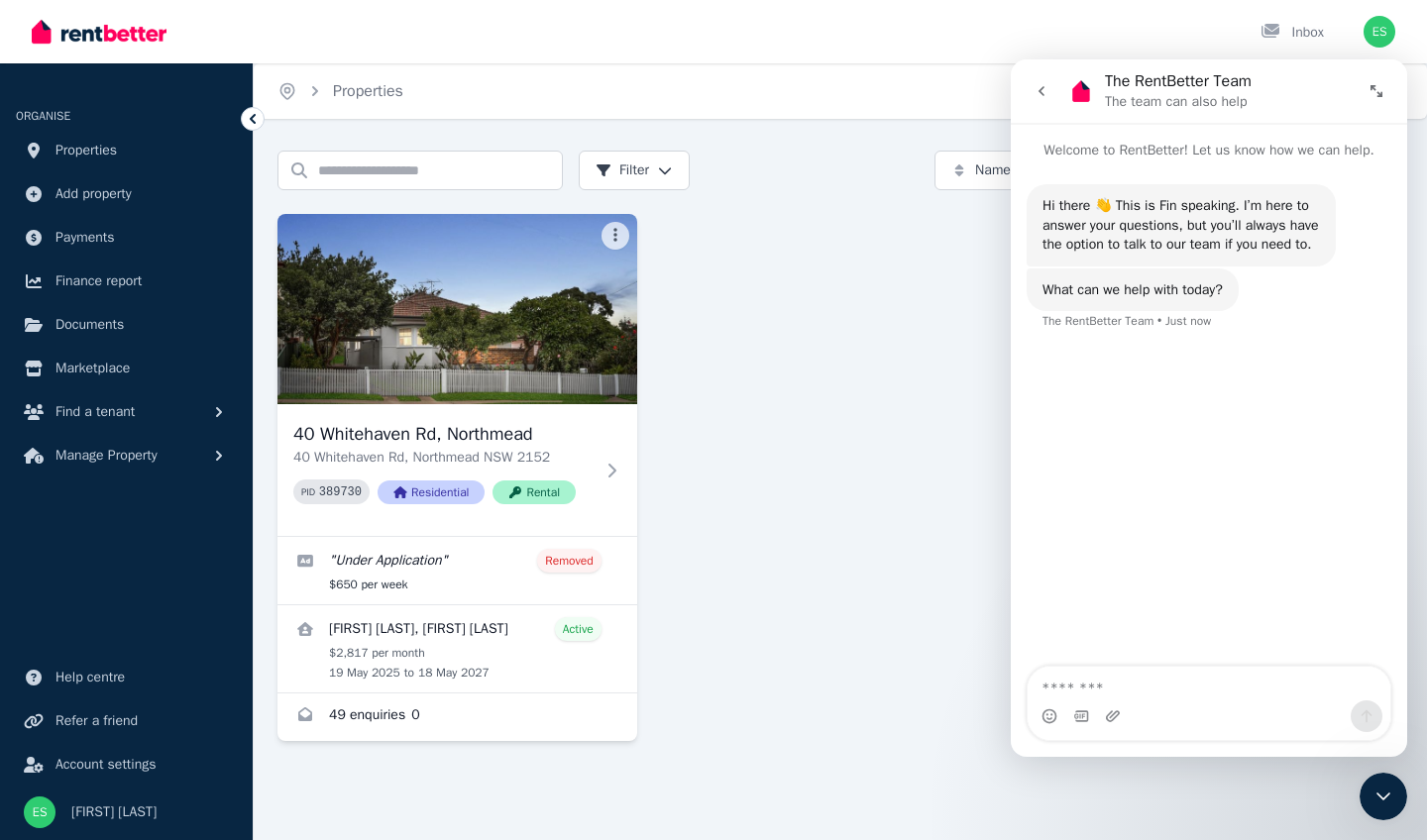 click at bounding box center (1209, 683) 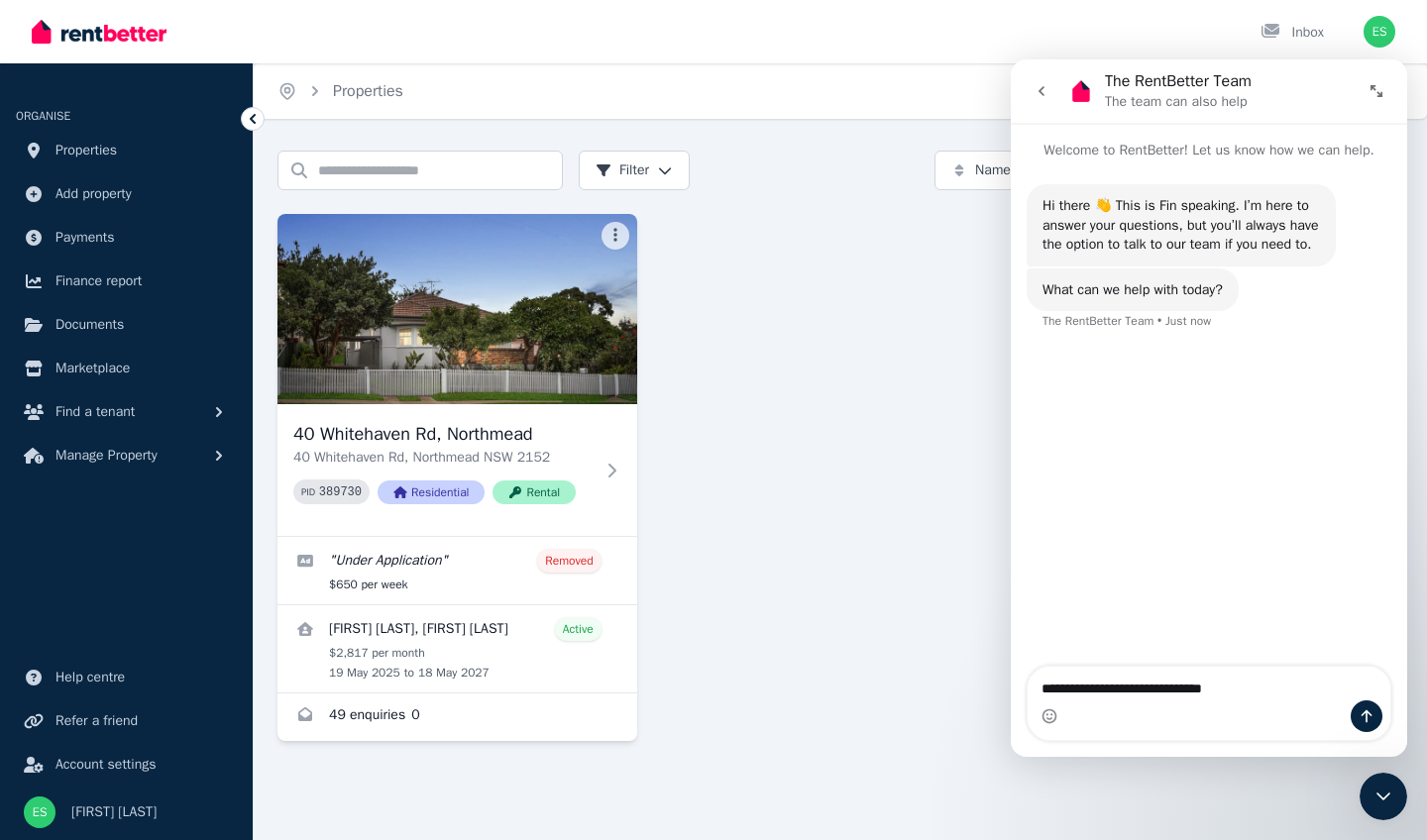type on "**********" 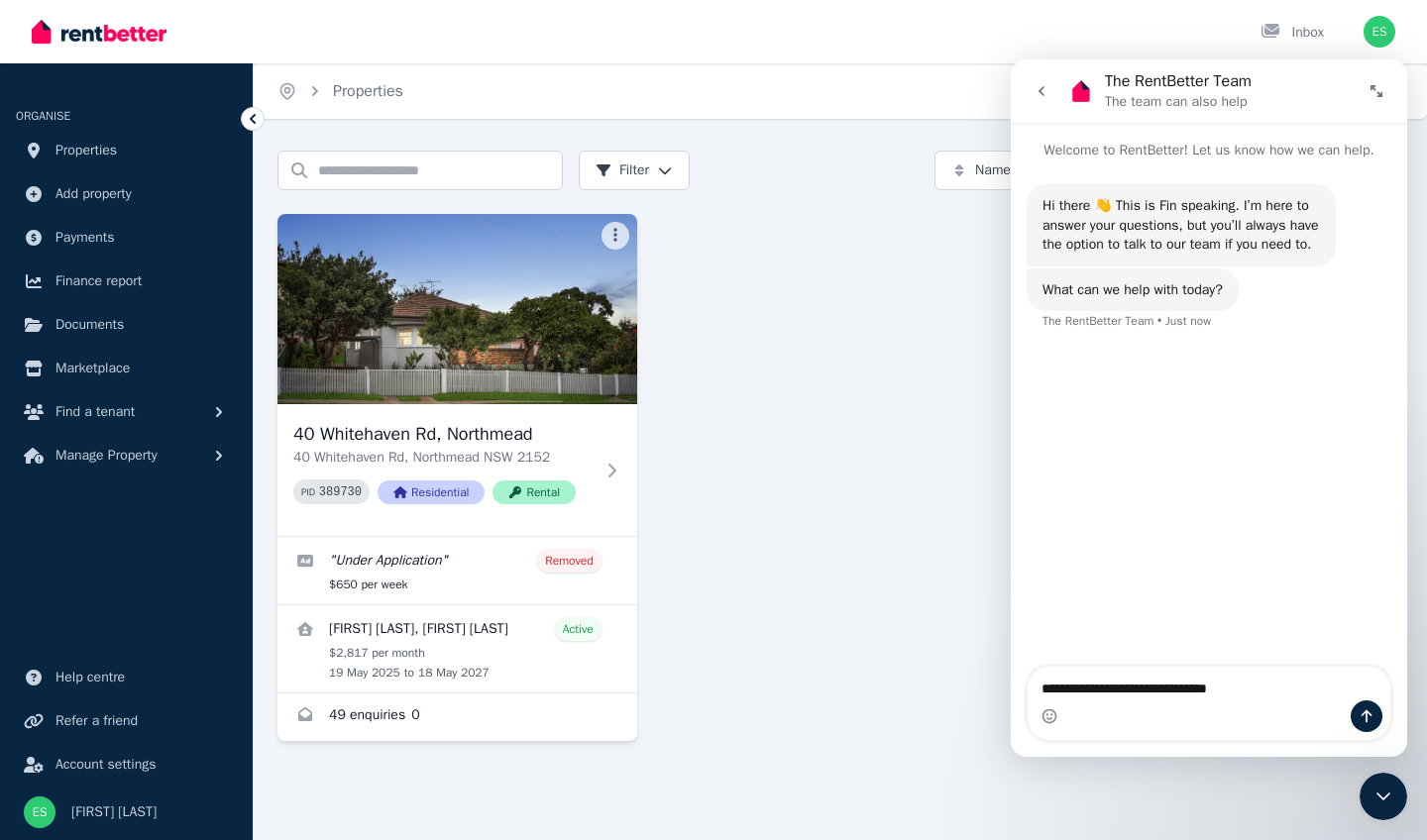 type 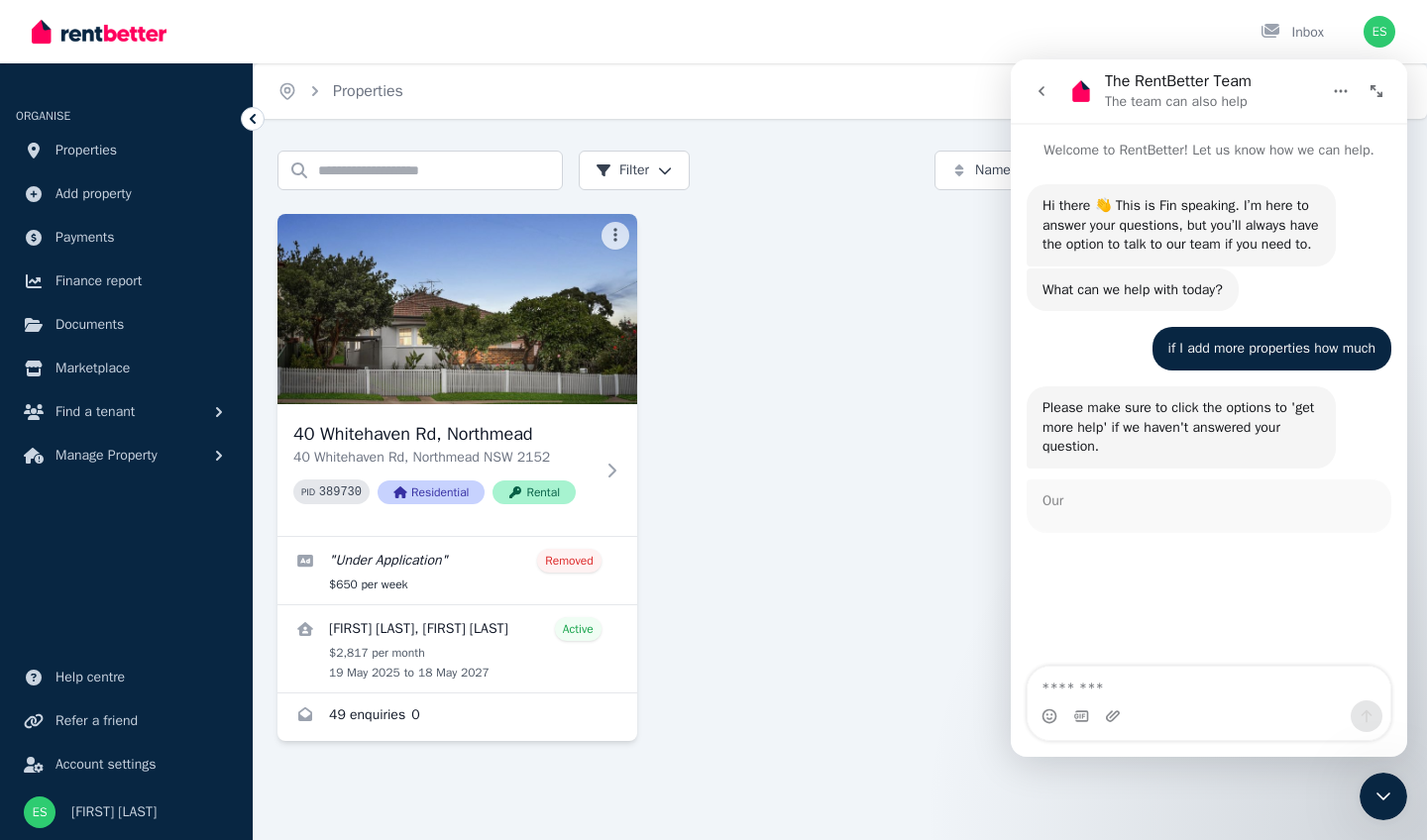 scroll, scrollTop: 3, scrollLeft: 0, axis: vertical 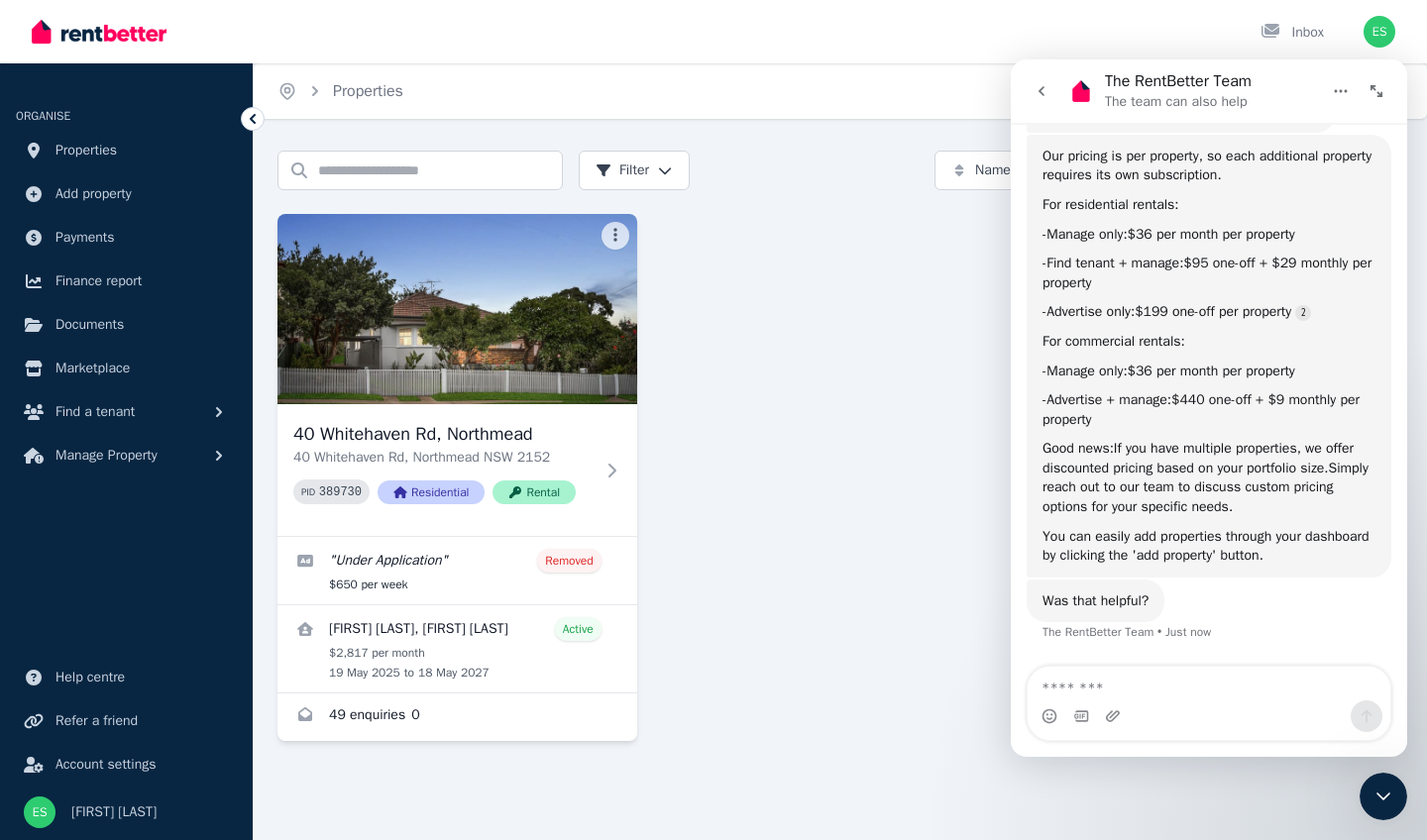 click at bounding box center [1209, 683] 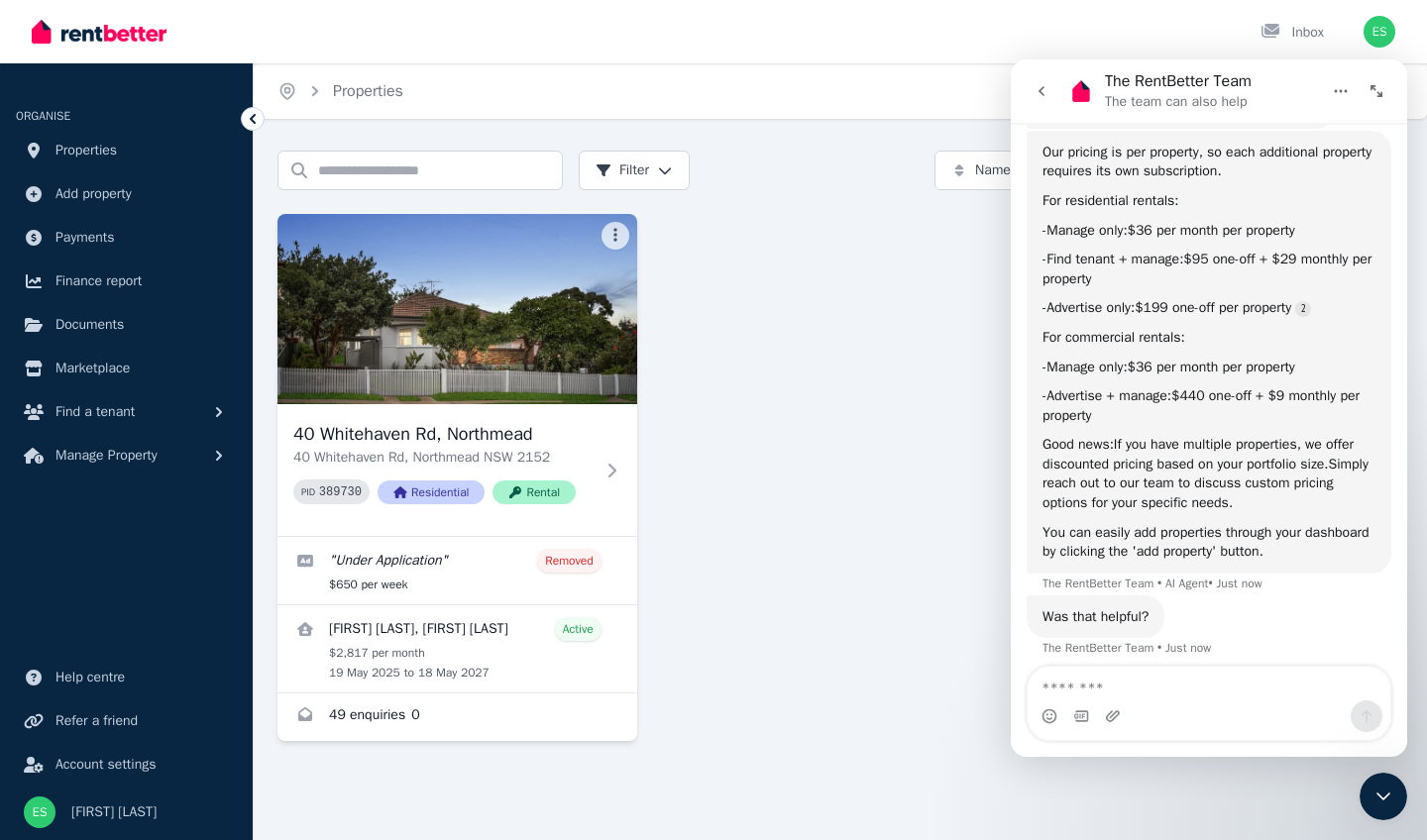 scroll, scrollTop: 357, scrollLeft: 0, axis: vertical 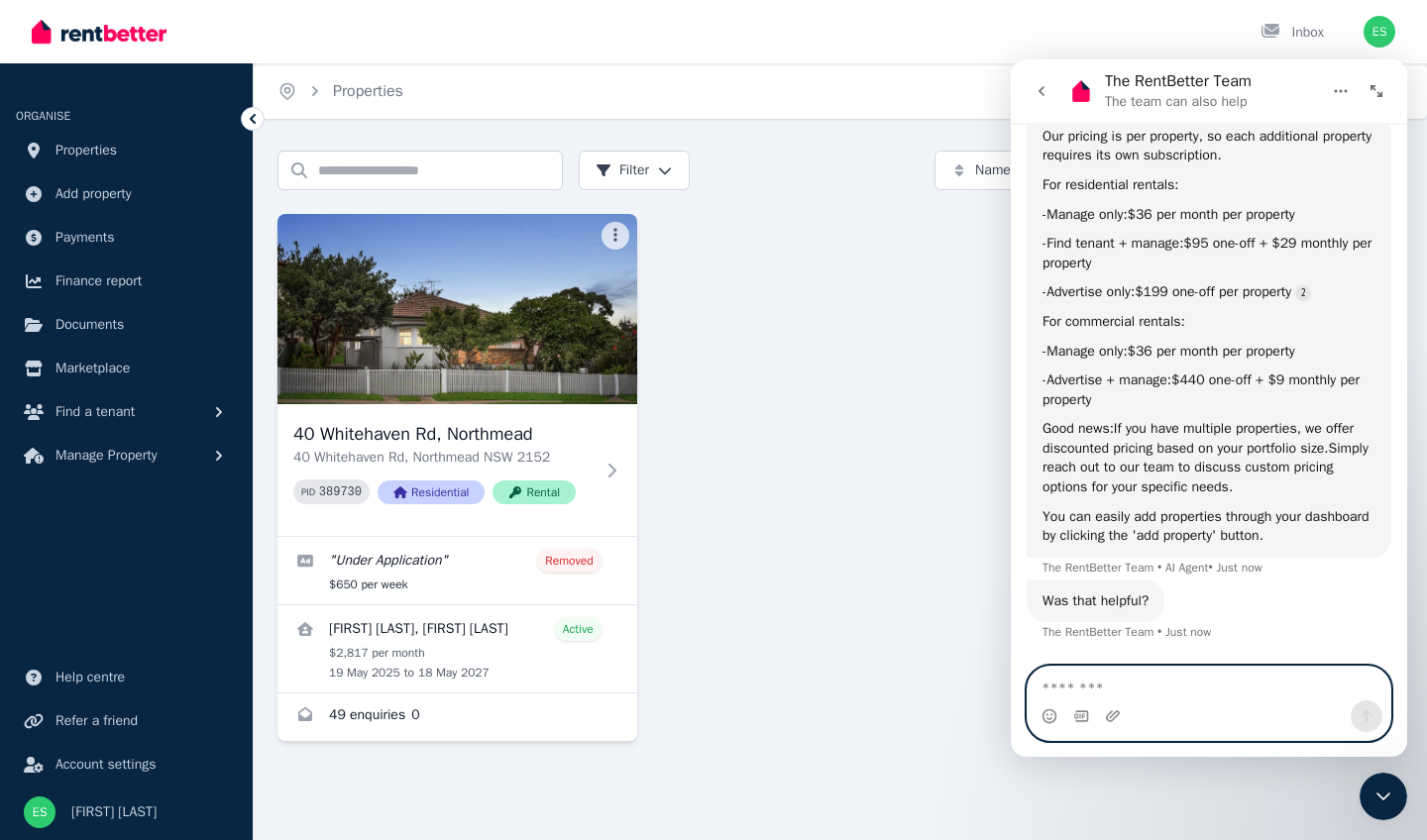 click at bounding box center [1209, 683] 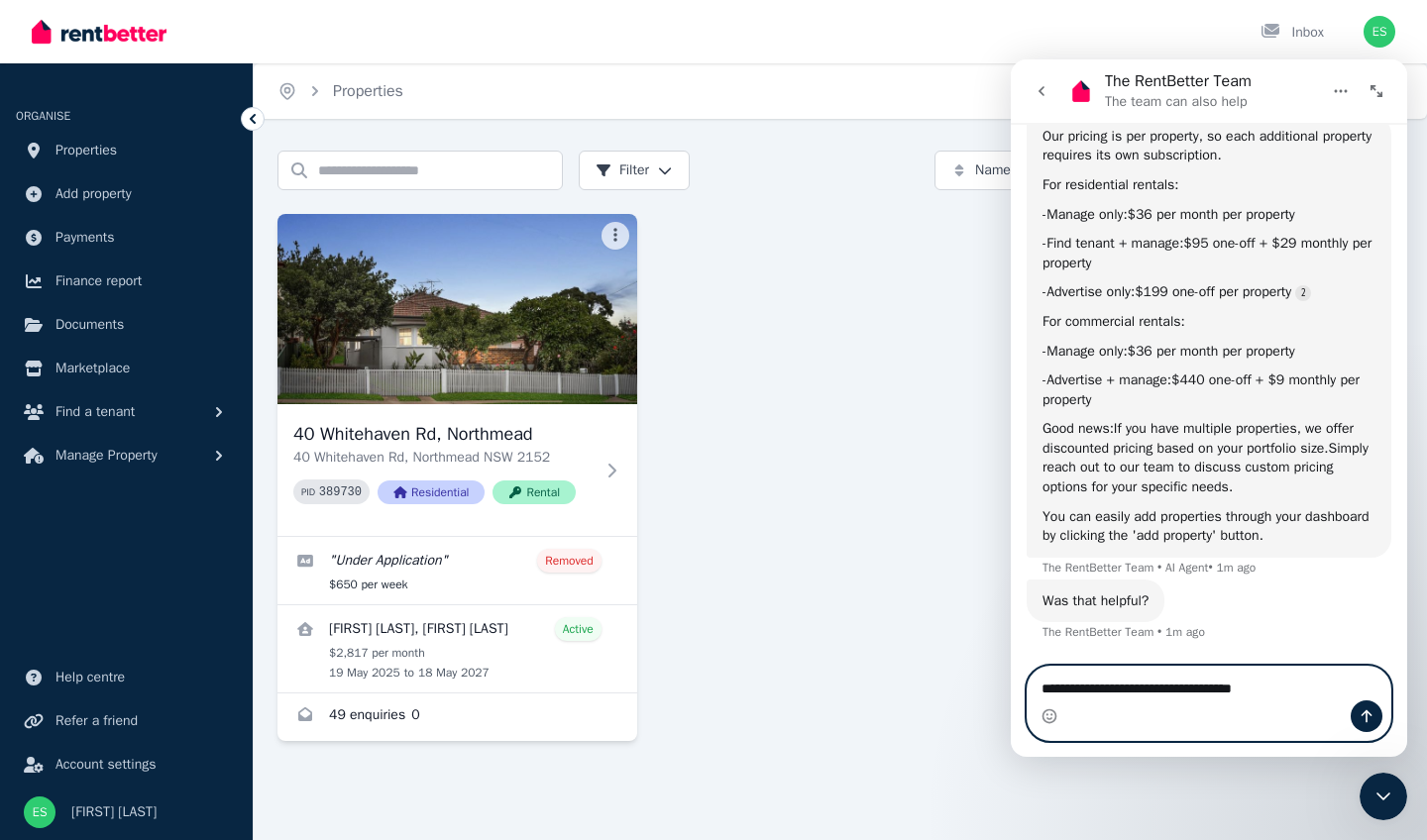 click on "**********" at bounding box center [1209, 683] 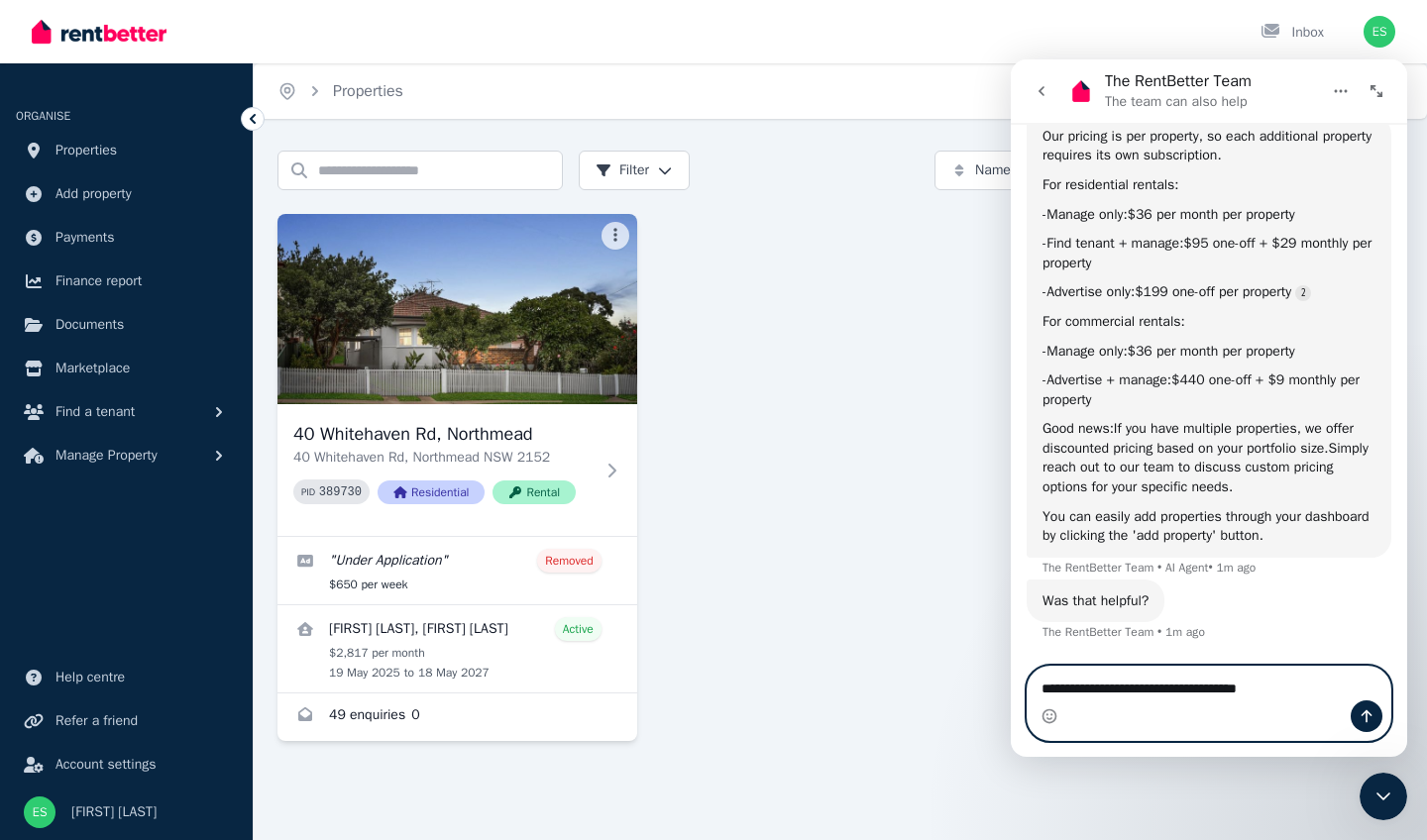 type 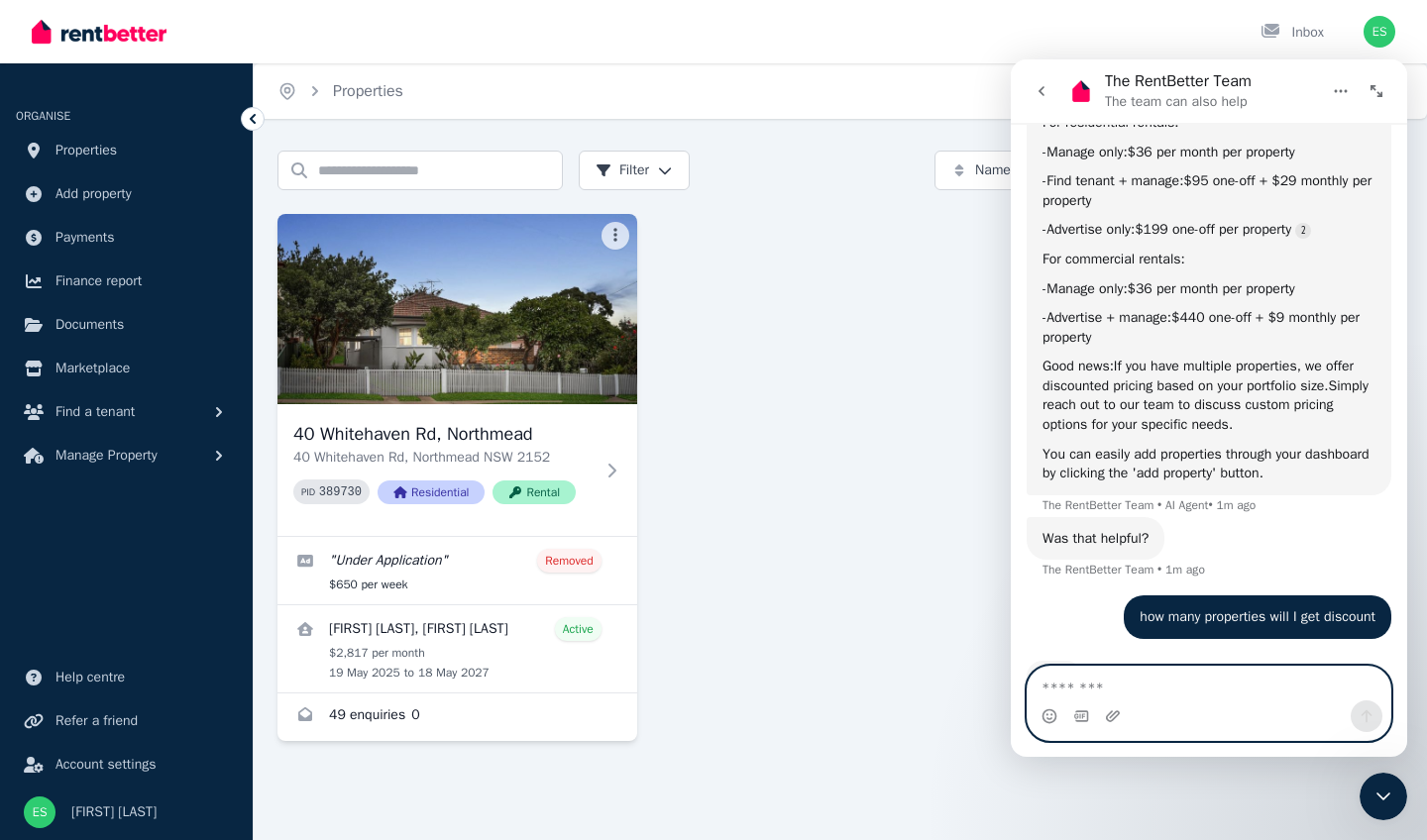 scroll, scrollTop: 479, scrollLeft: 0, axis: vertical 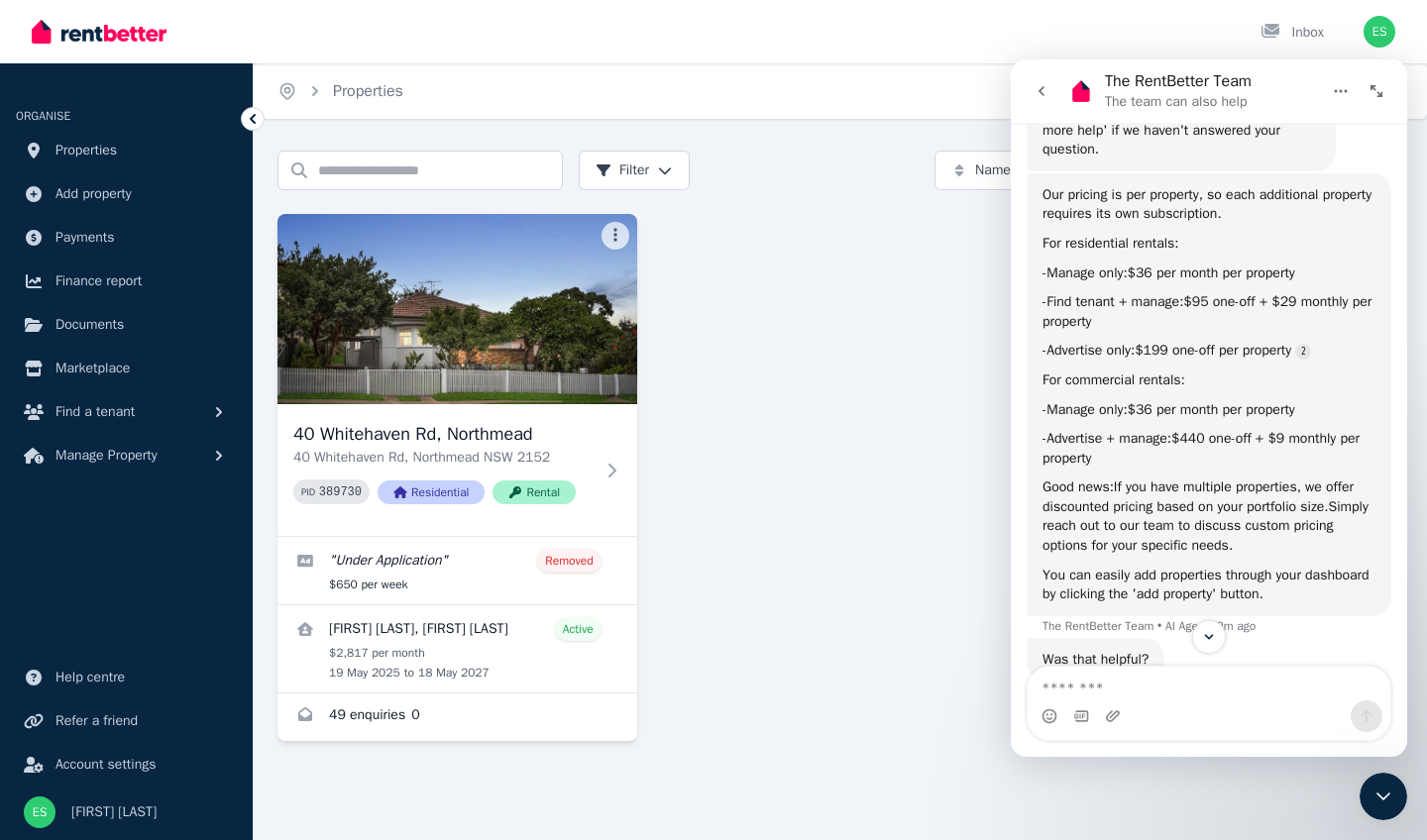 drag, startPoint x: 1324, startPoint y: 286, endPoint x: 1139, endPoint y: 285, distance: 185.0027 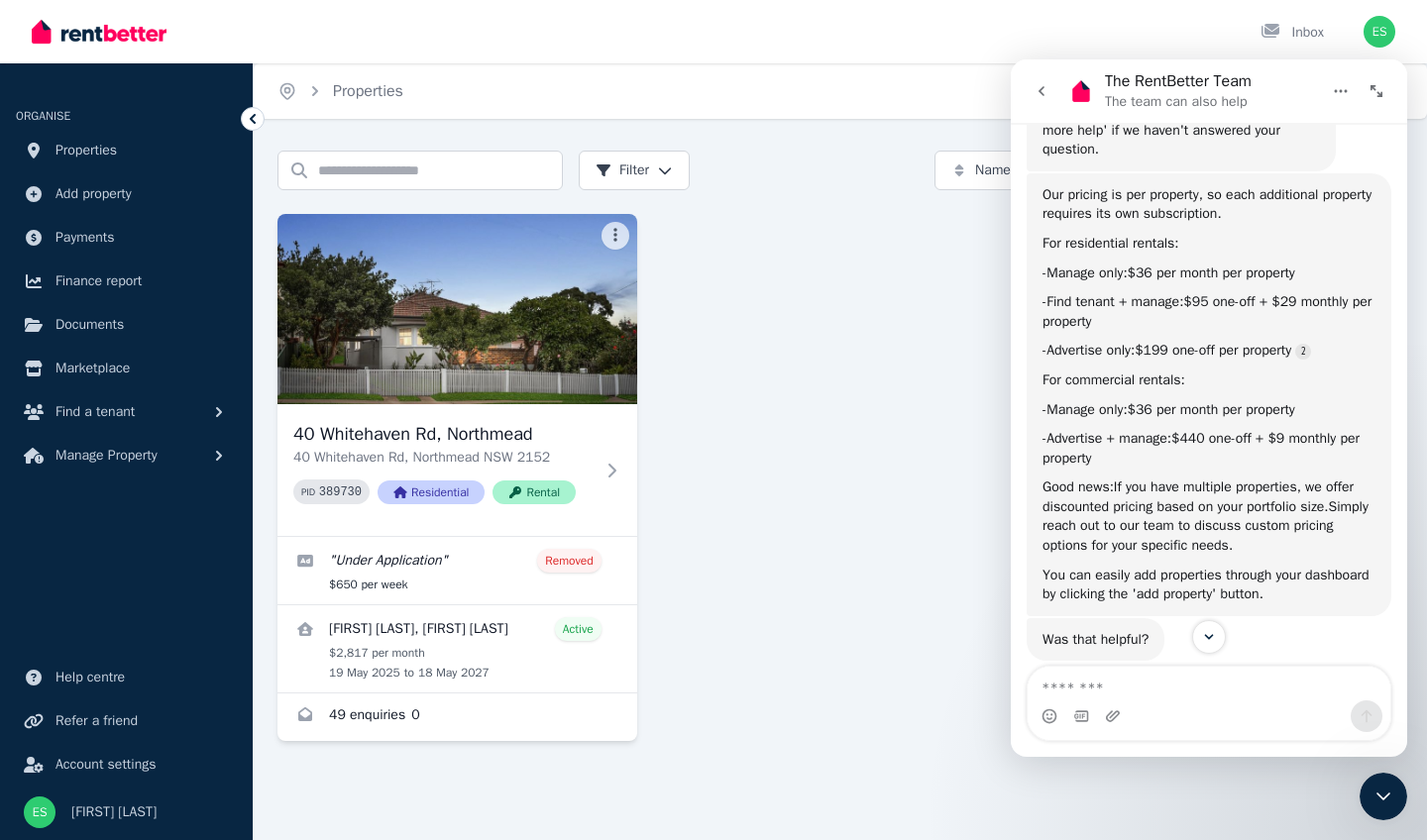 click on "-  Find tenant + manage:  $[PRICE] one-off + $[PRICE] monthly per property" at bounding box center (1209, 311) 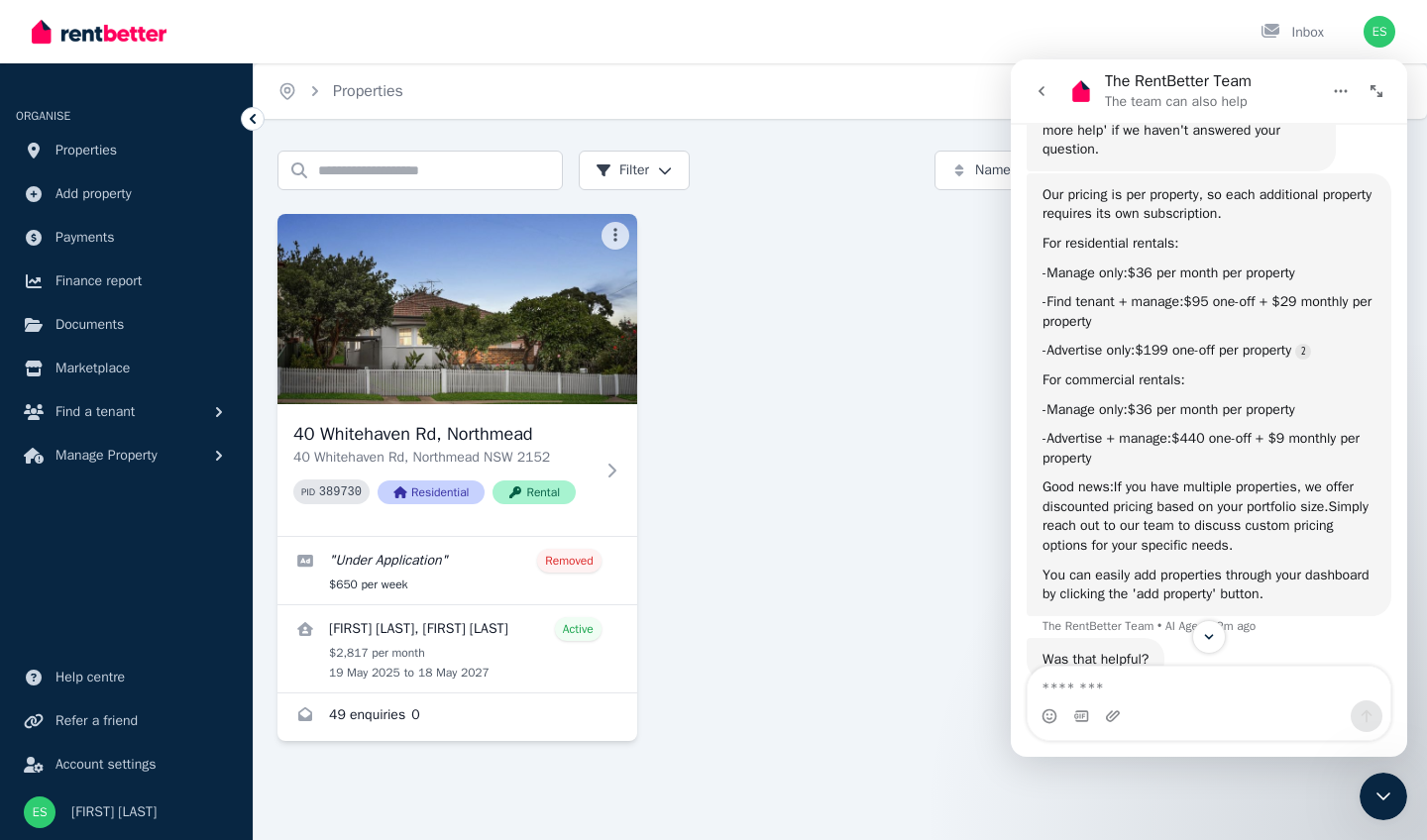 drag, startPoint x: 1307, startPoint y: 310, endPoint x: 1335, endPoint y: 331, distance: 35 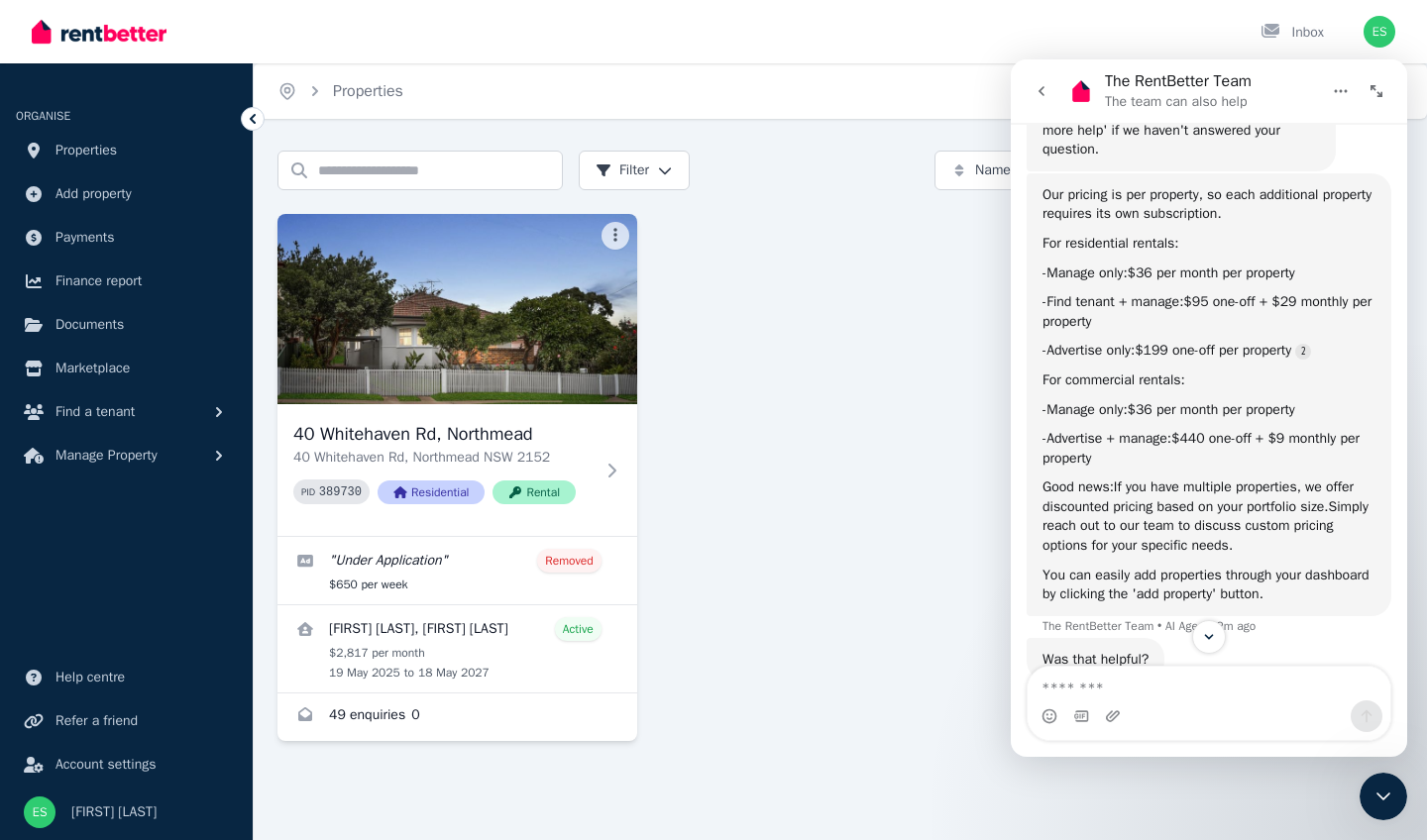 click on "-  Find tenant + manage:  $[PRICE] one-off + $[PRICE] monthly per property" at bounding box center (1209, 311) 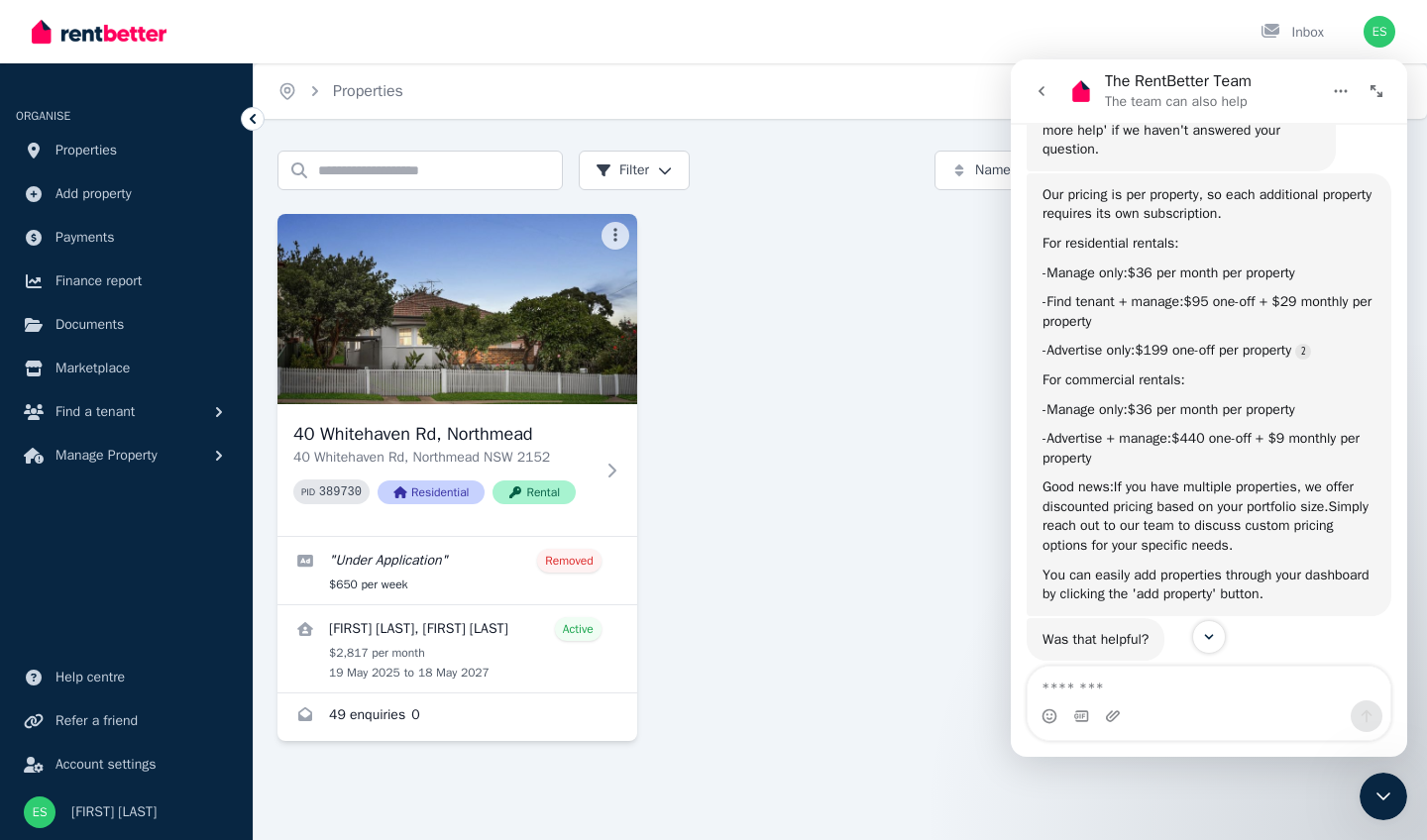 click on "[NUMBER] [STREET], [CITY] [STATE] [POSTAL_CODE] PID   [NUMBER] Residential Rental " Under Application " Removed $[PRICE] per week [FIRST] [LAST] and [FIRST] [LAST] Active $[PRICE] per month [DATE] to [DATE] [NUMBER]   enquiries [NUMBER]" at bounding box center [840, 477] 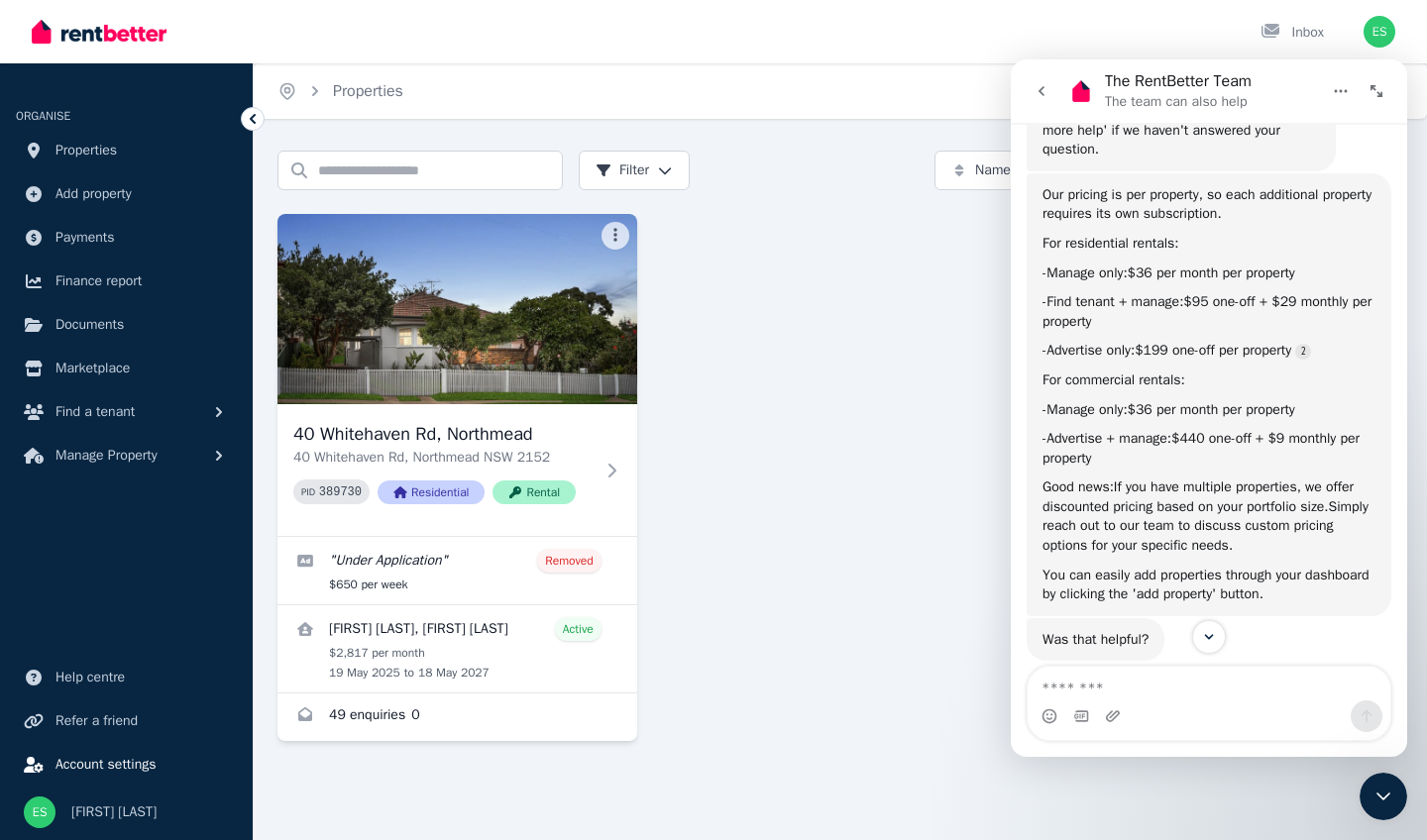 click on "Account settings" at bounding box center (106, 765) 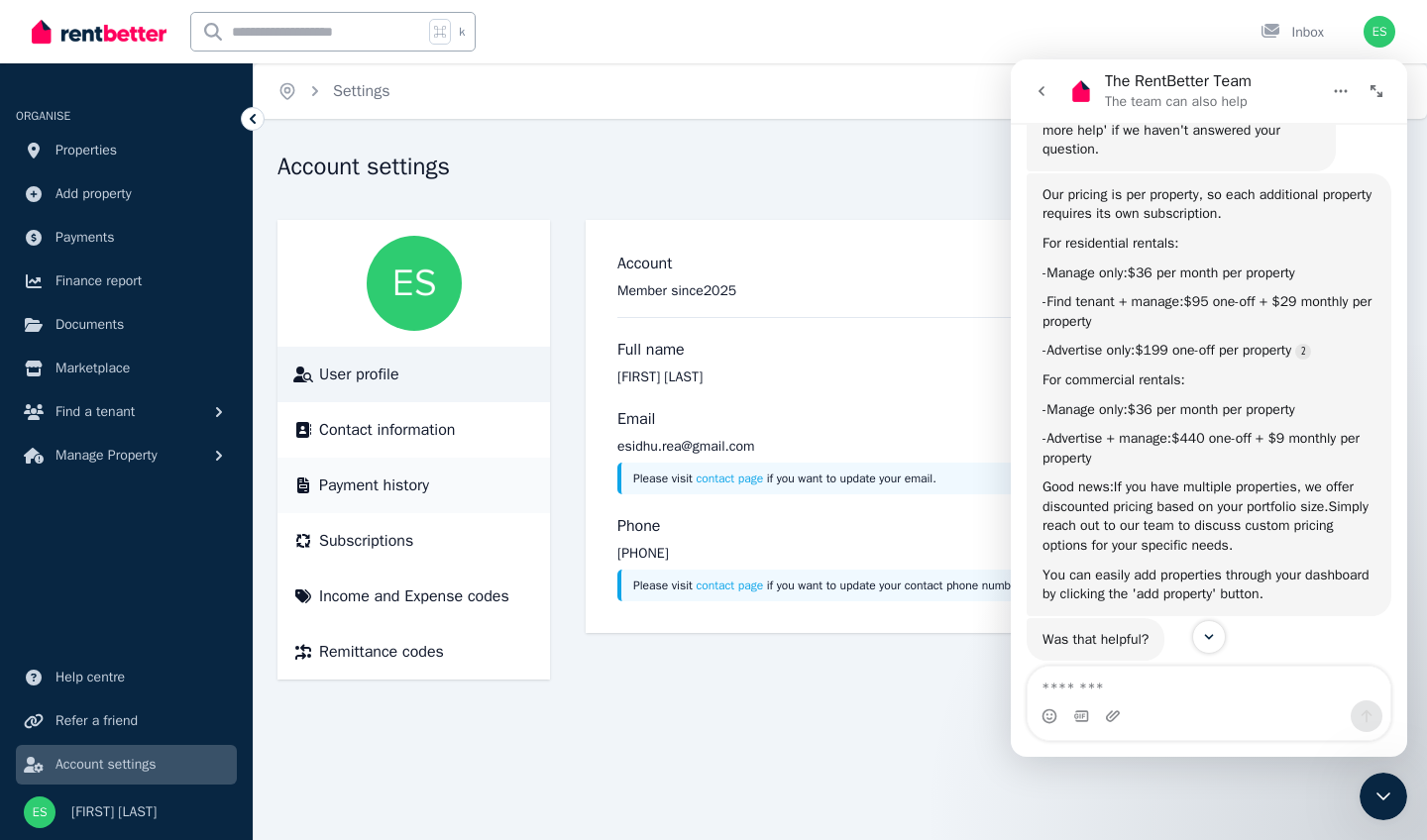 click on "Payment history" at bounding box center (374, 485) 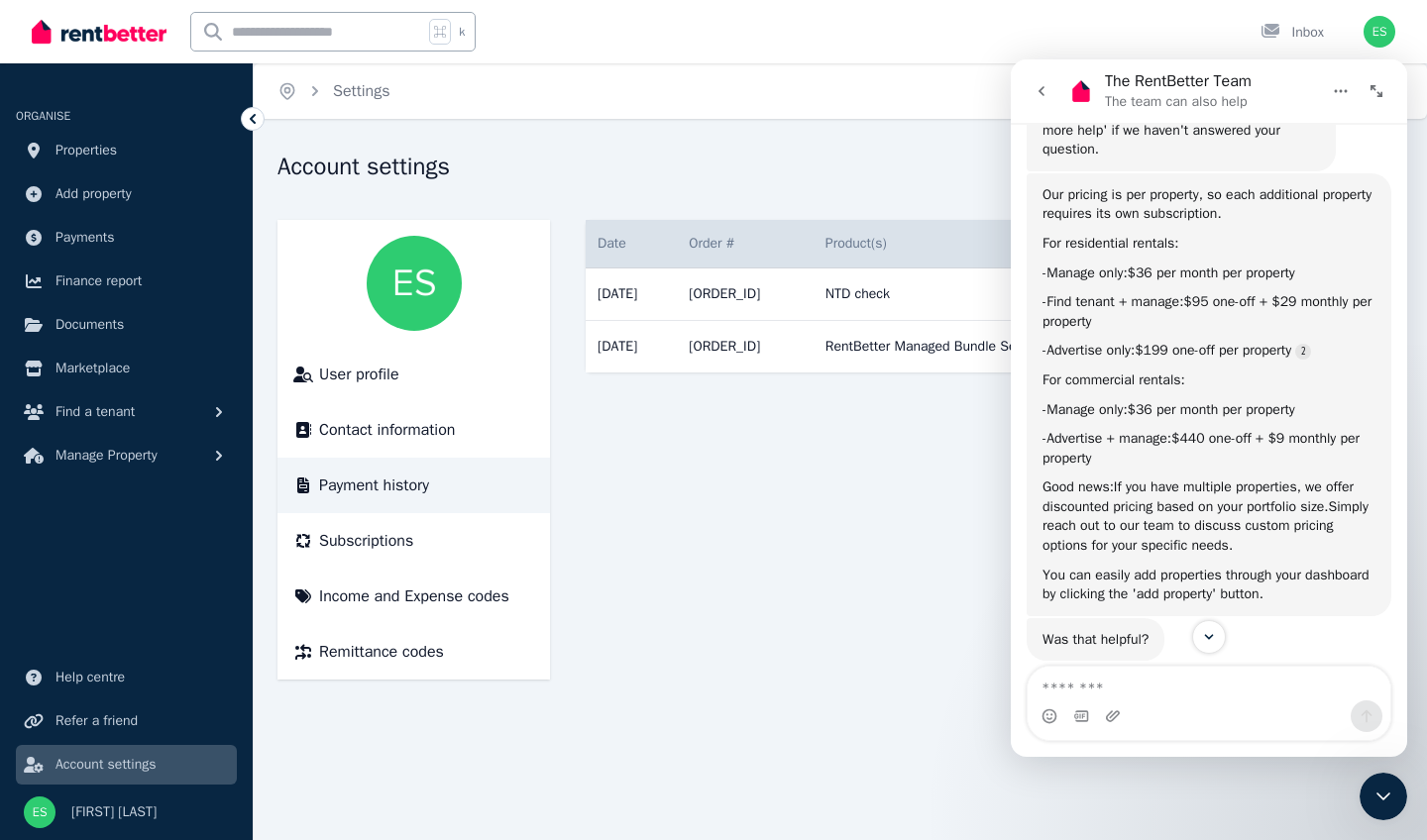 click 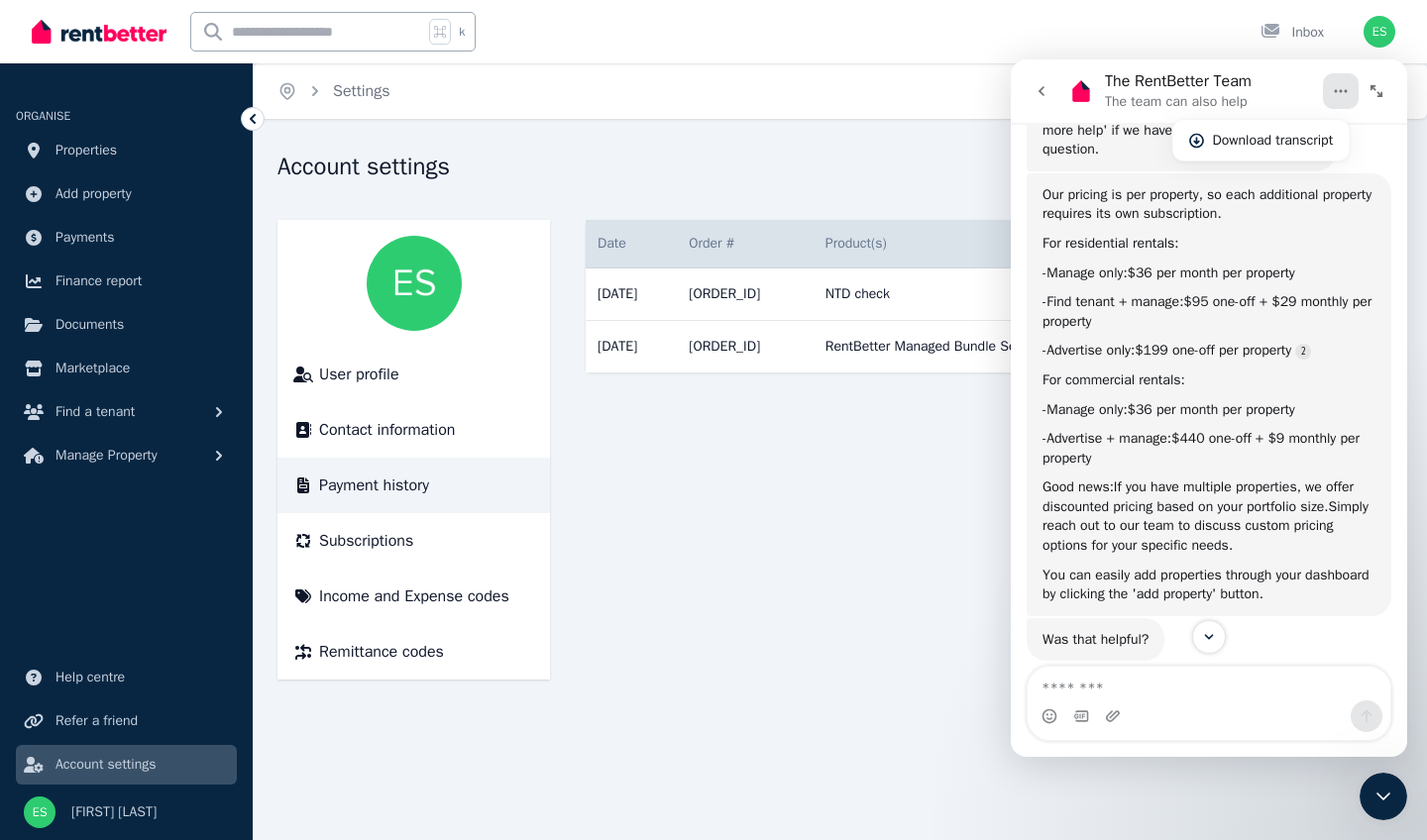 click 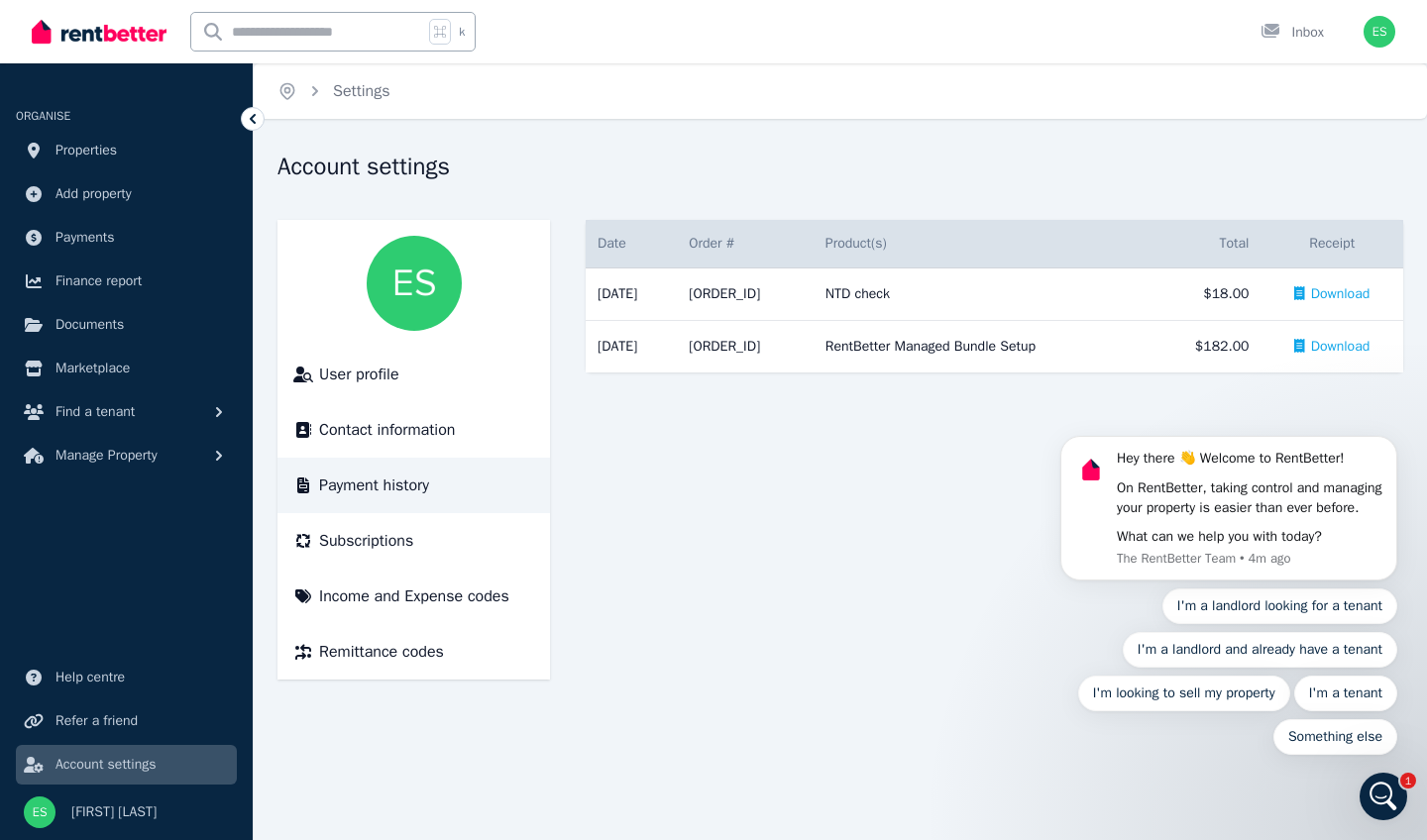 scroll, scrollTop: 0, scrollLeft: 0, axis: both 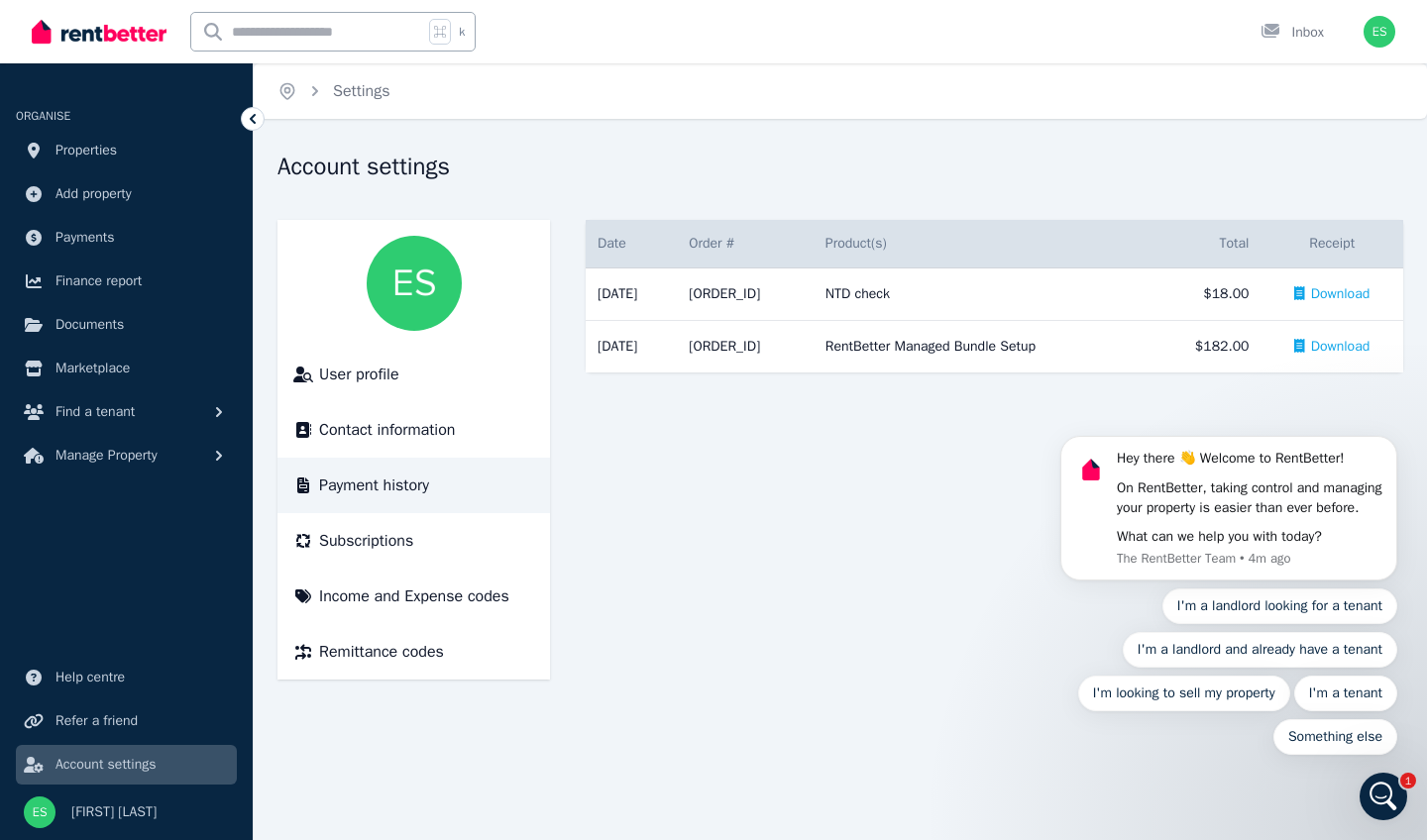 click on "Hey there 👋 Welcome to RentBetter!  On RentBetter, taking control and managing your property is easier than ever before.  What can we help you with today?  The RentBetter Team • 4m ago I'm a landlord looking for a tenant I'm a landlord and already have a tenant I'm looking to sell my property I'm a tenant Something else" at bounding box center [1229, 505] 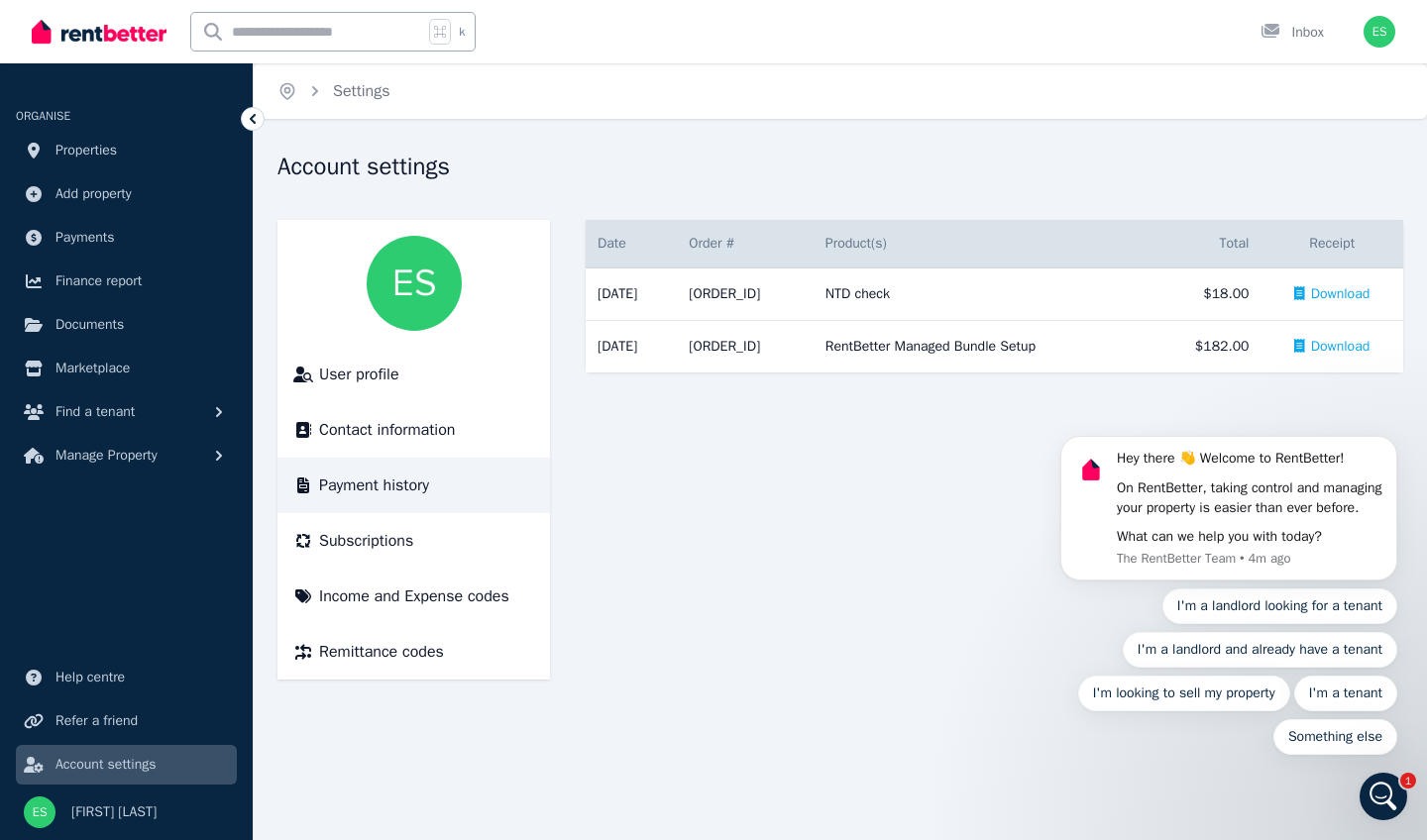 scroll, scrollTop: 0, scrollLeft: 0, axis: both 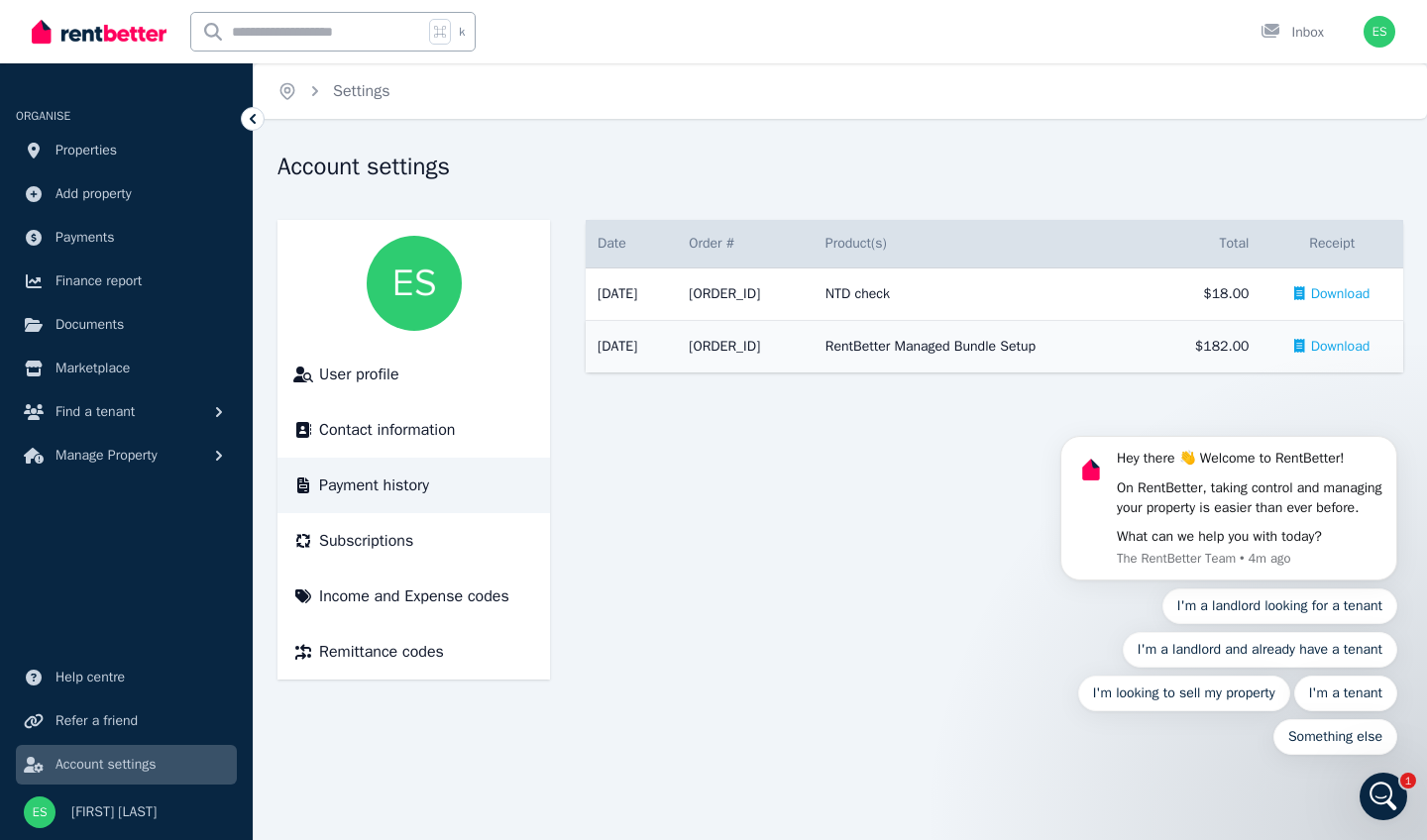 click on "RentBetter Managed Bundle Setup" at bounding box center (981, 347) 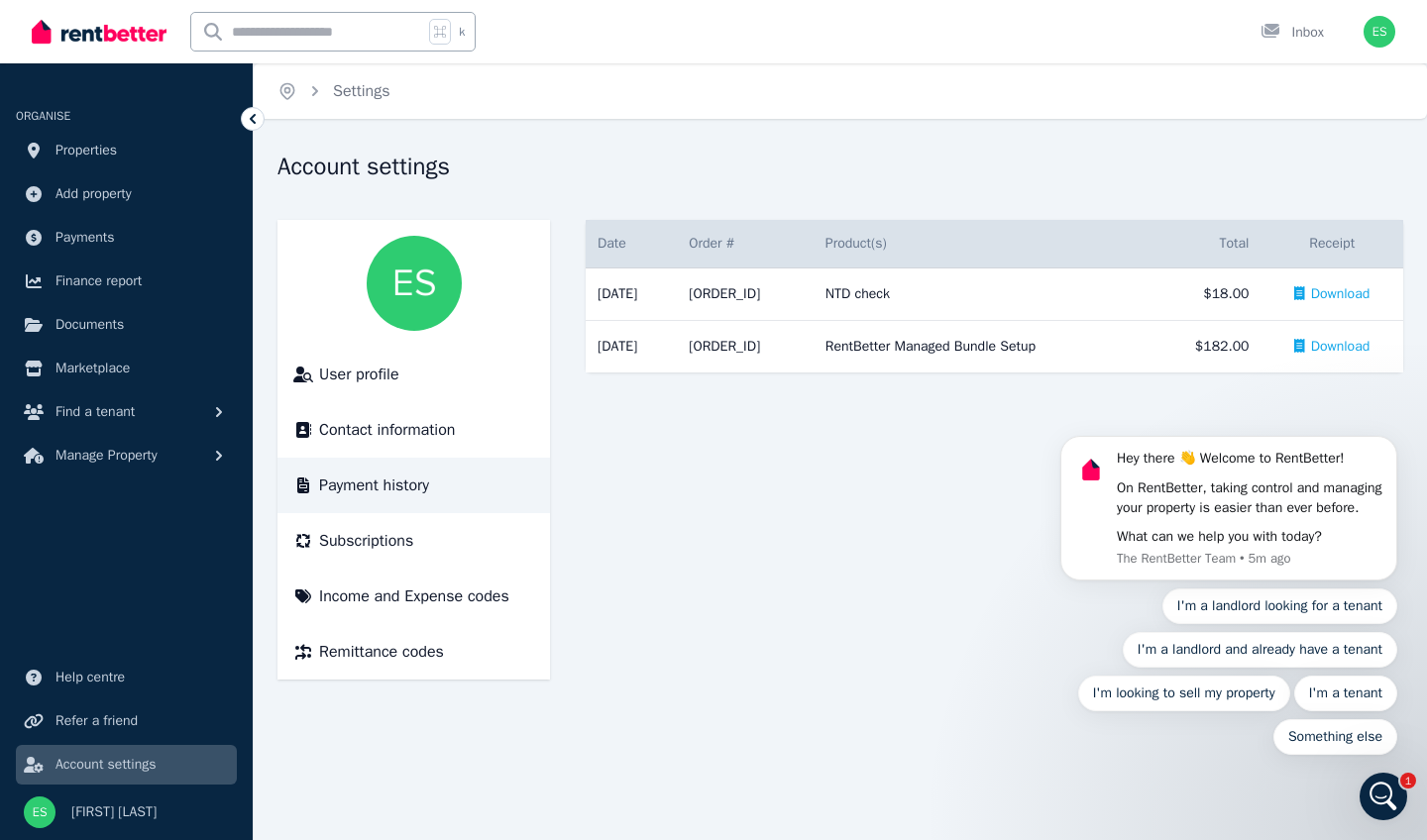 click on "Hey there 👋 Welcome to RentBetter!  On RentBetter, taking control and managing your property is easier than ever before.  What can we help you with today?  The RentBetter Team • 5m ago I'm a landlord looking for a tenant I'm a landlord and already have a tenant I'm looking to sell my property I'm a tenant Something else" at bounding box center [1229, 505] 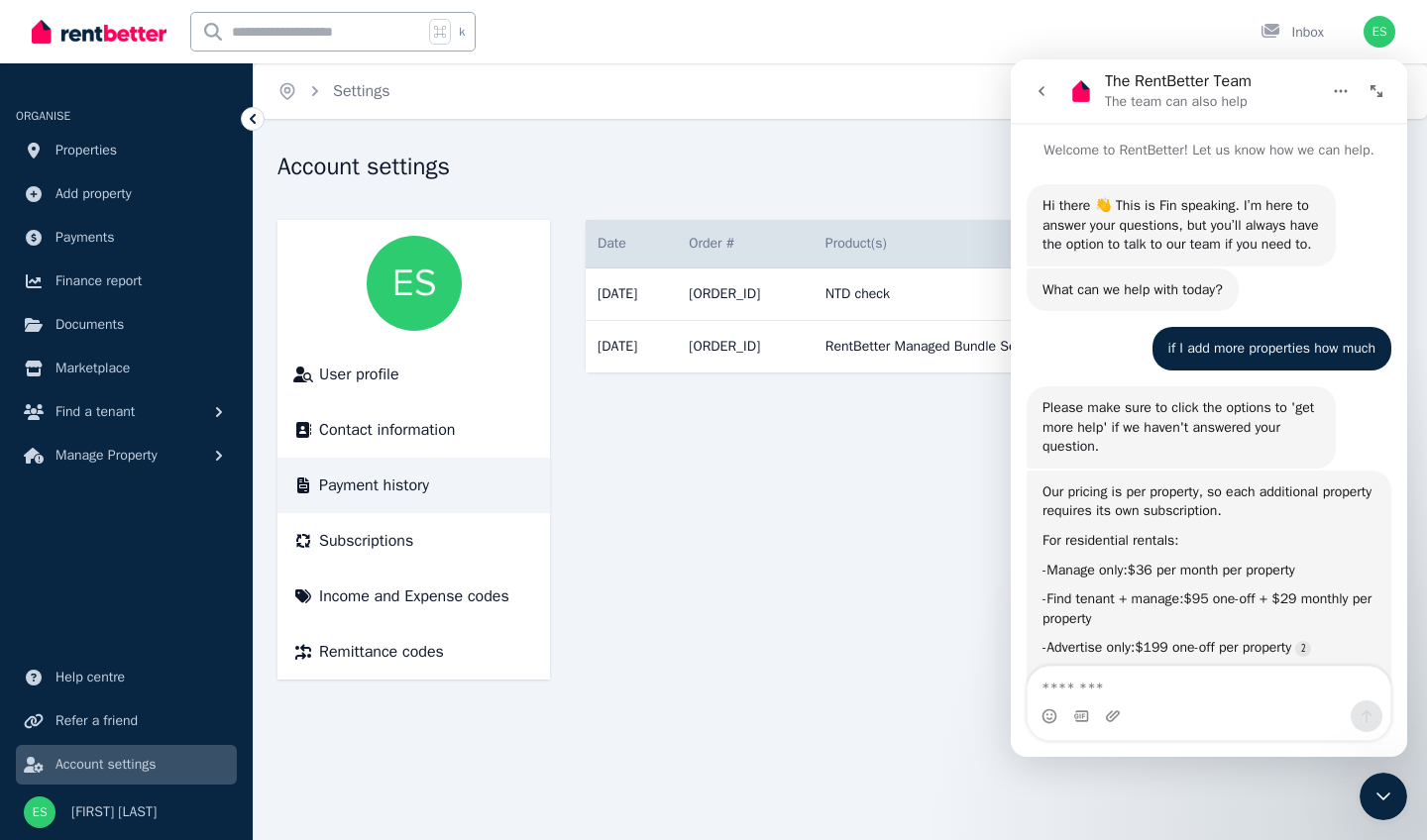 click 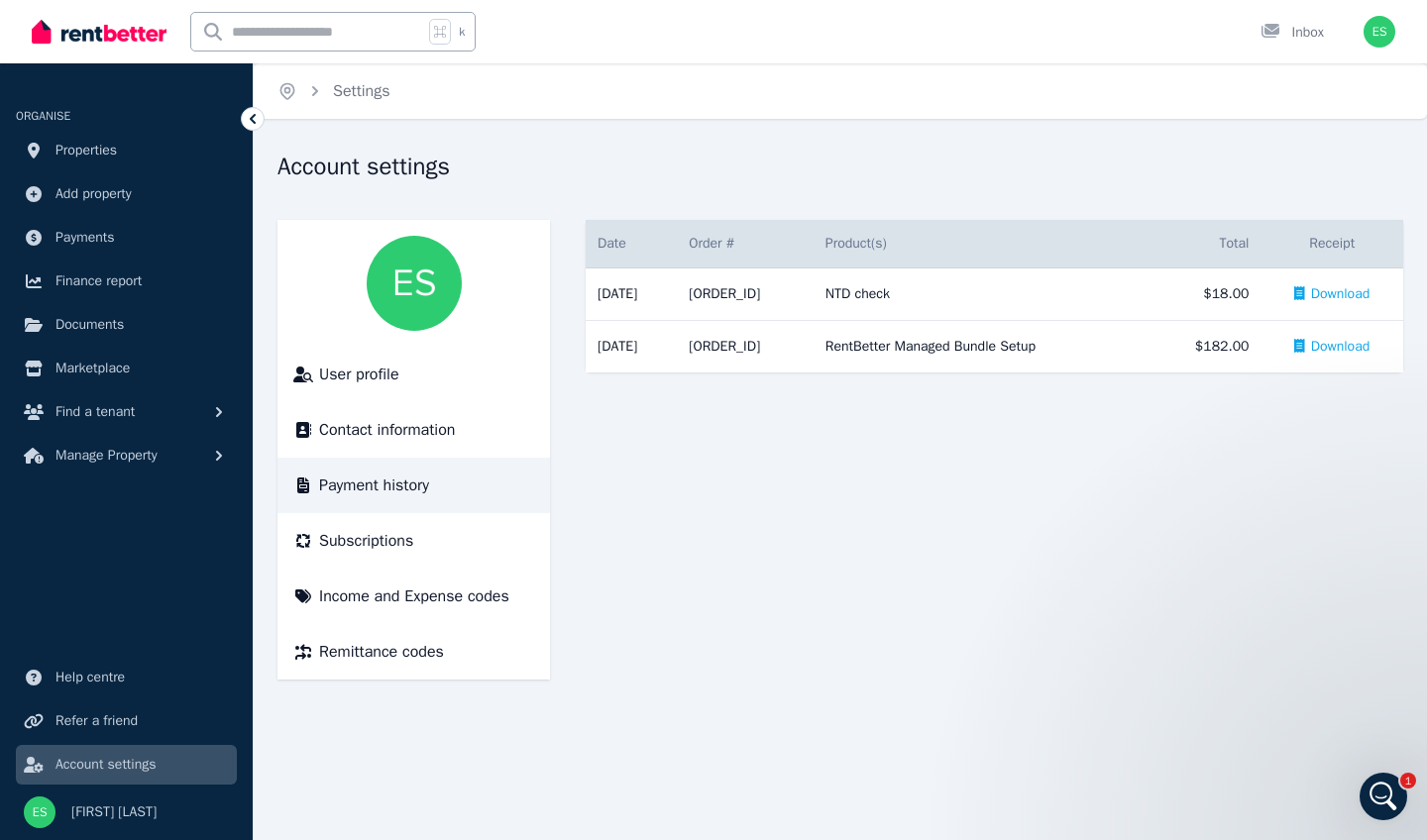 scroll, scrollTop: 140, scrollLeft: 0, axis: vertical 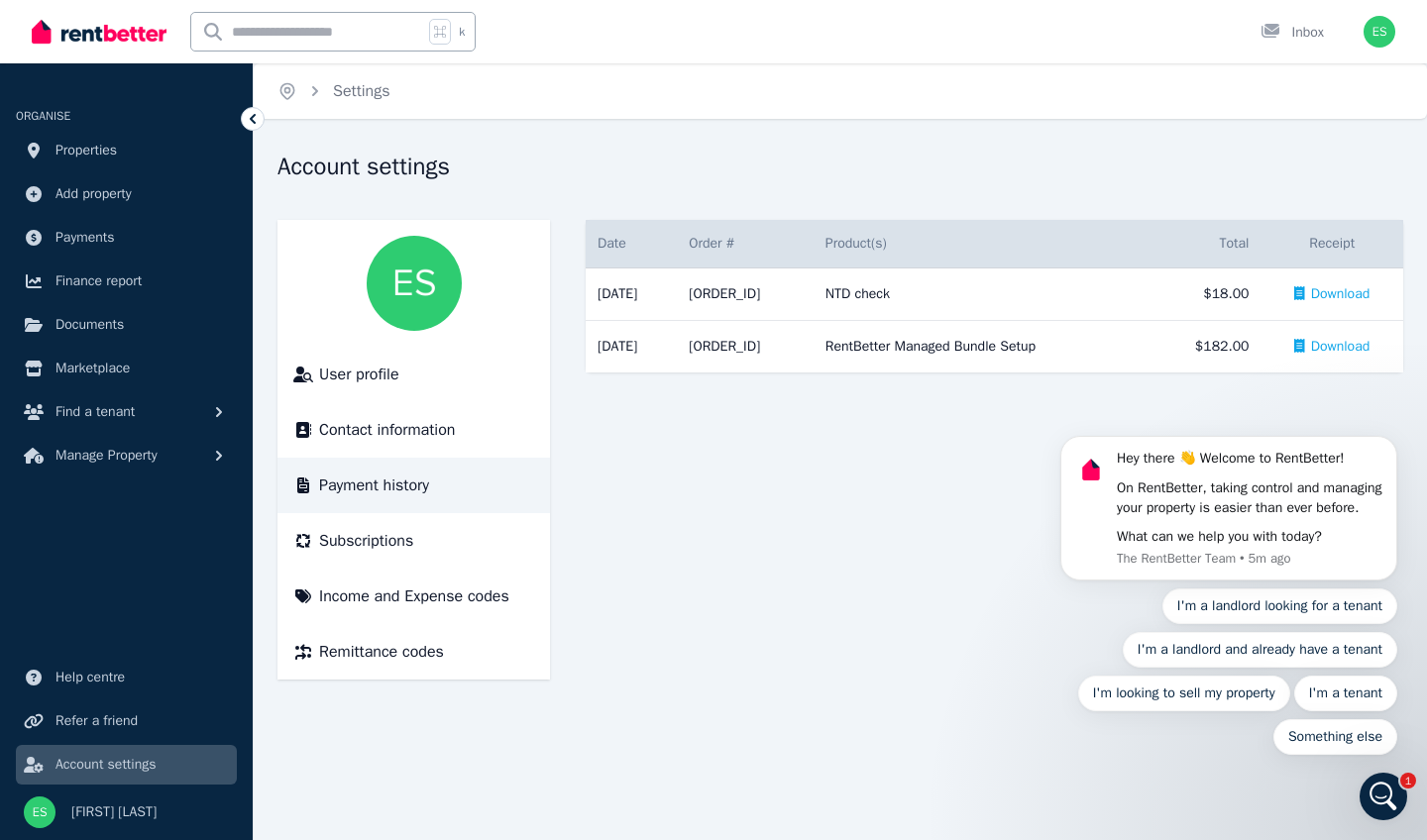 click on "Date Order # Order & Product(s) Product(s) Total Receipt [DATE] # [ORDER_ID] NTD check NTD check $[PRICE] Download [DATE] # [ORDER_ID] RentBetter Managed Bundle Setup RentBetter Managed Bundle Setup $[PRICE] Download" at bounding box center [994, 450] 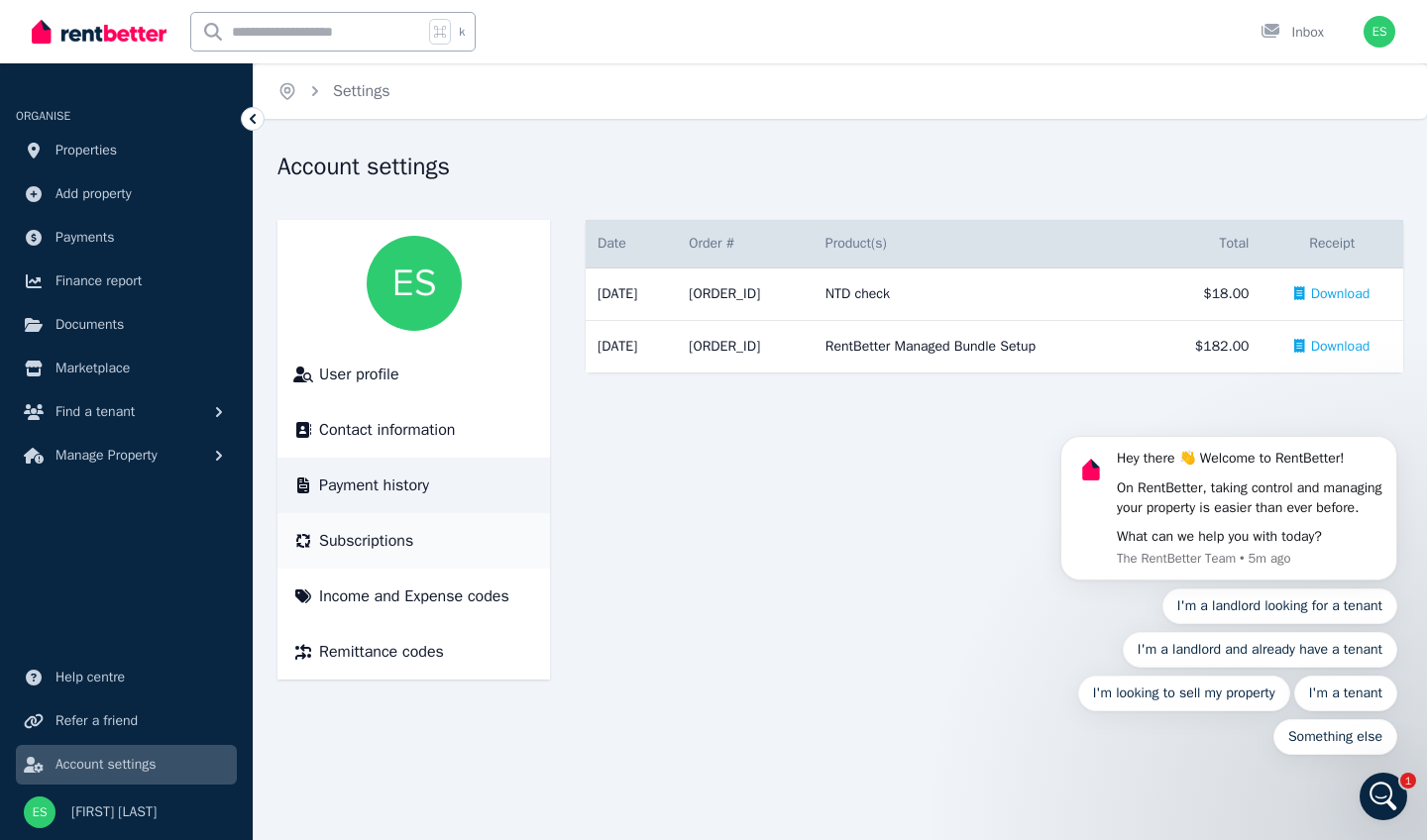 click on "Subscriptions" at bounding box center [366, 541] 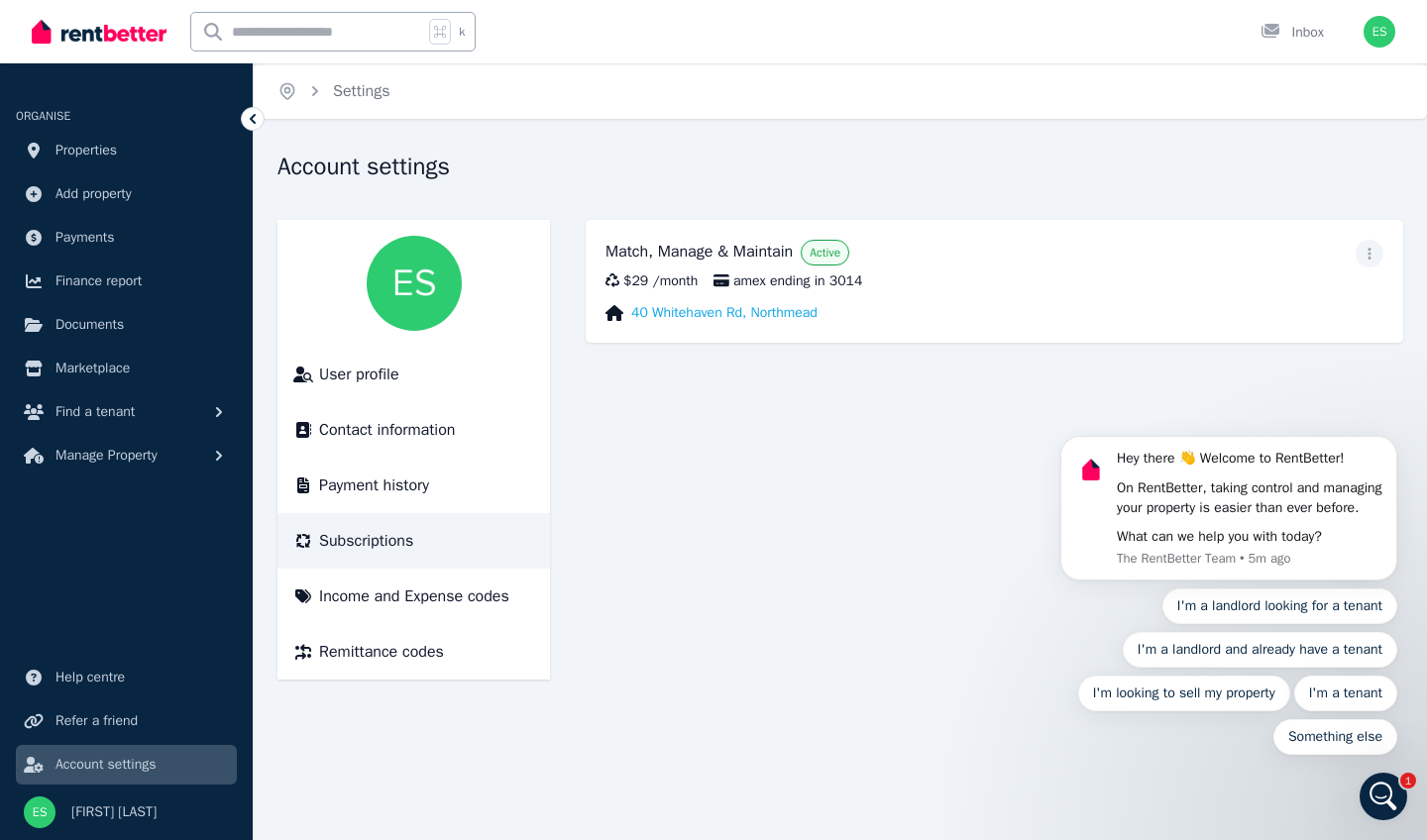 click on "Hey there 👋 Welcome to RentBetter!  On RentBetter, taking control and managing your property is easier than ever before.  What can we help you with today?  The RentBetter Team • 5m ago I'm a landlord looking for a tenant I'm a landlord and already have a tenant I'm looking to sell my property I'm a tenant Something else" at bounding box center [1229, 505] 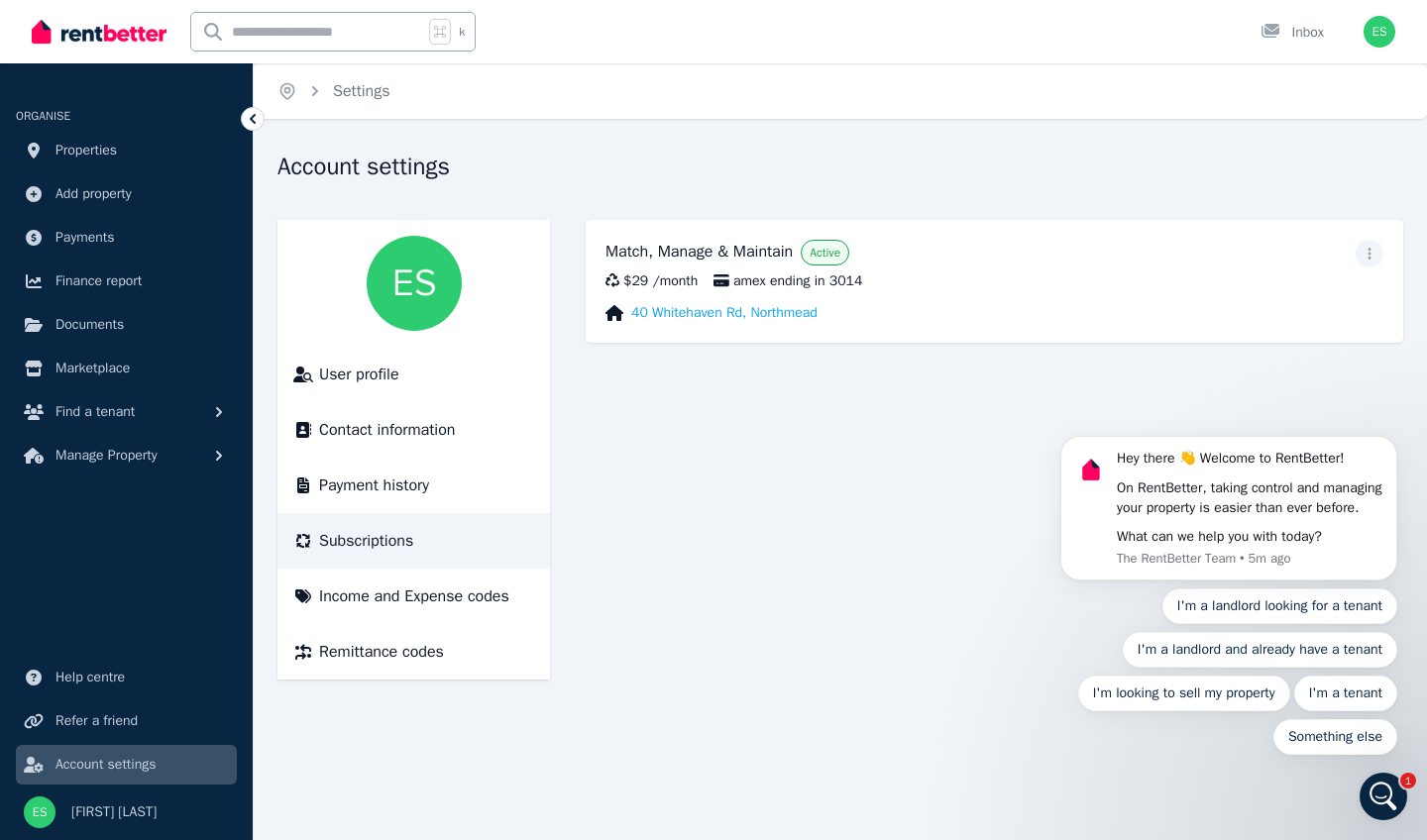 click at bounding box center [1383, 796] 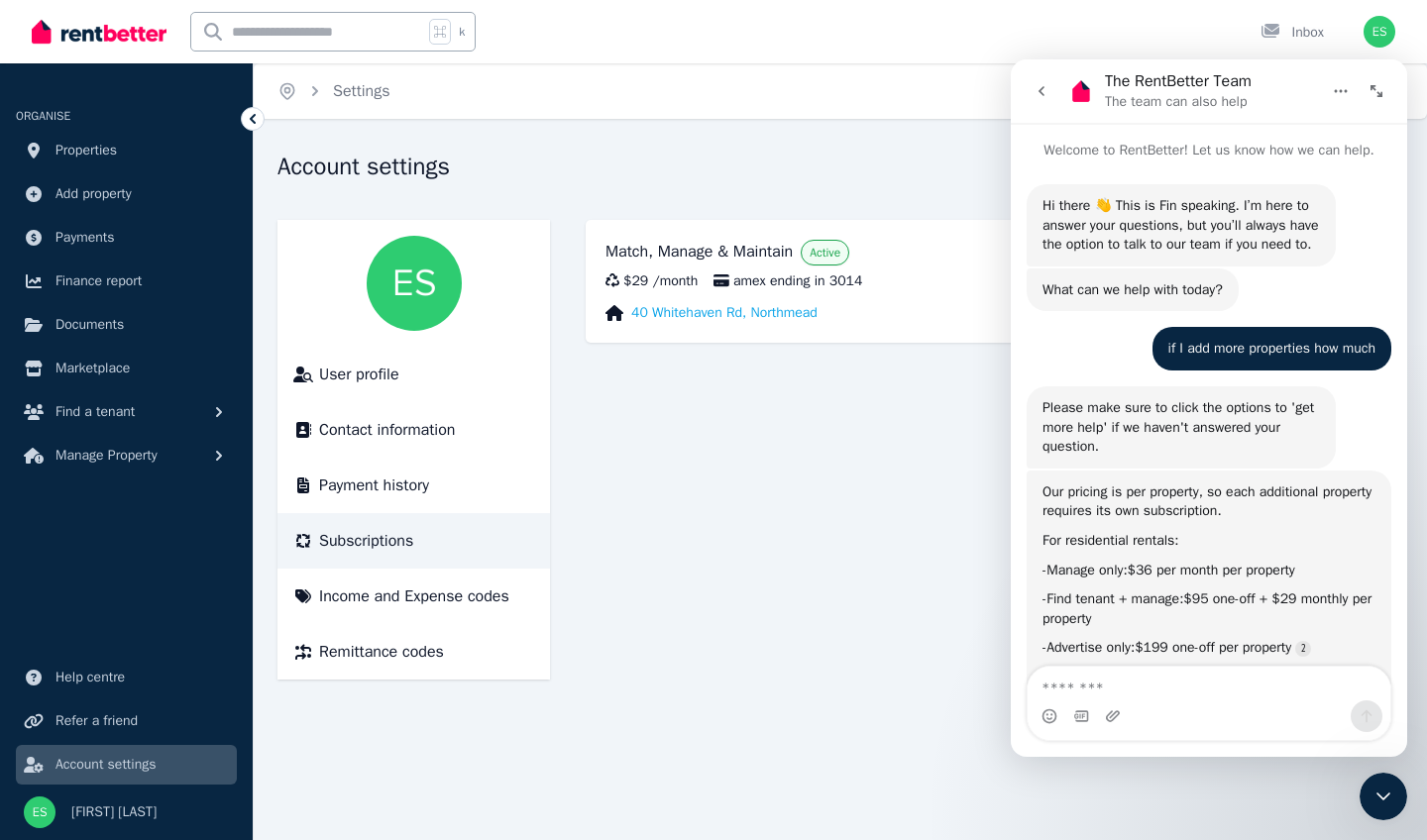 scroll, scrollTop: 725, scrollLeft: 0, axis: vertical 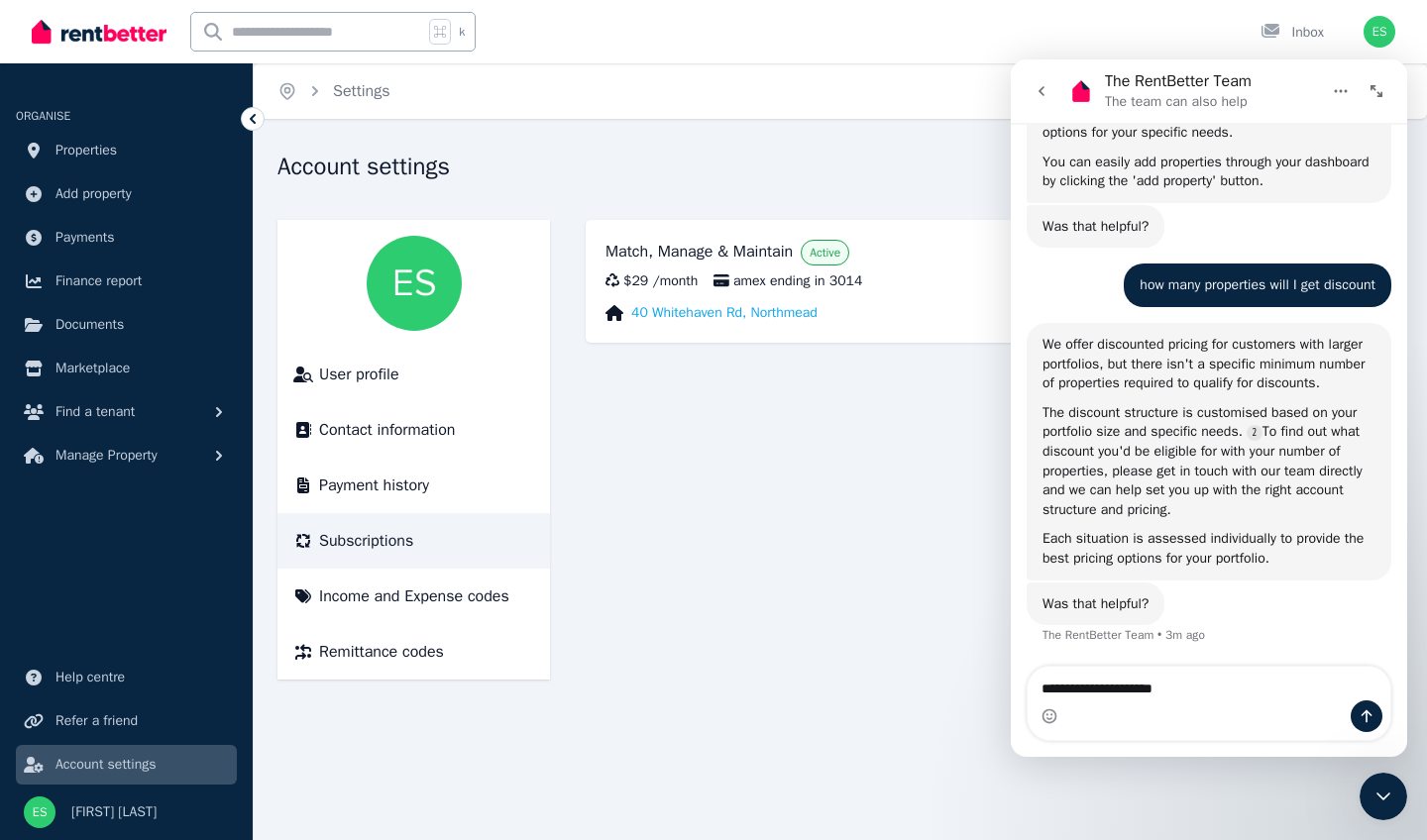 type on "**********" 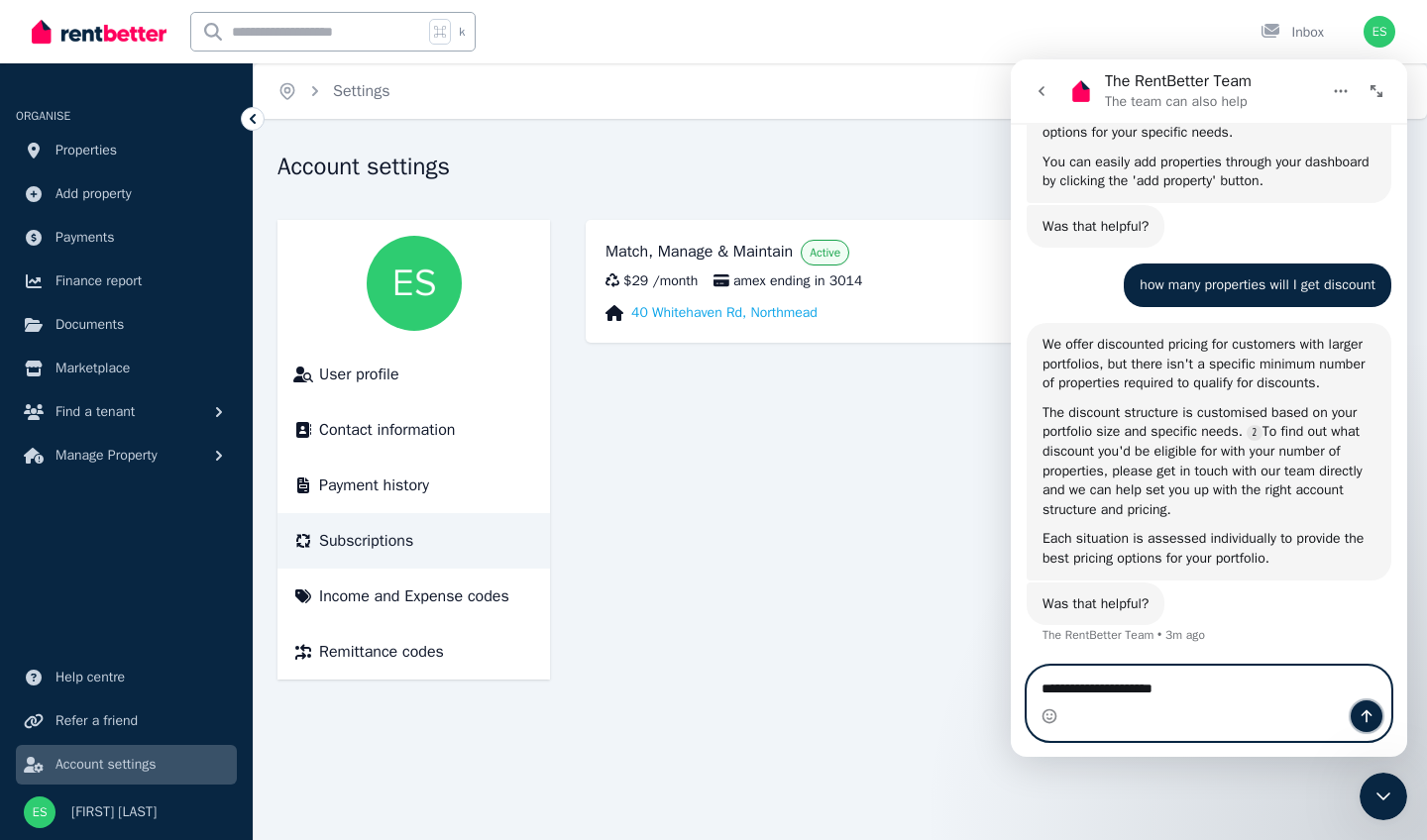 click 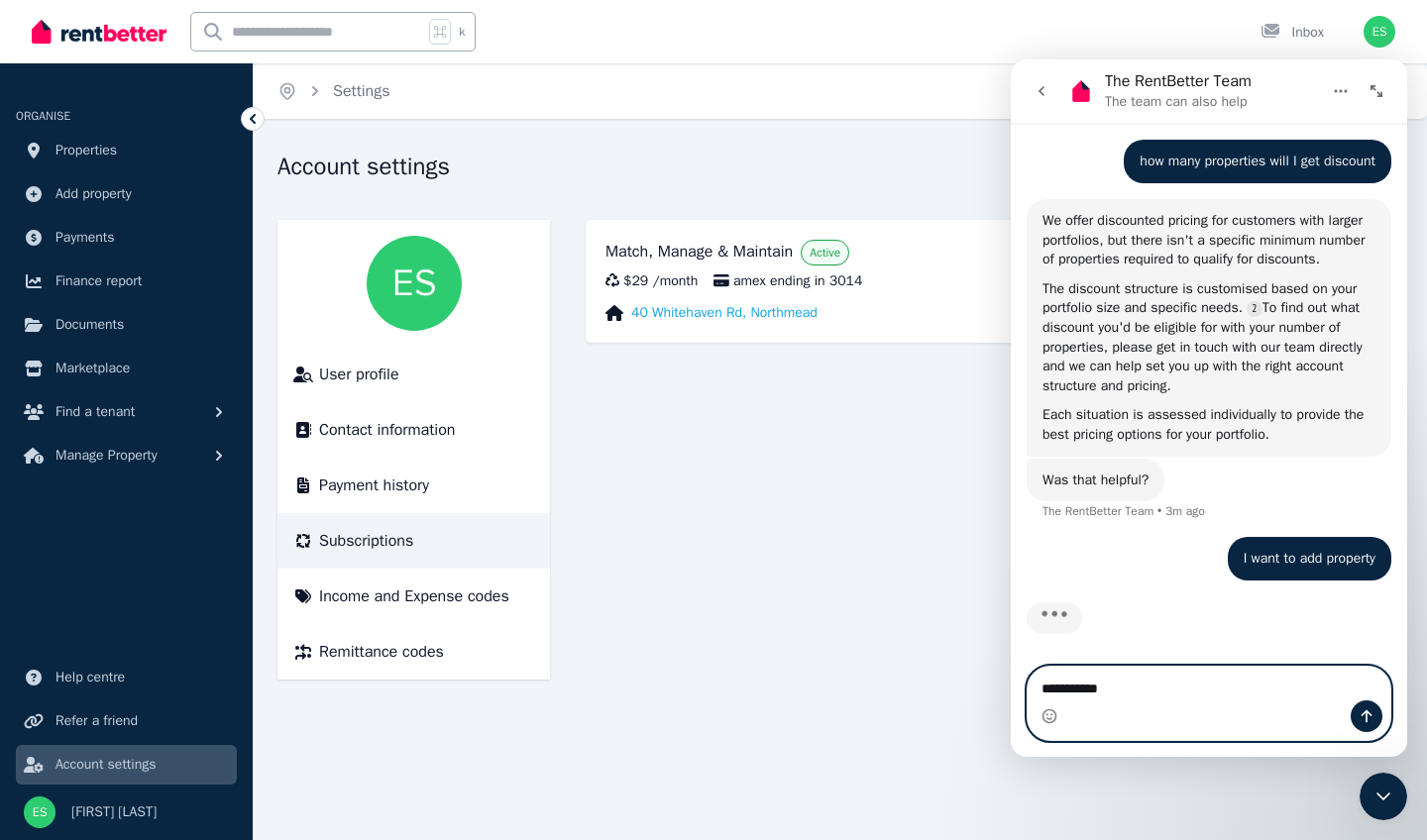 scroll, scrollTop: 853, scrollLeft: 0, axis: vertical 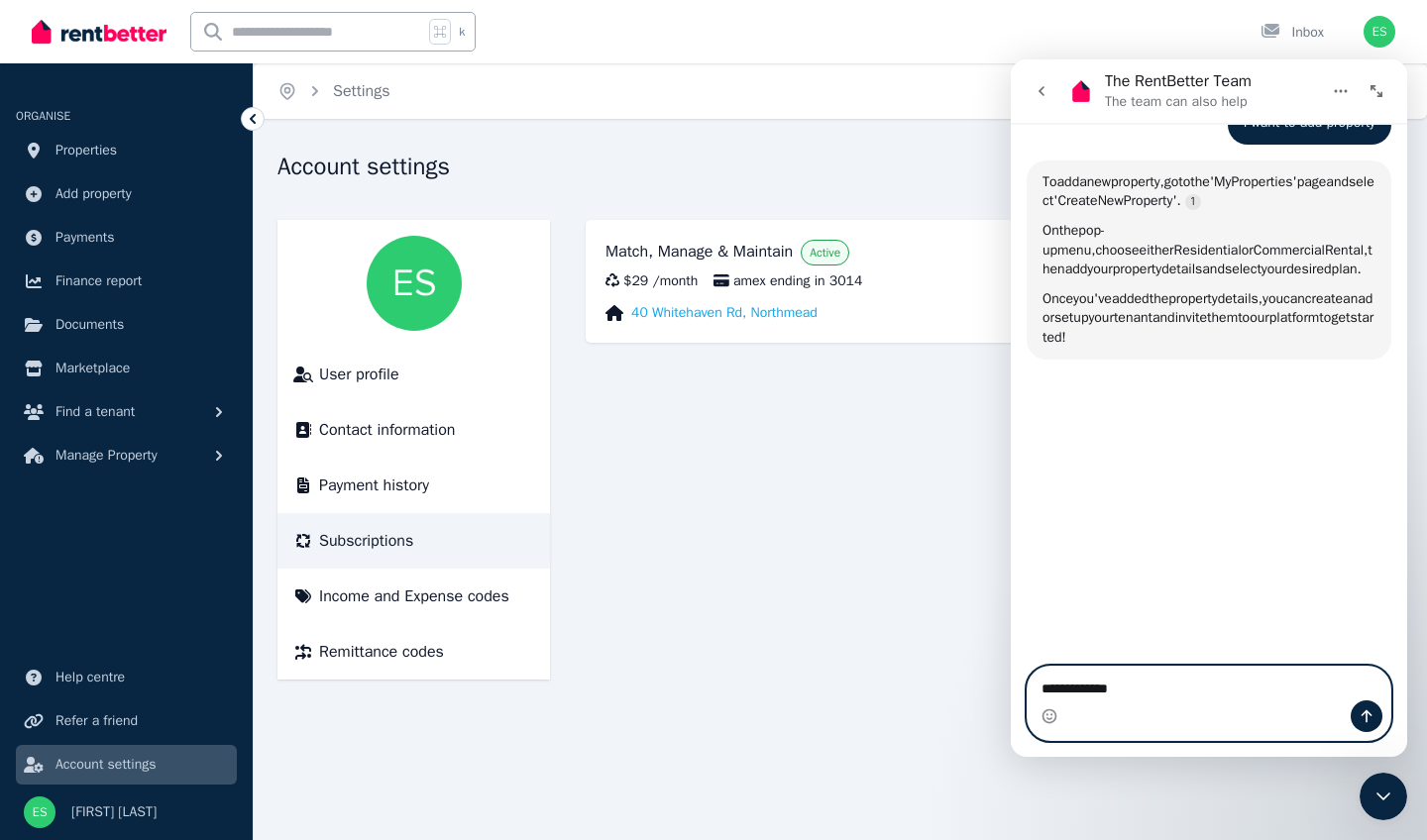 type on "**********" 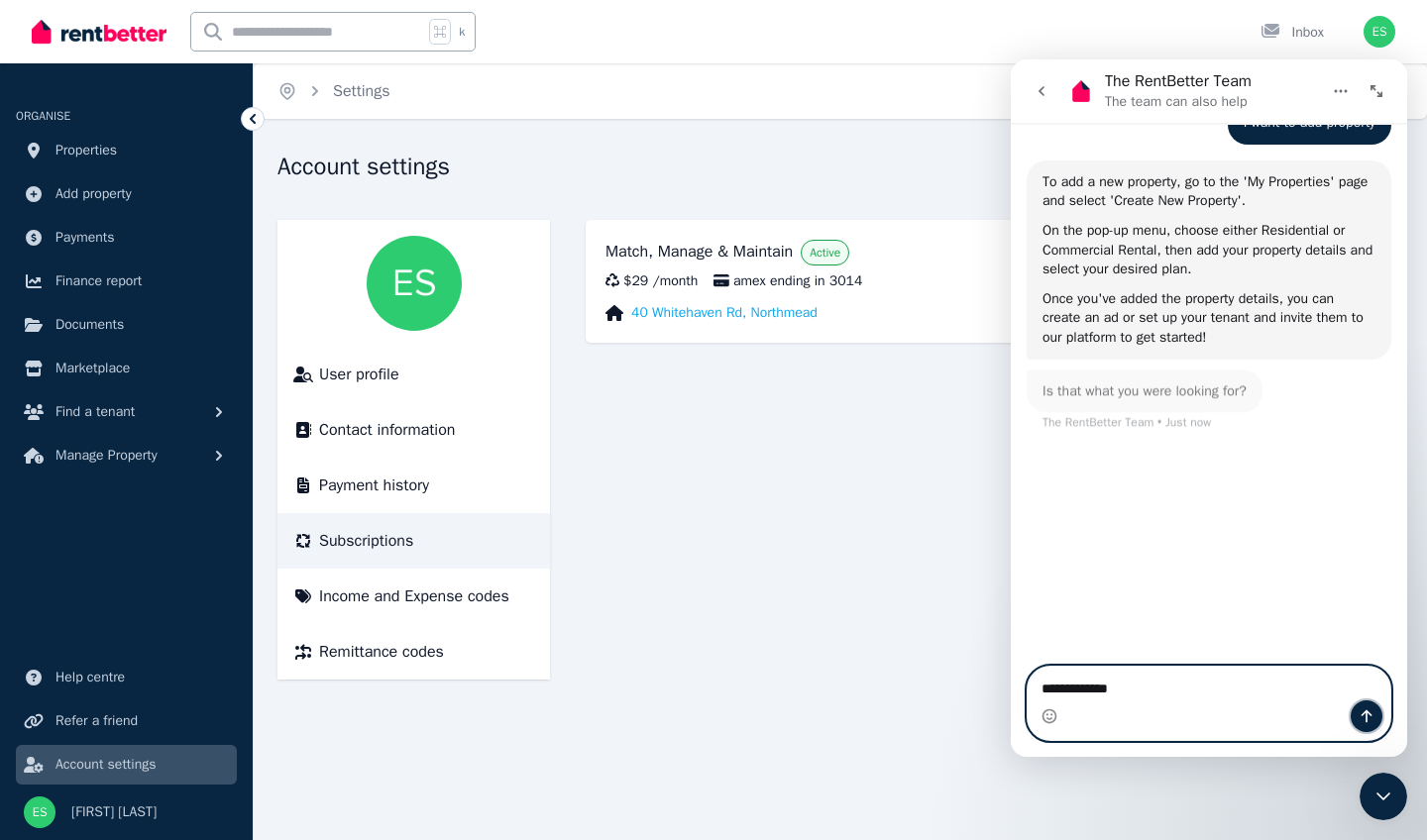 click 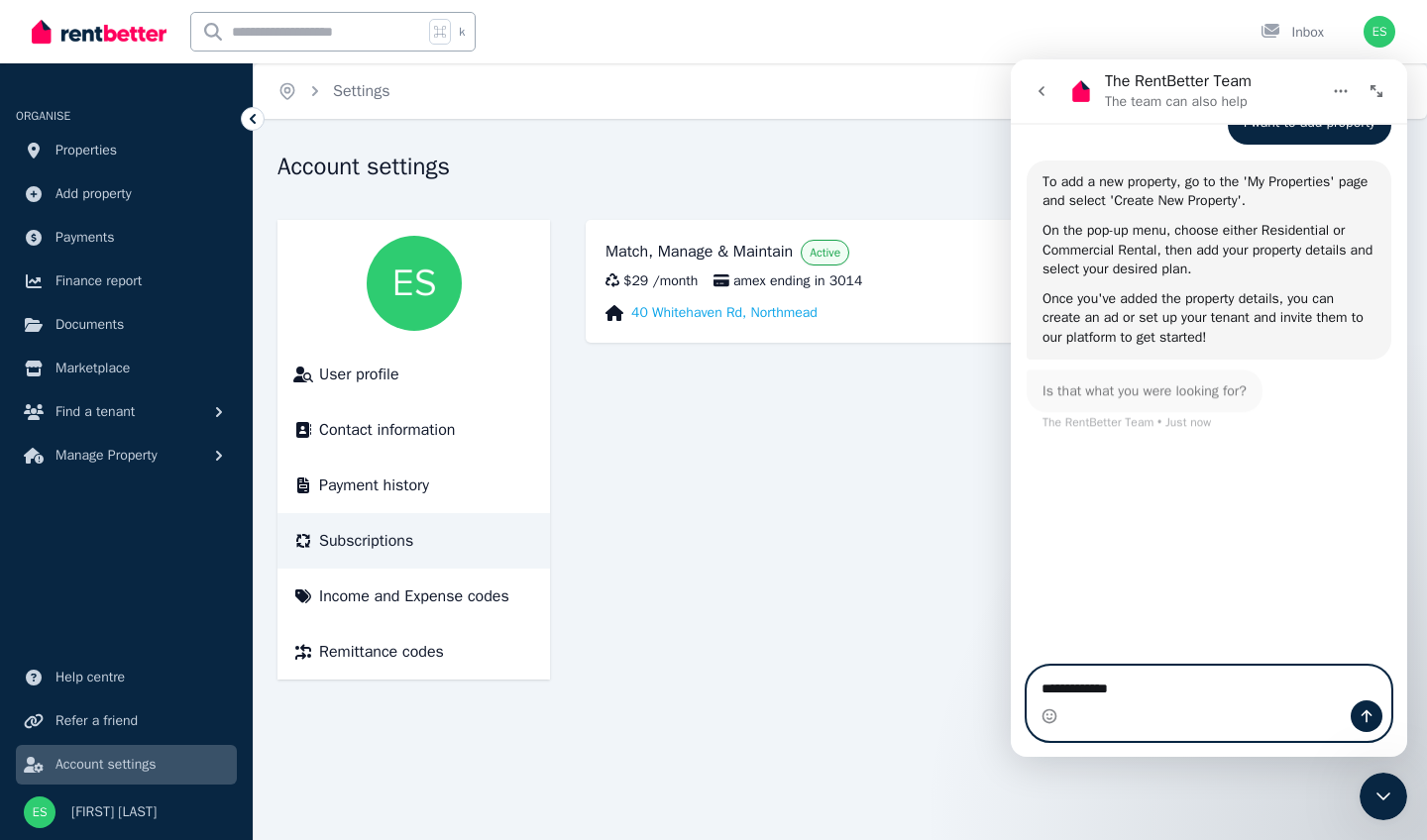 type 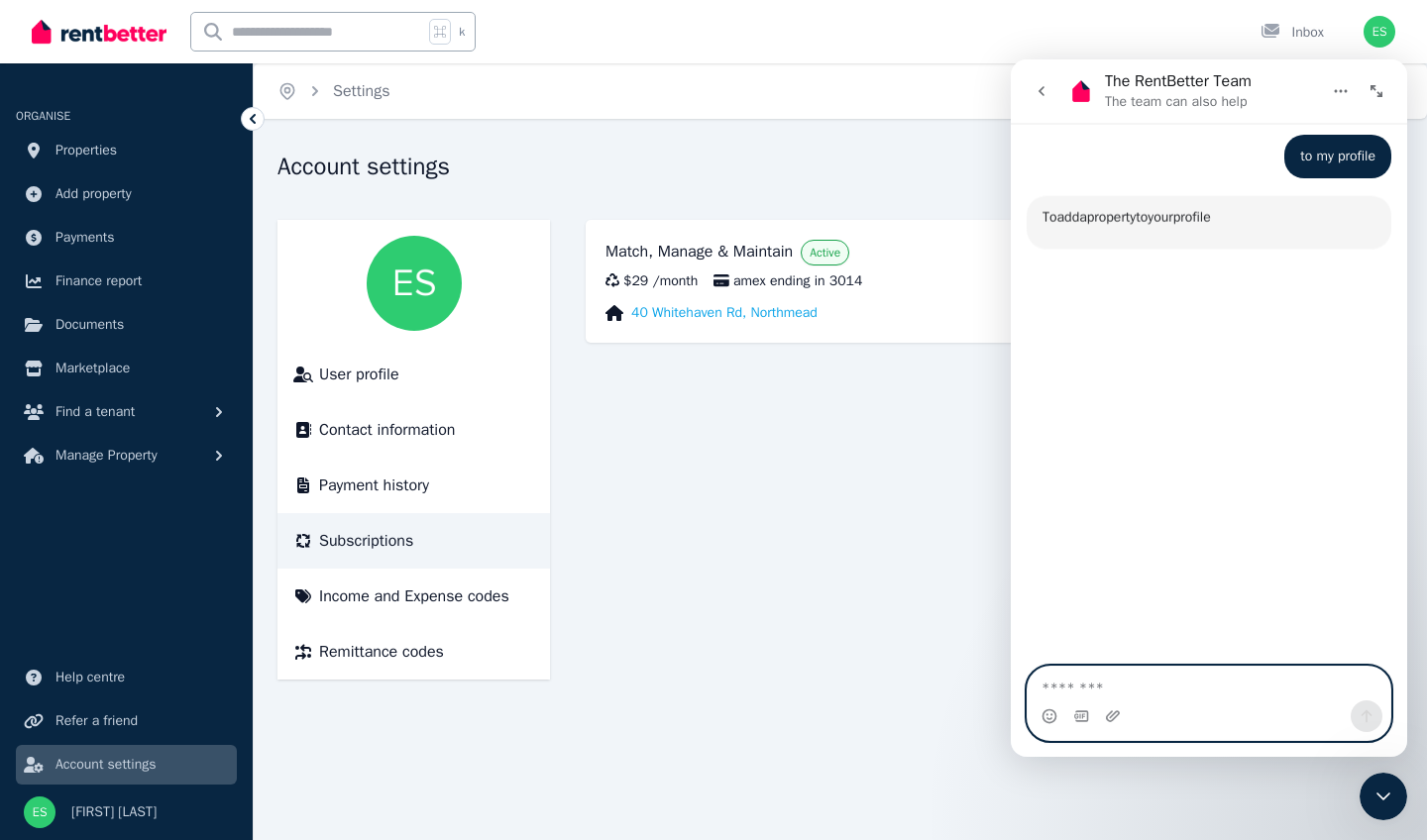 scroll, scrollTop: 1560, scrollLeft: 0, axis: vertical 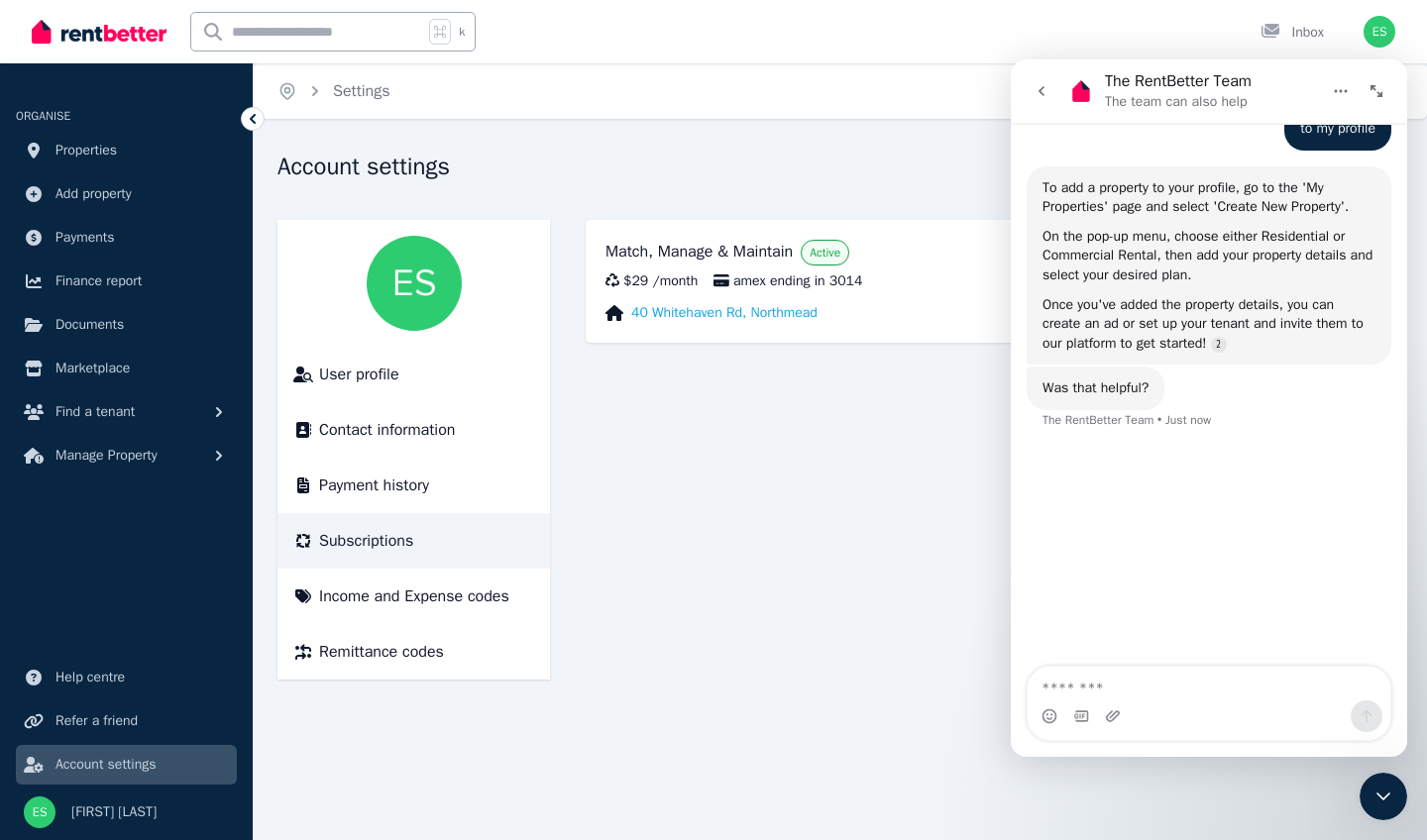 click on "Match, Manage & Maintain Active $[PRICE]   /  month [CARD_TYPE] ending in [LAST_4_DIGITS] [NUMBER] [STREET], [CITY]" at bounding box center (994, 450) 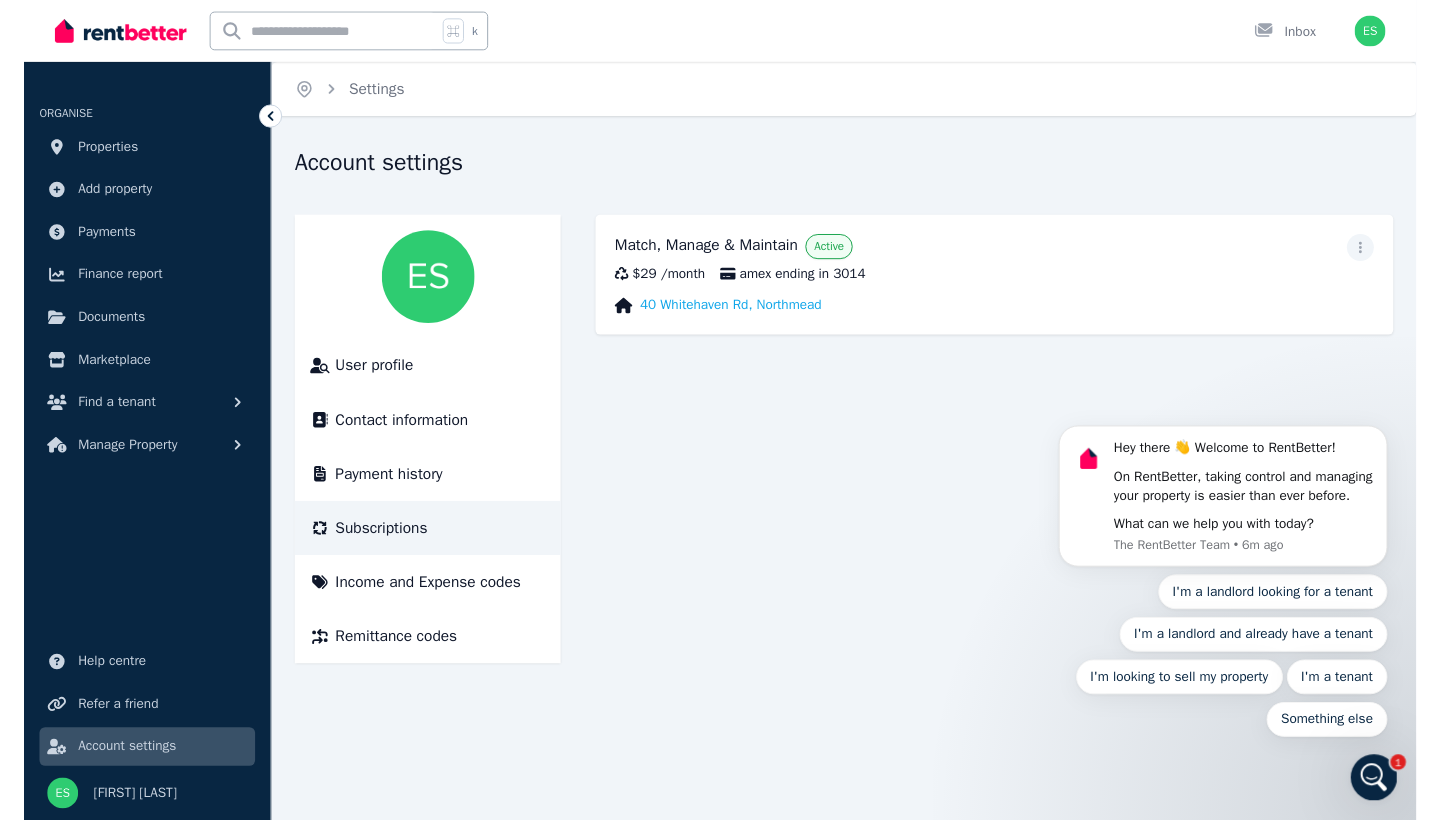 scroll, scrollTop: 0, scrollLeft: 0, axis: both 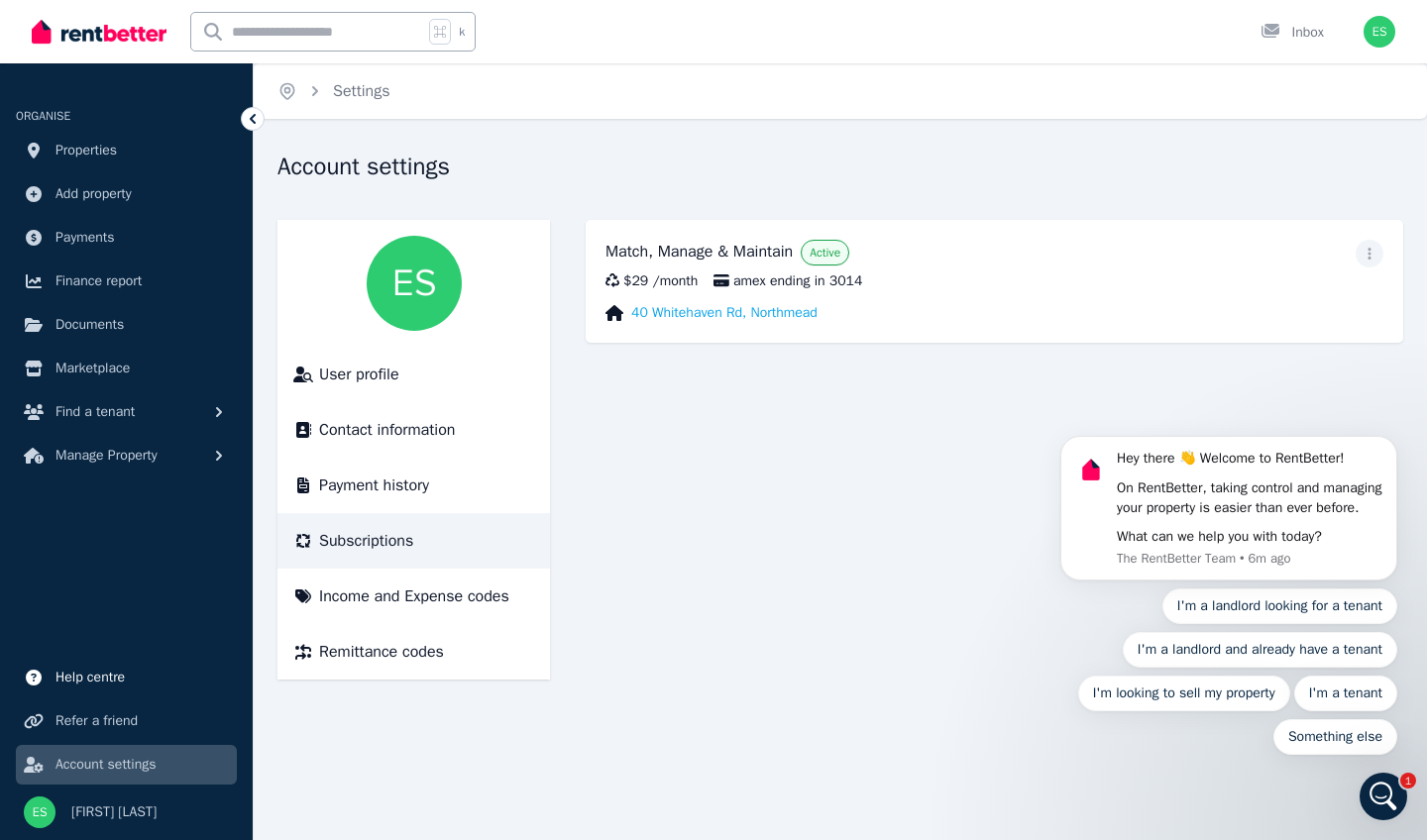click on "Help centre" at bounding box center [90, 678] 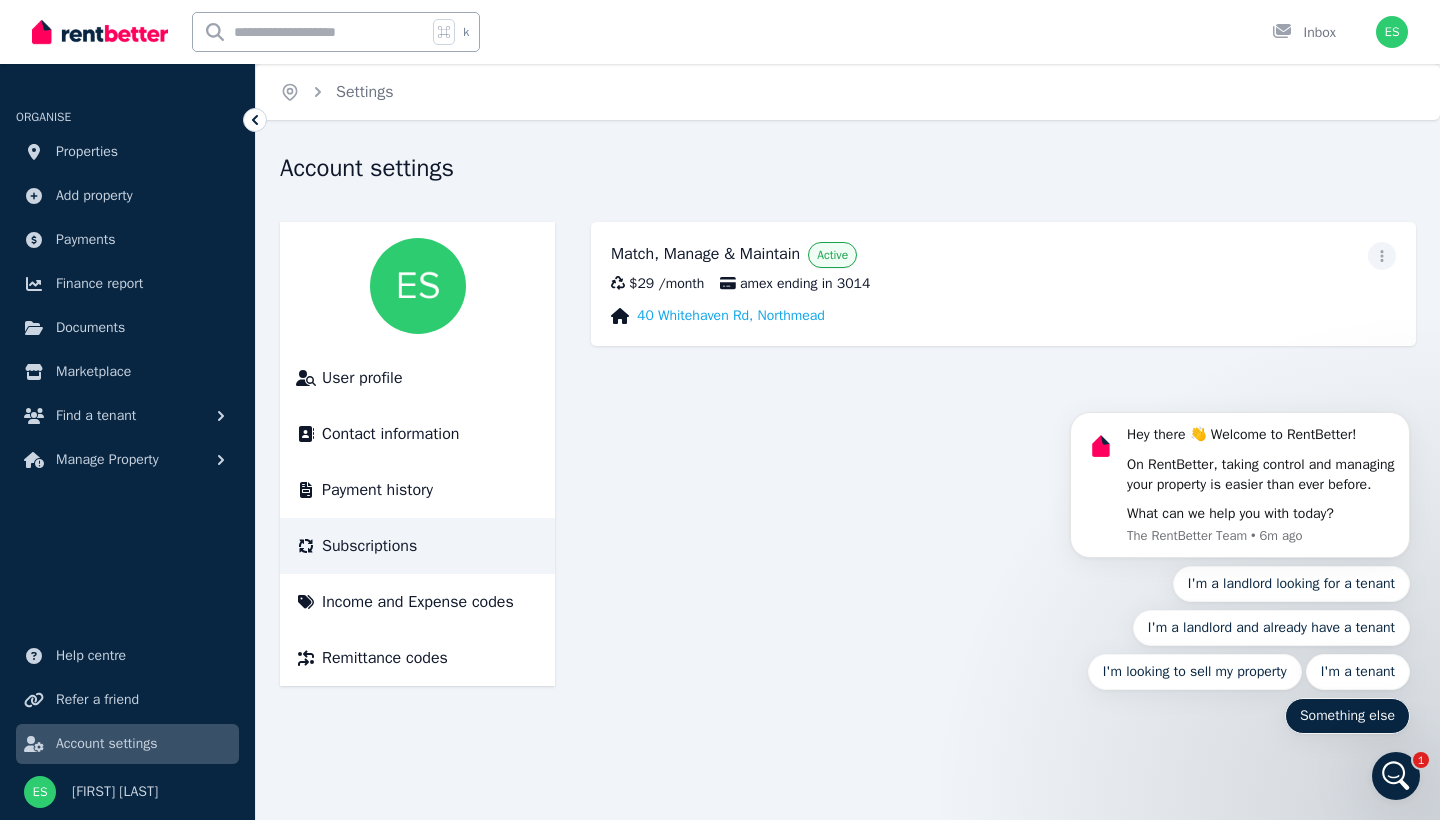 click on "Something else" at bounding box center (1347, 716) 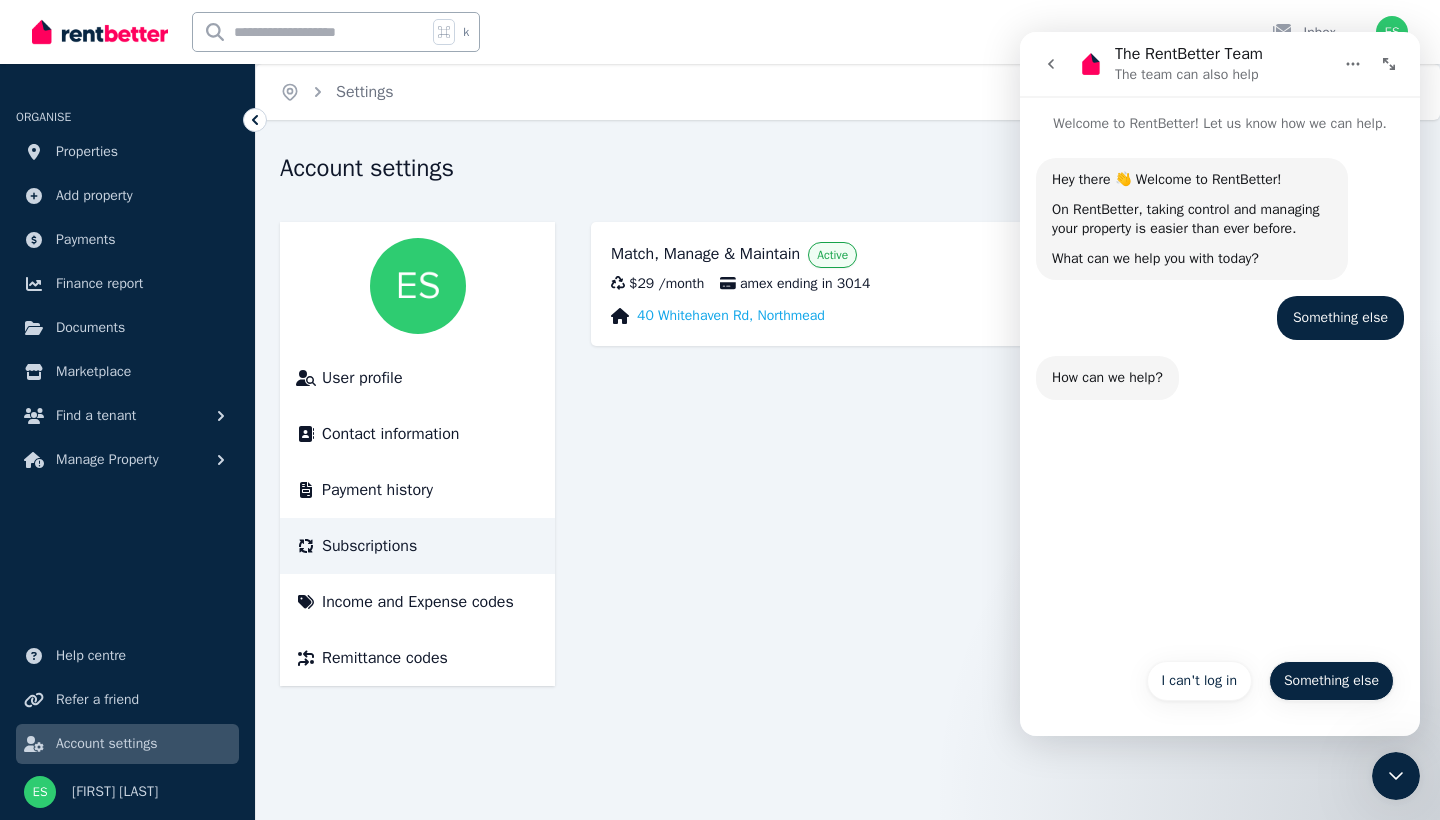 click on "Something else" at bounding box center [1331, 681] 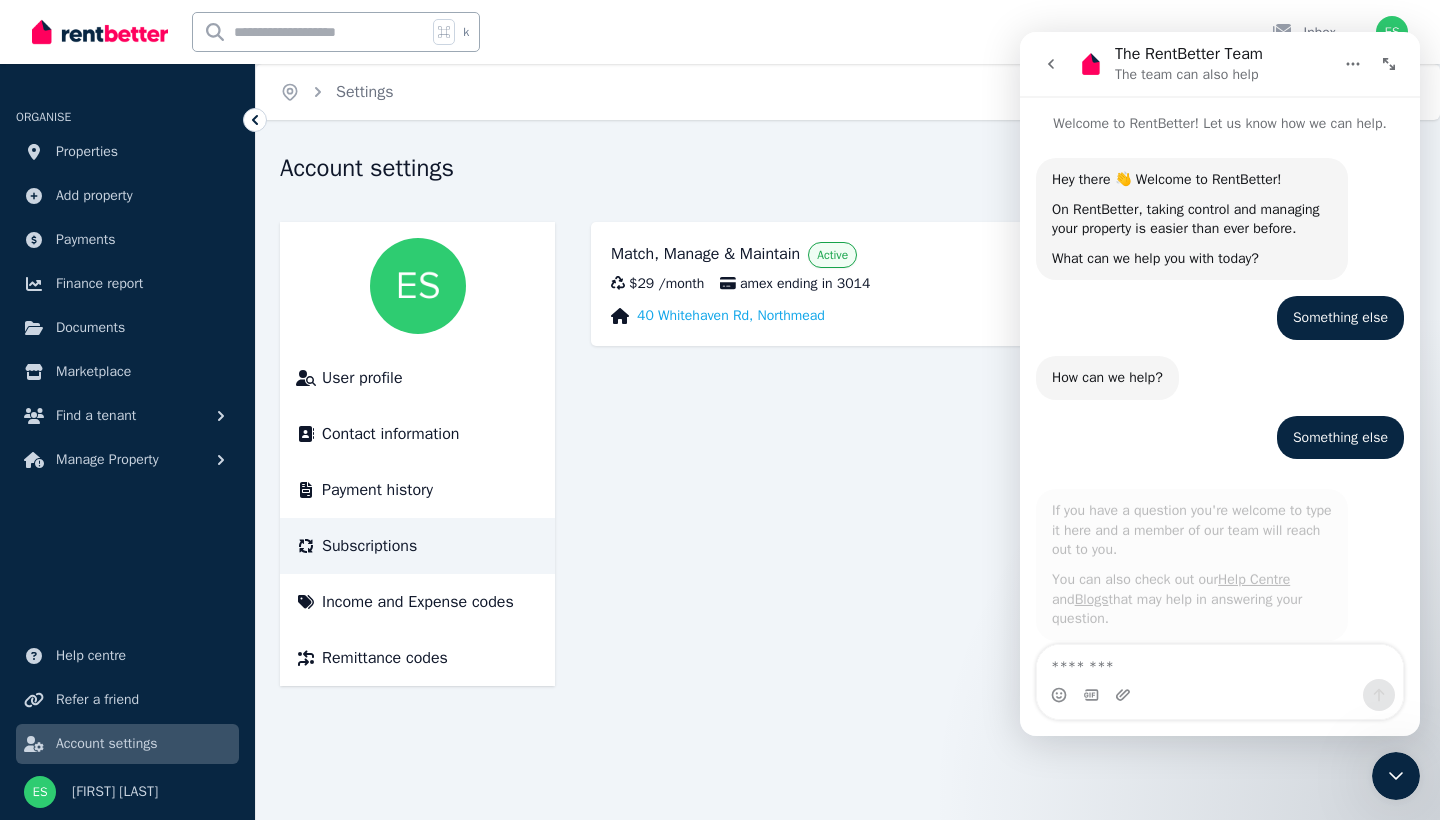 scroll, scrollTop: 35, scrollLeft: 0, axis: vertical 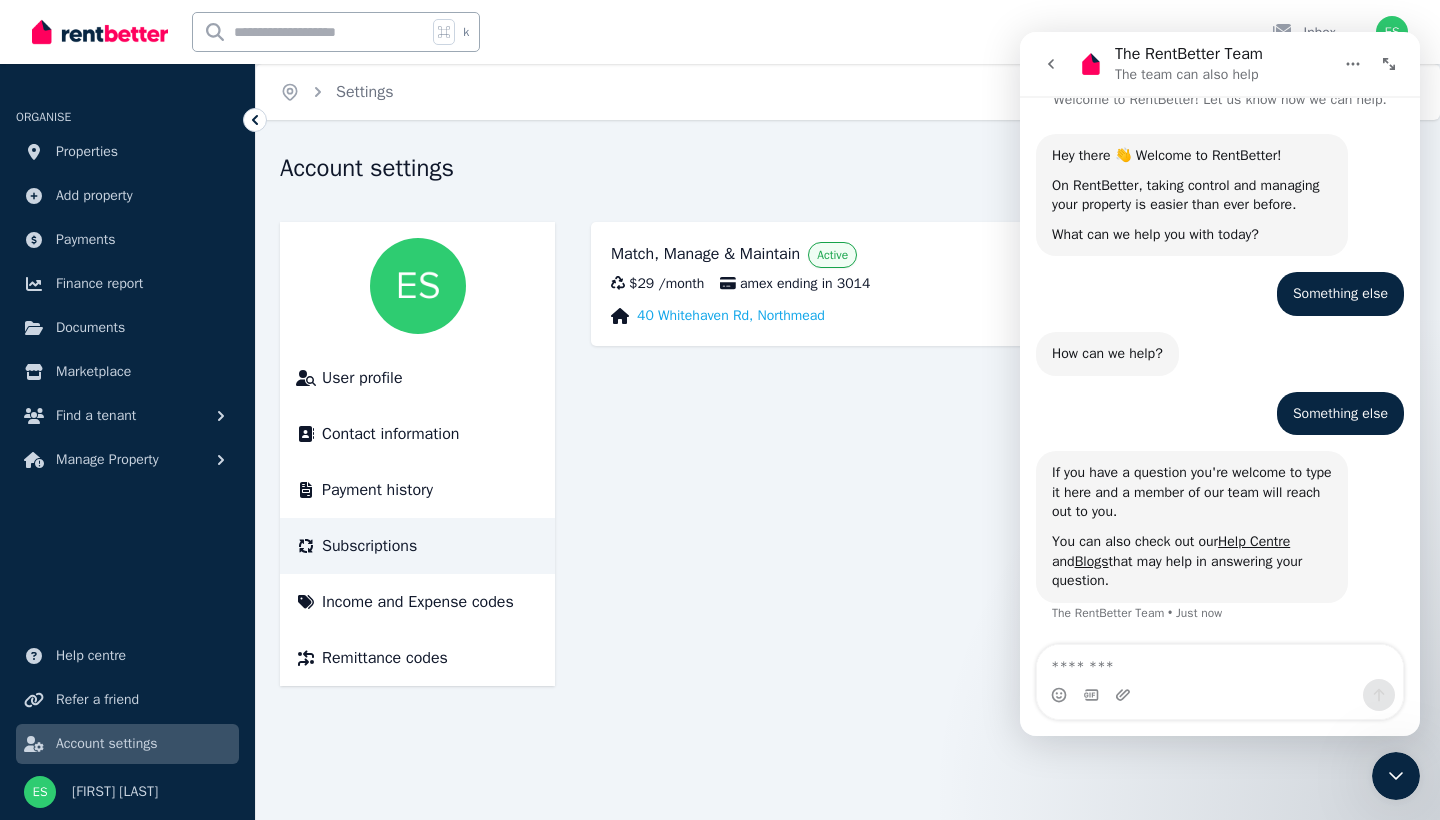 click at bounding box center (1220, 662) 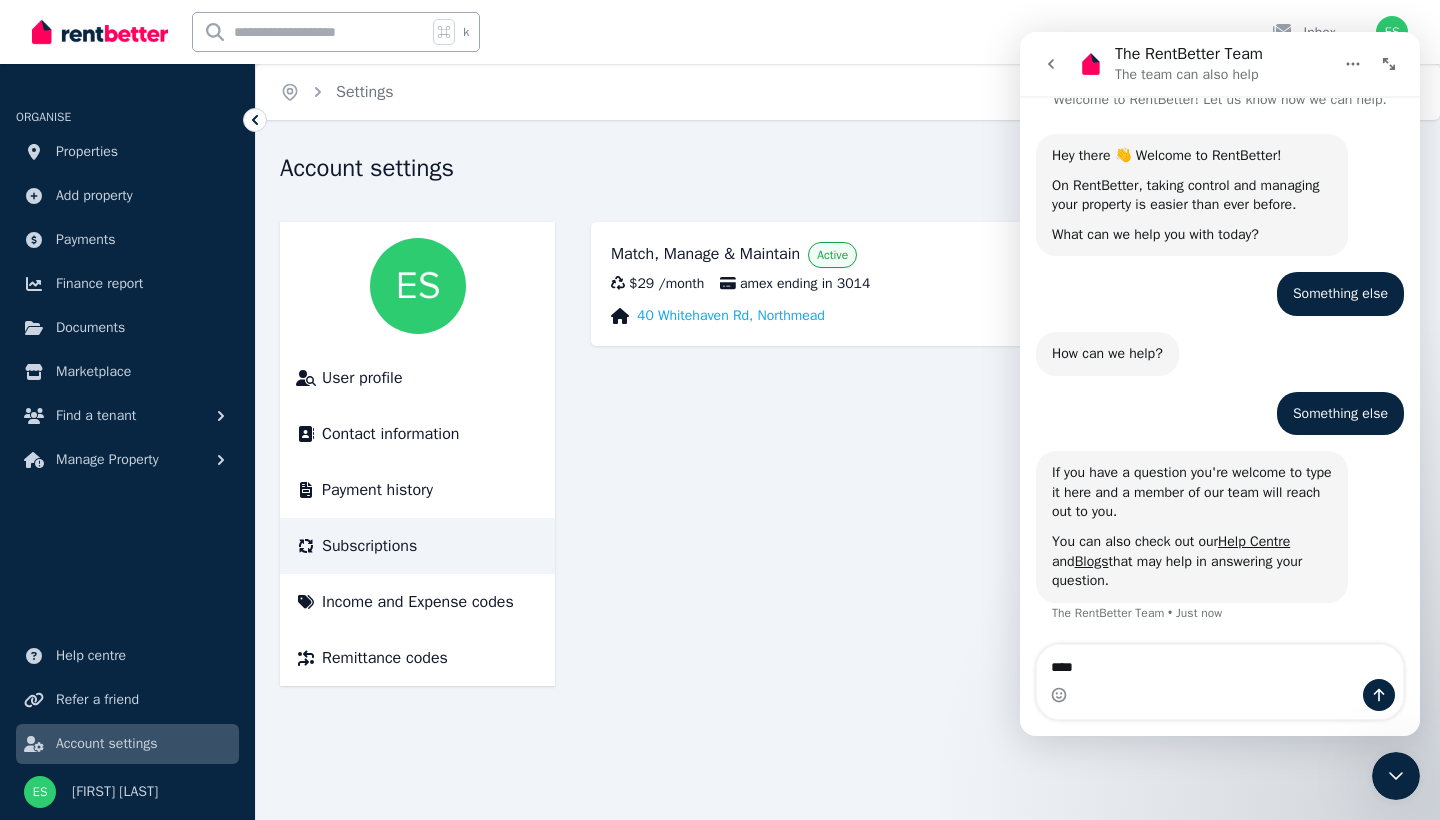 type on "*****" 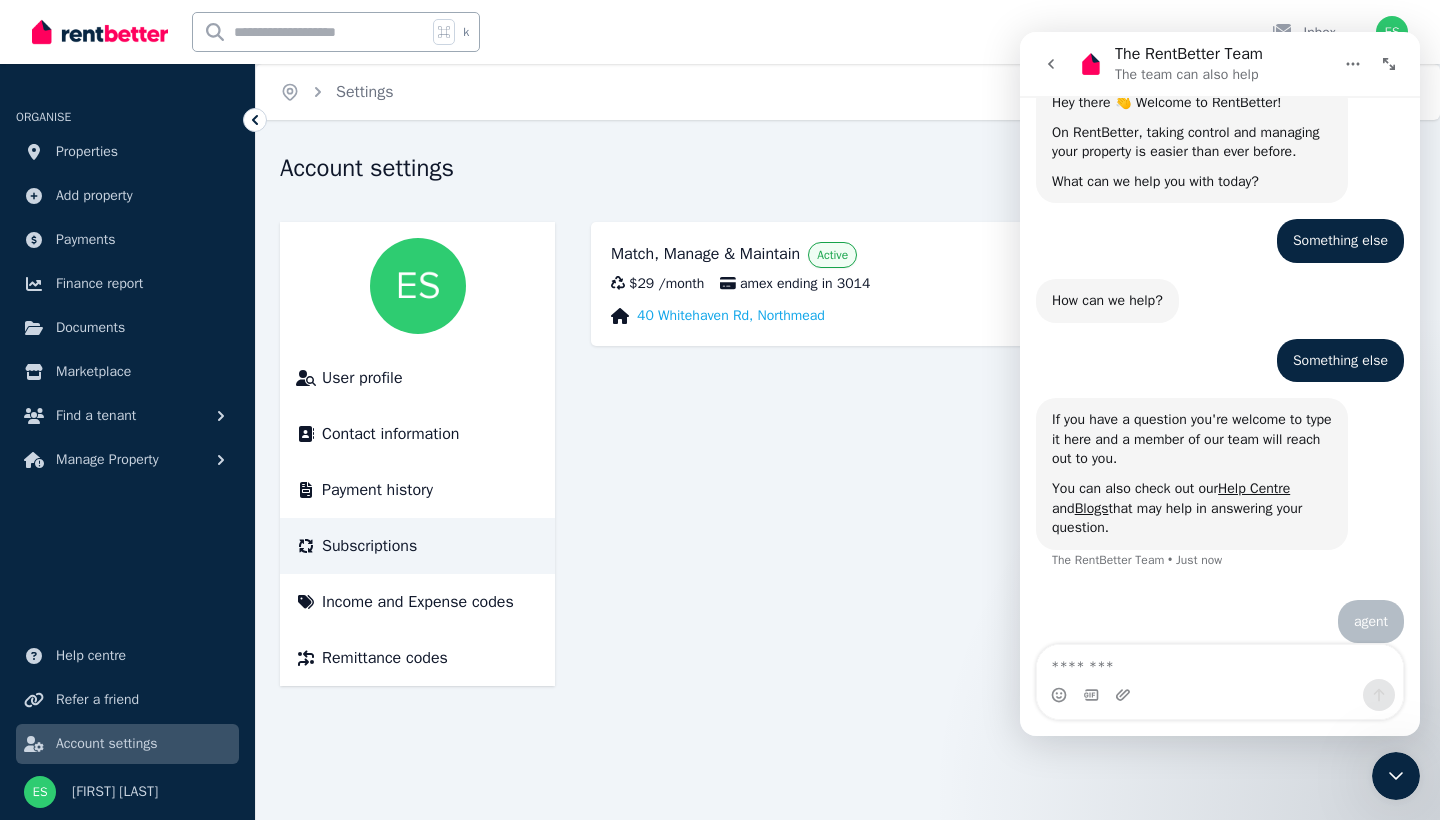 scroll, scrollTop: 94, scrollLeft: 0, axis: vertical 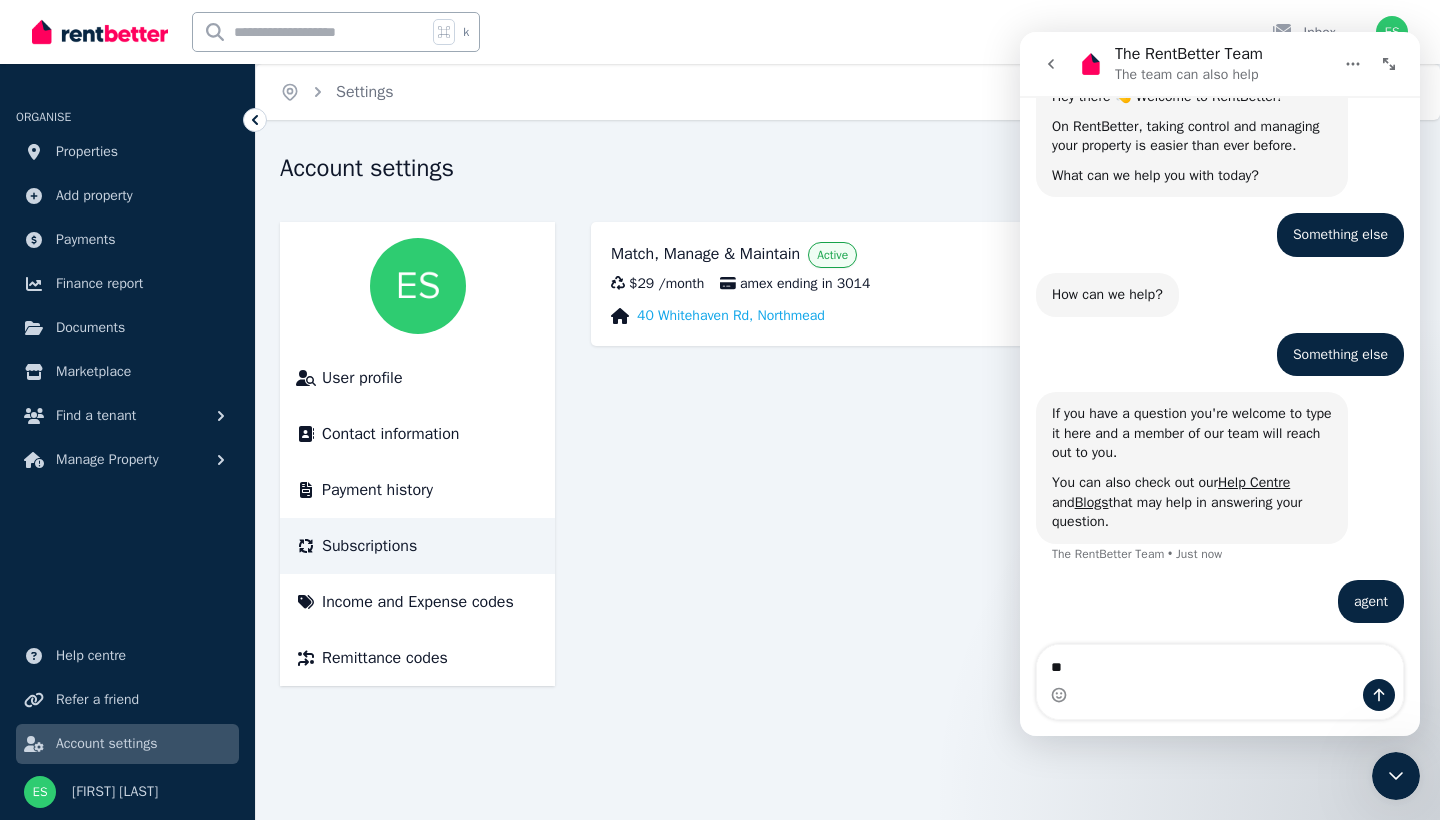 type on "*" 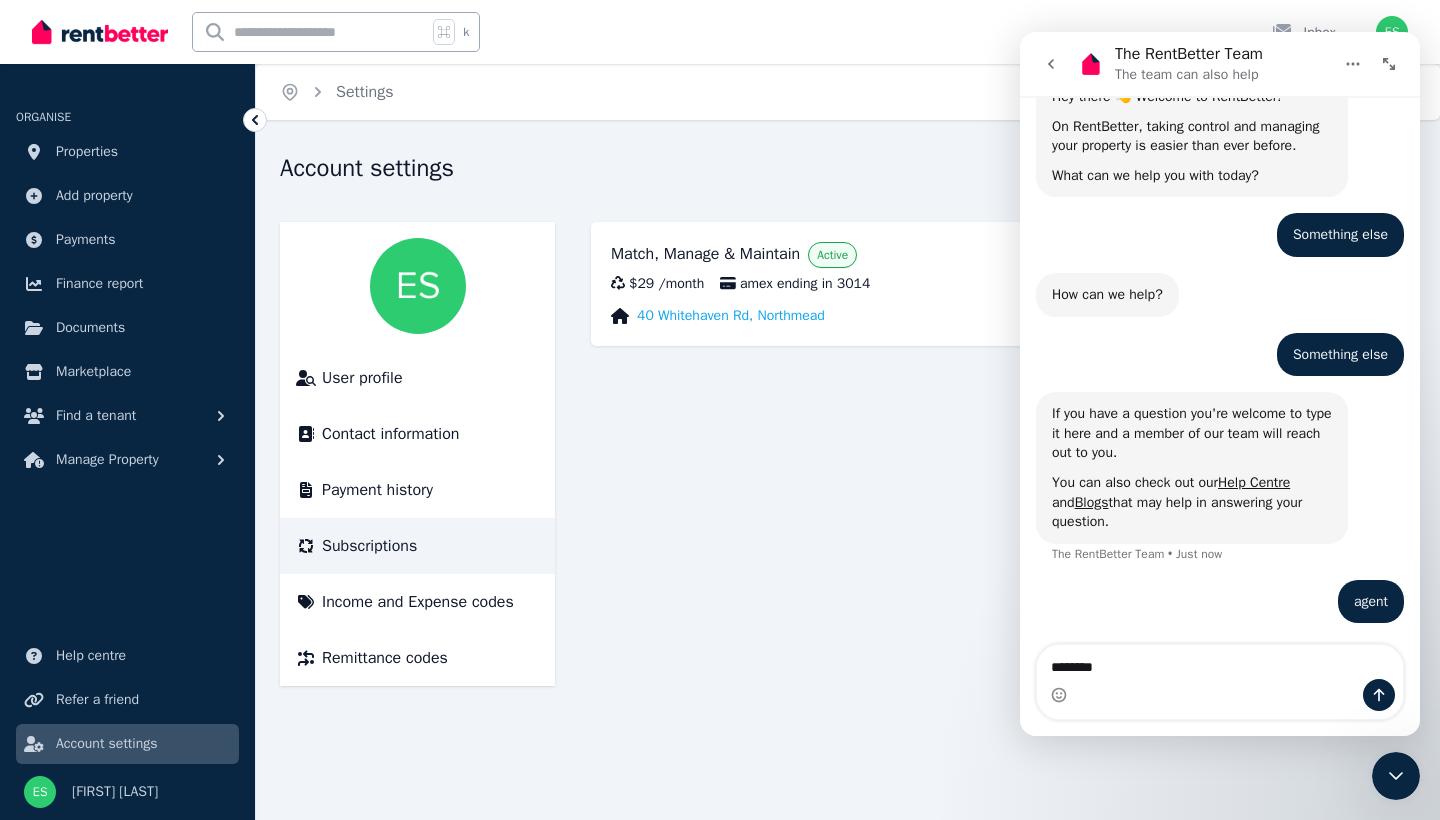 type on "*********" 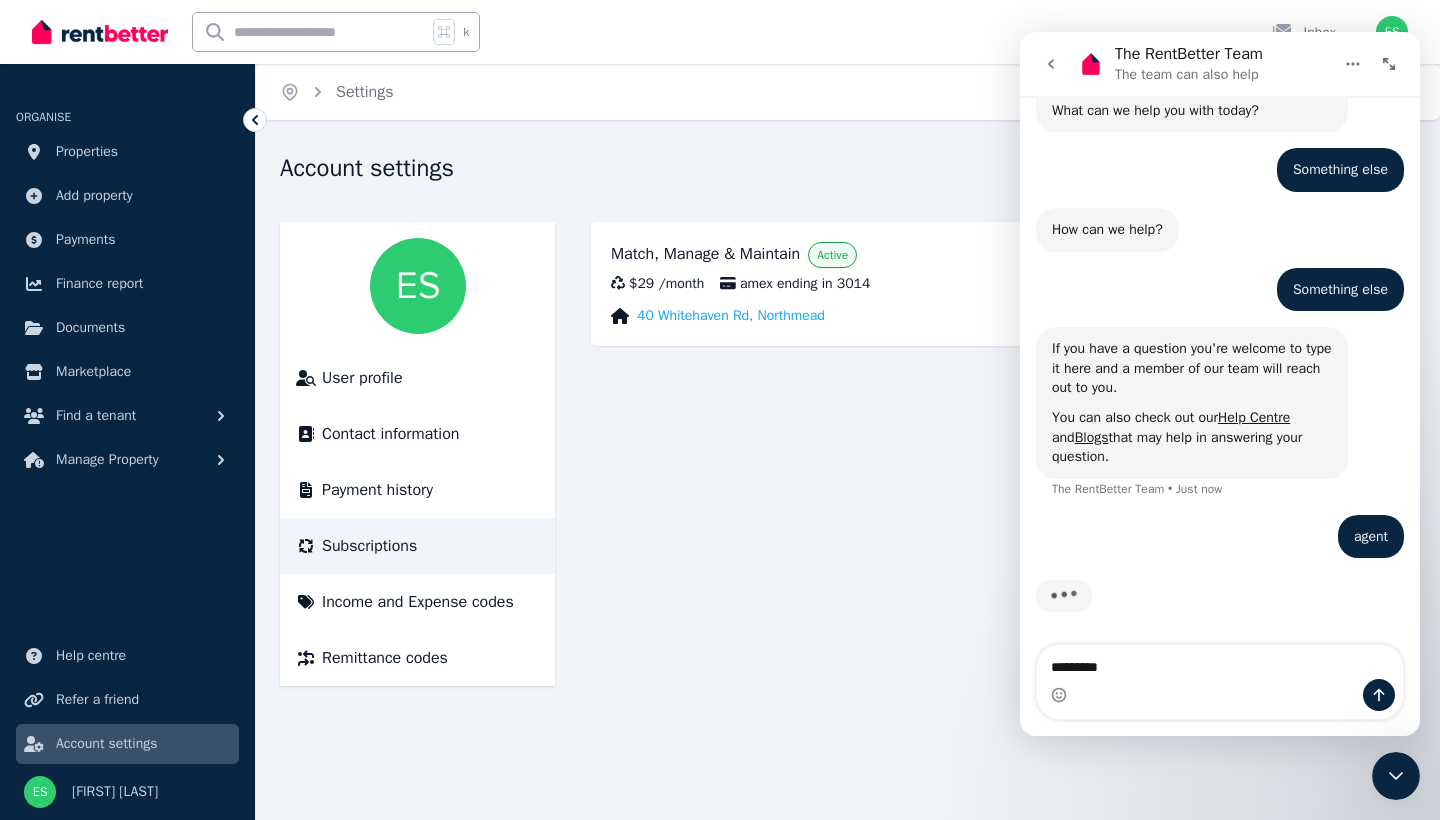 type 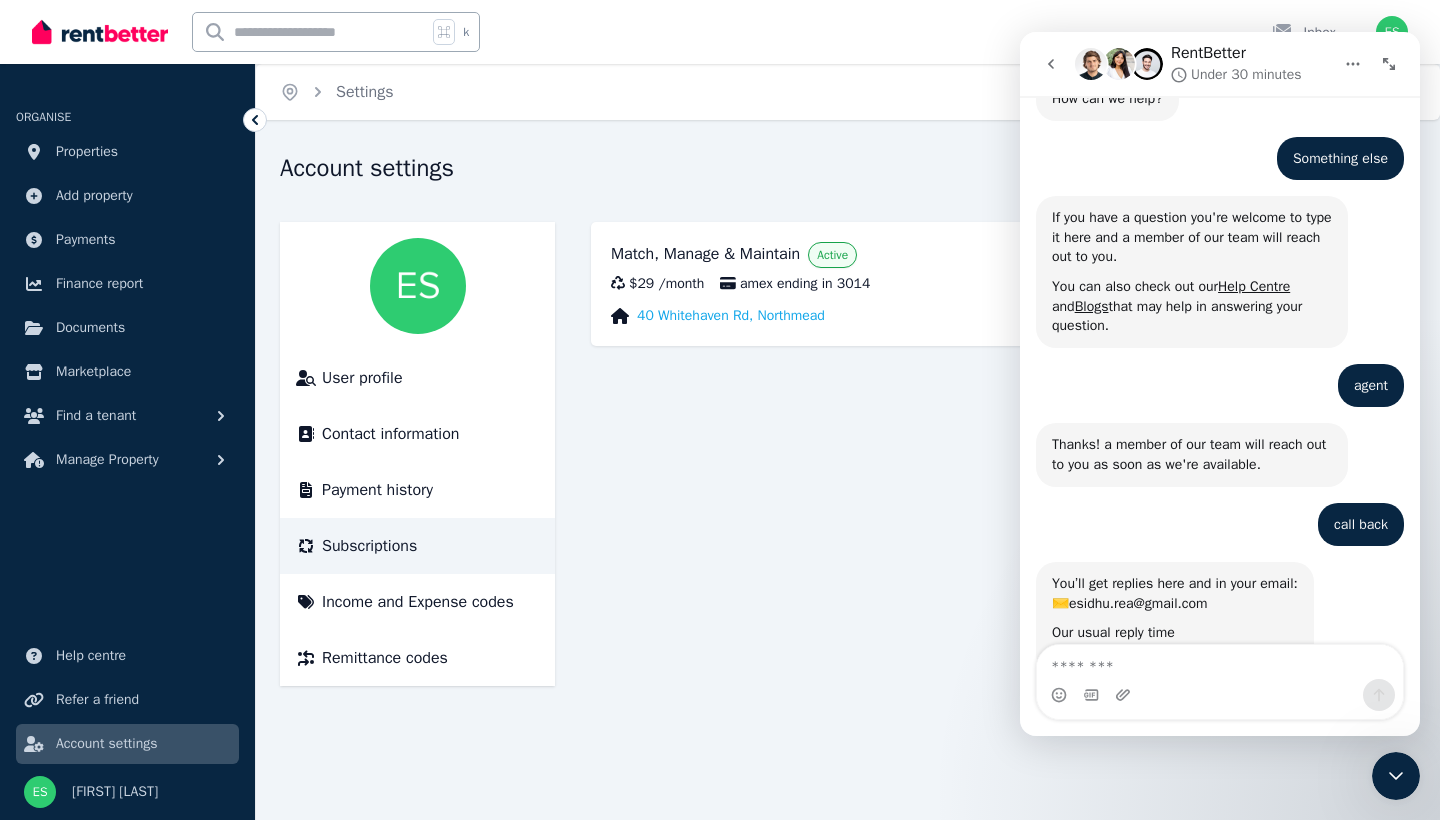 scroll, scrollTop: 413, scrollLeft: 0, axis: vertical 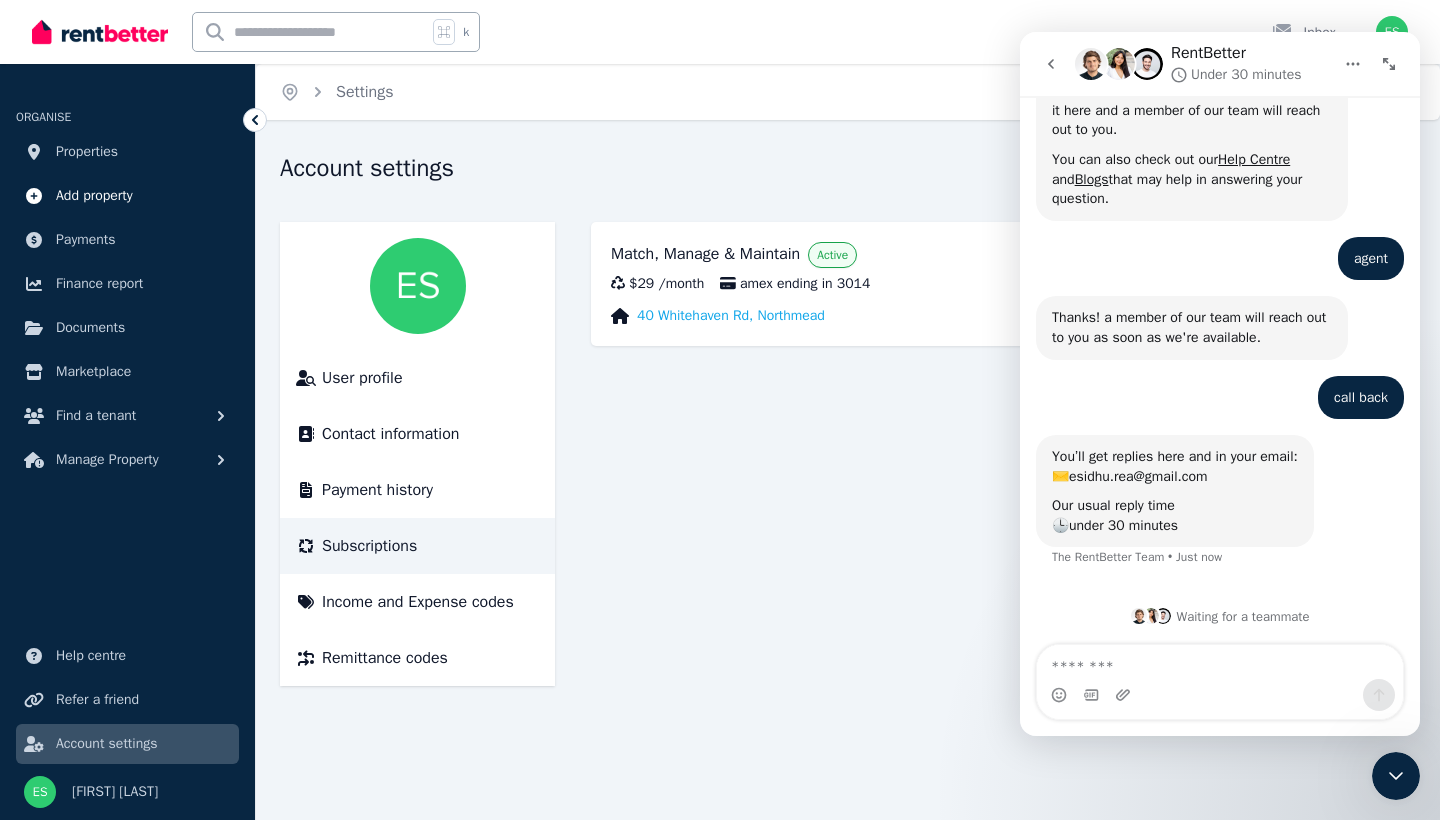 click on "Add property" at bounding box center (94, 196) 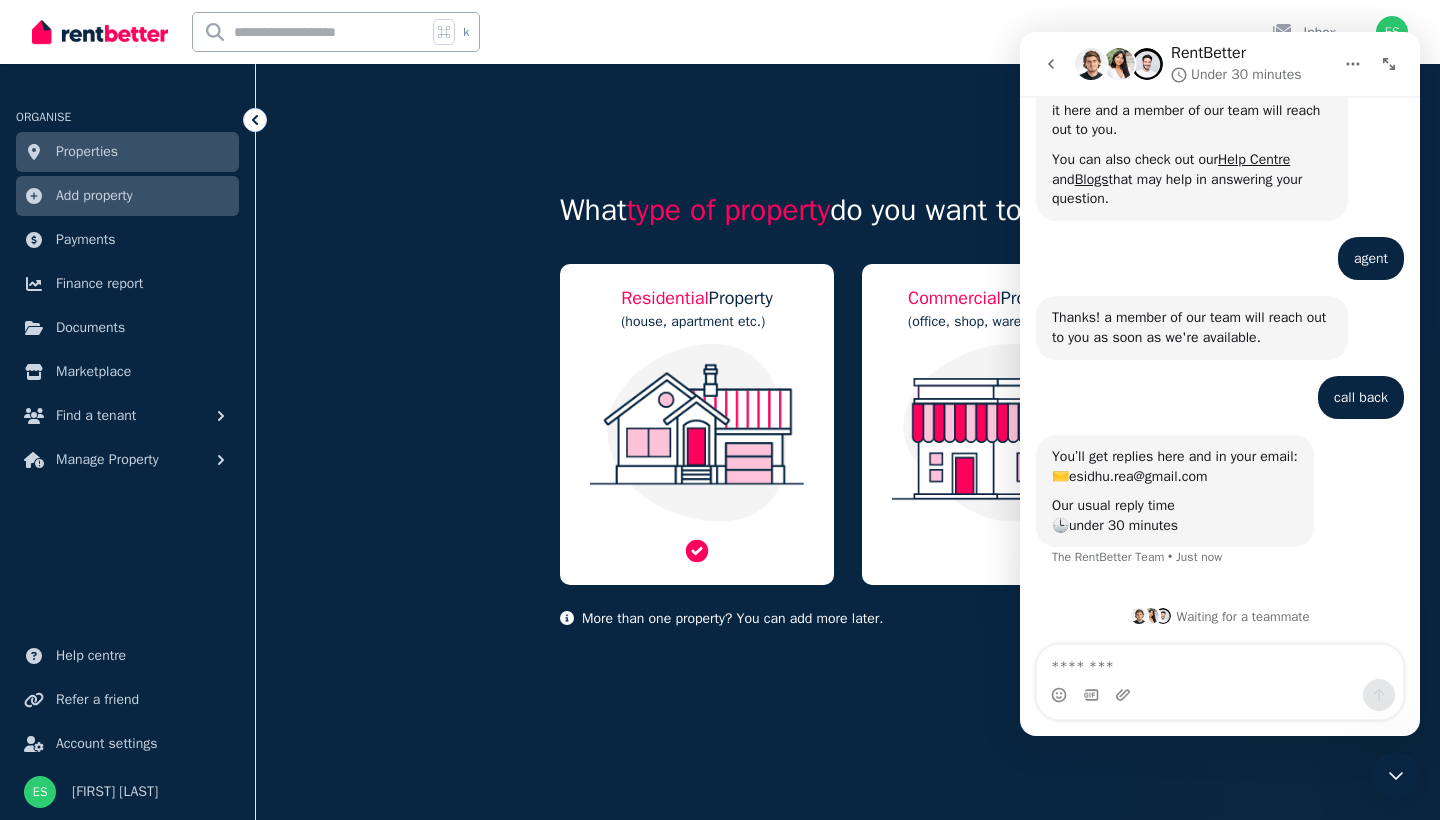 click at bounding box center (697, 433) 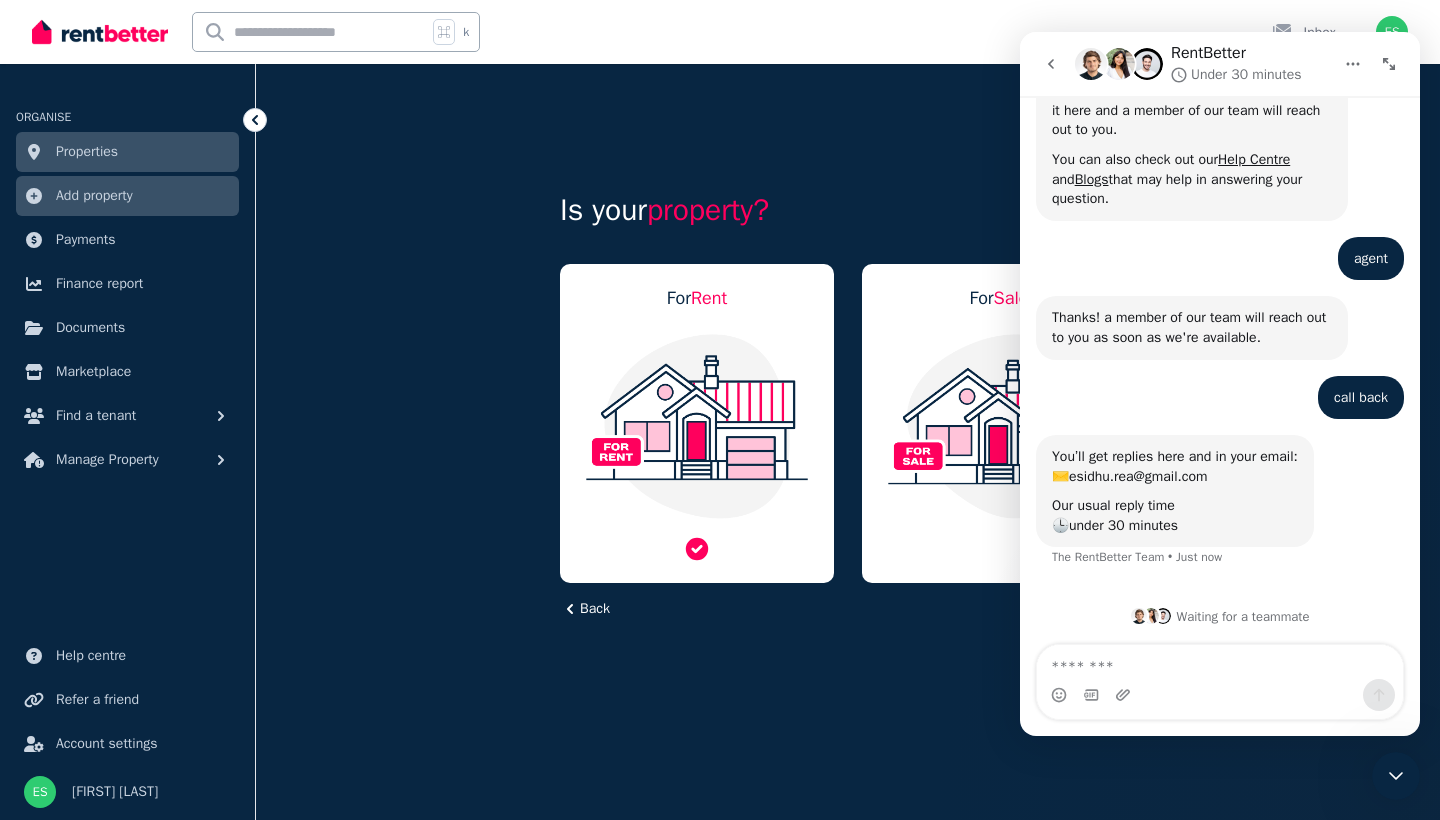 click at bounding box center (697, 426) 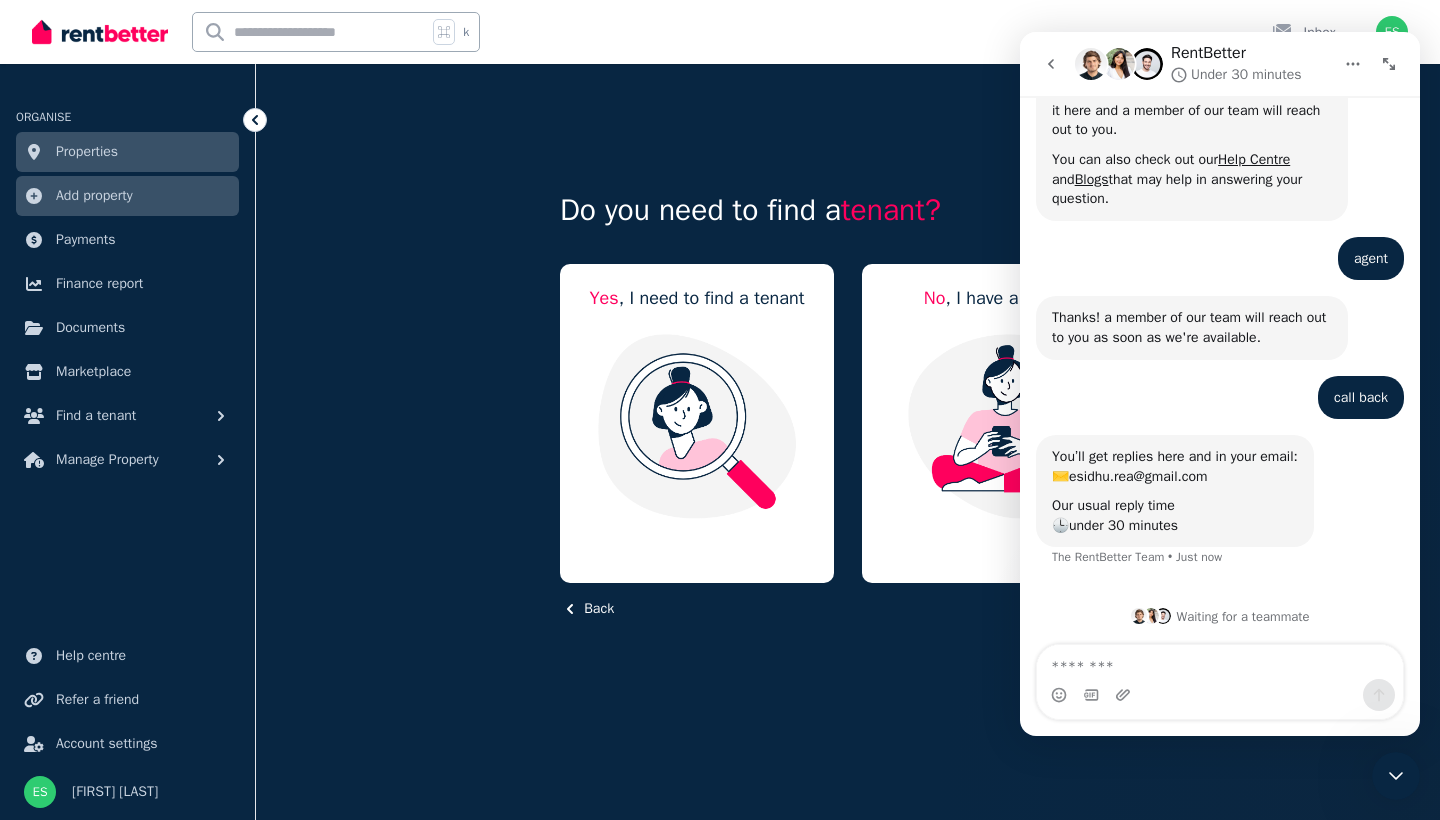 click 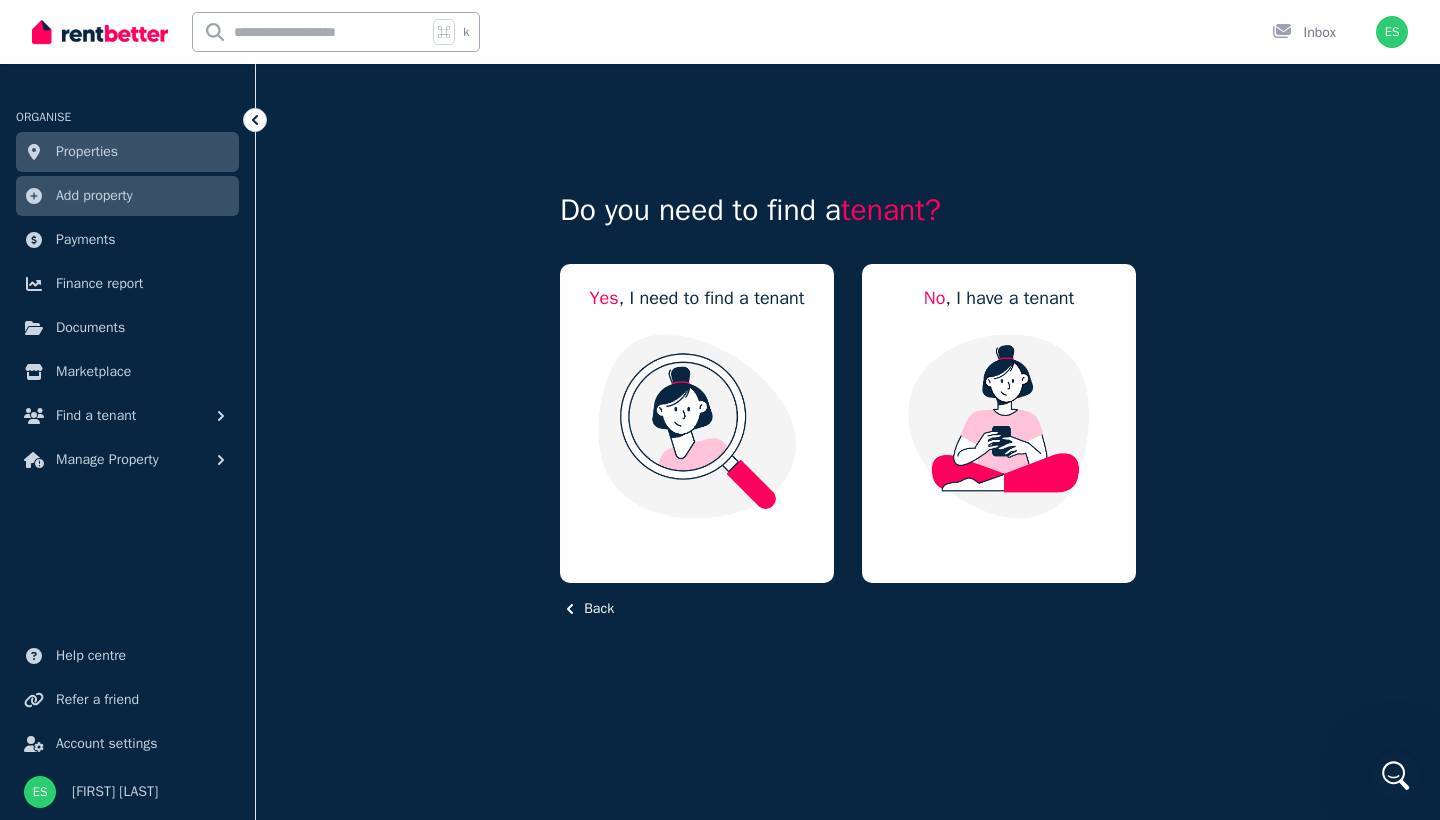 click 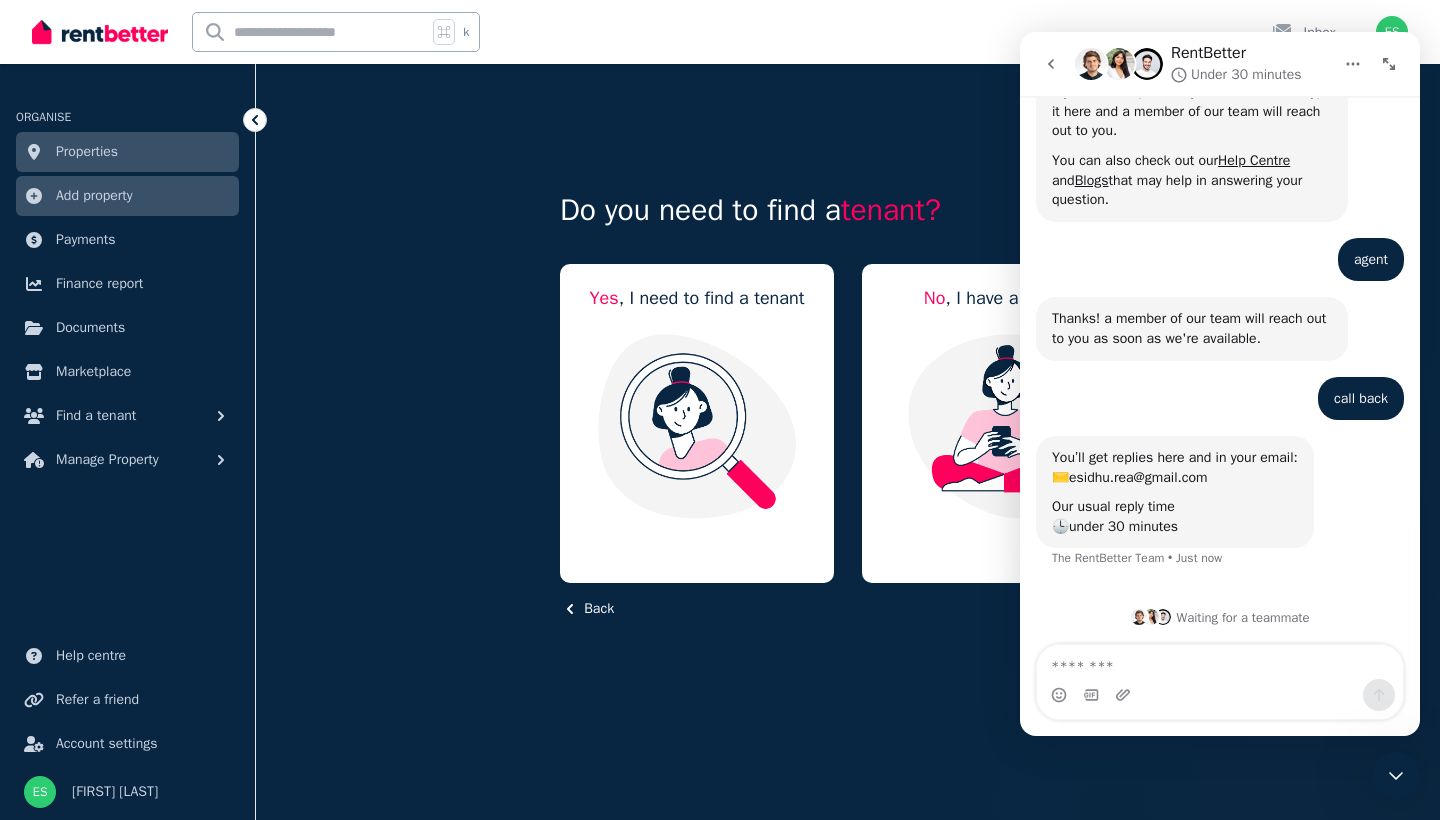 scroll, scrollTop: 413, scrollLeft: 0, axis: vertical 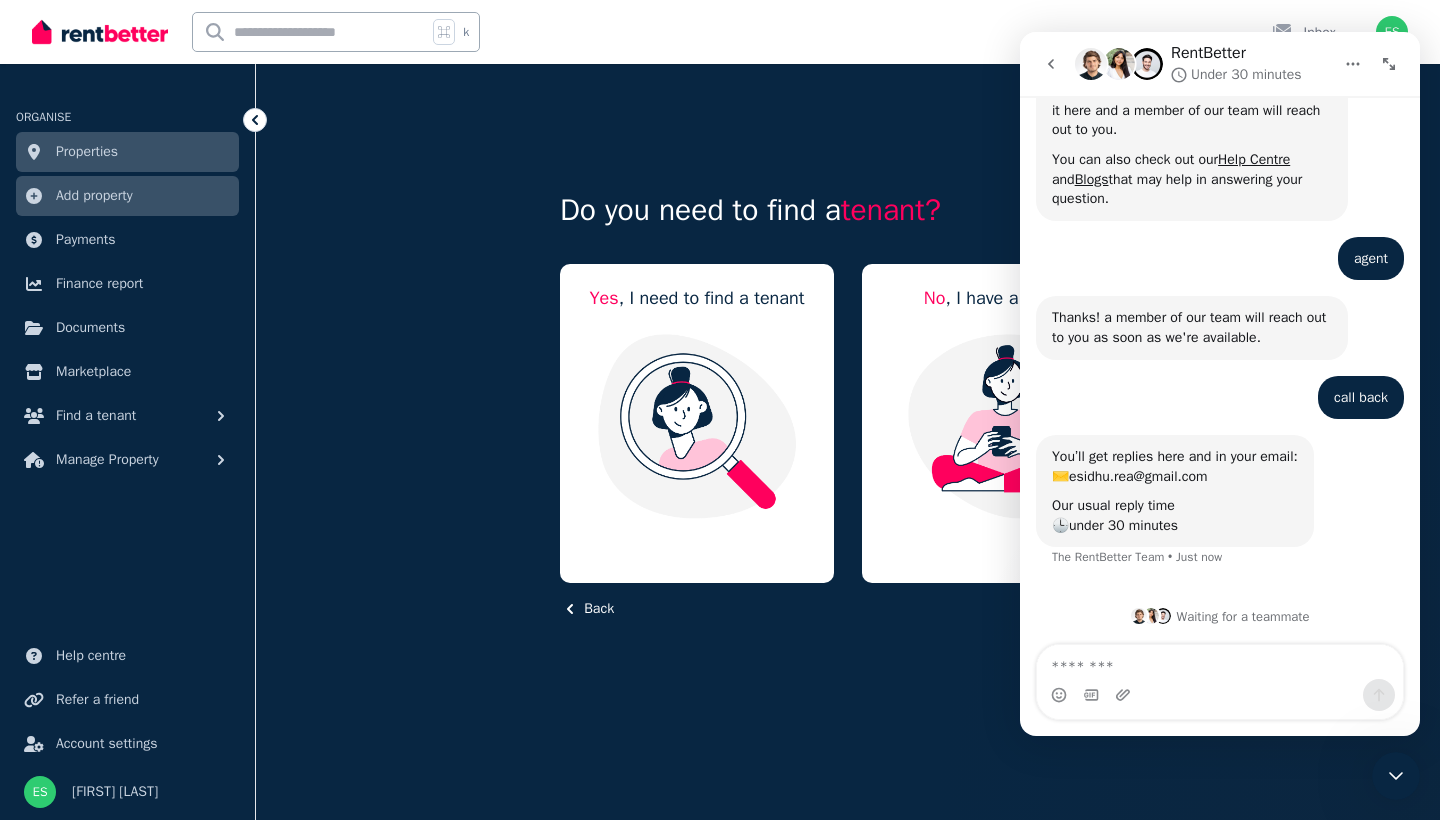 click 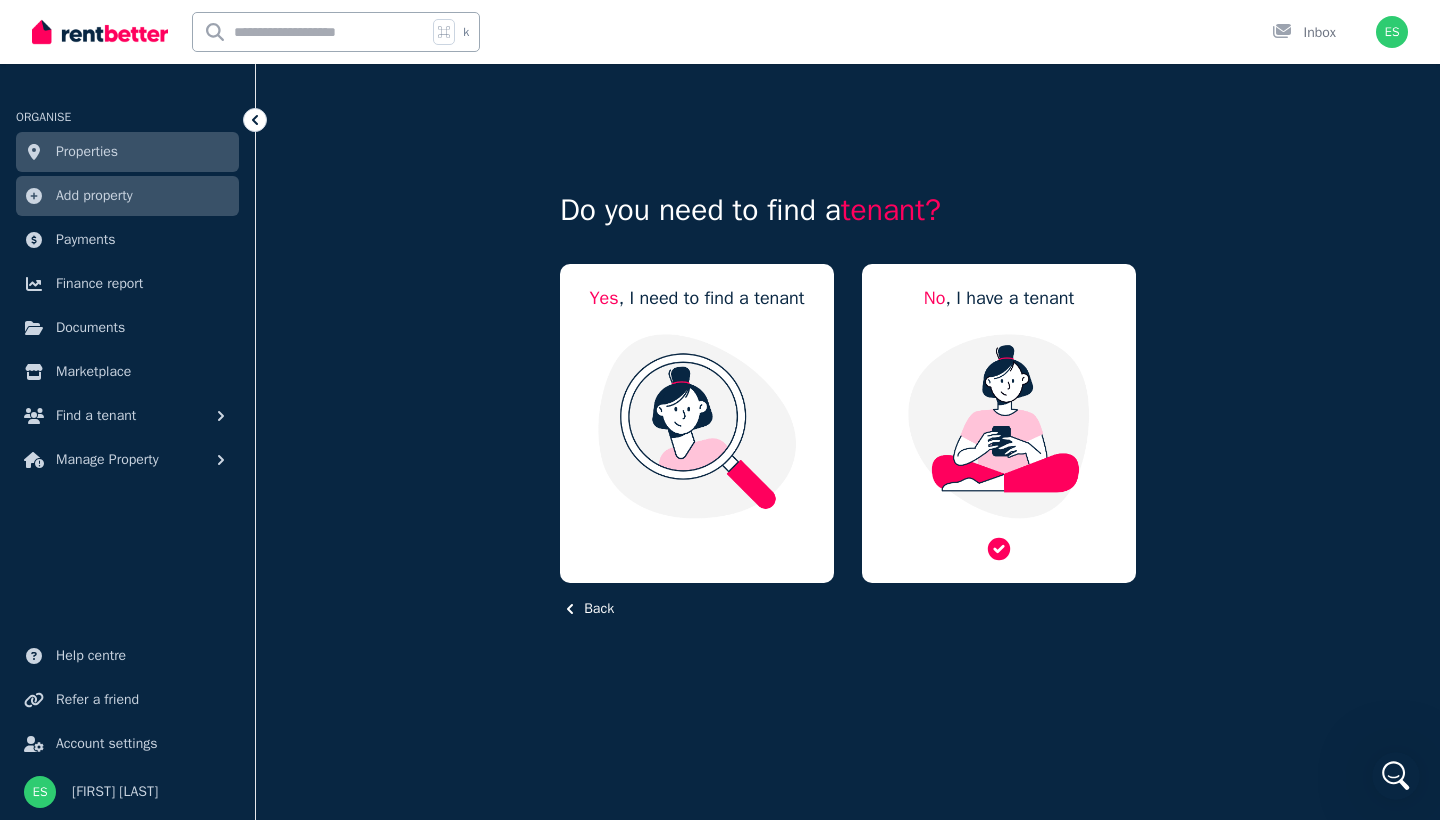 click at bounding box center (999, 426) 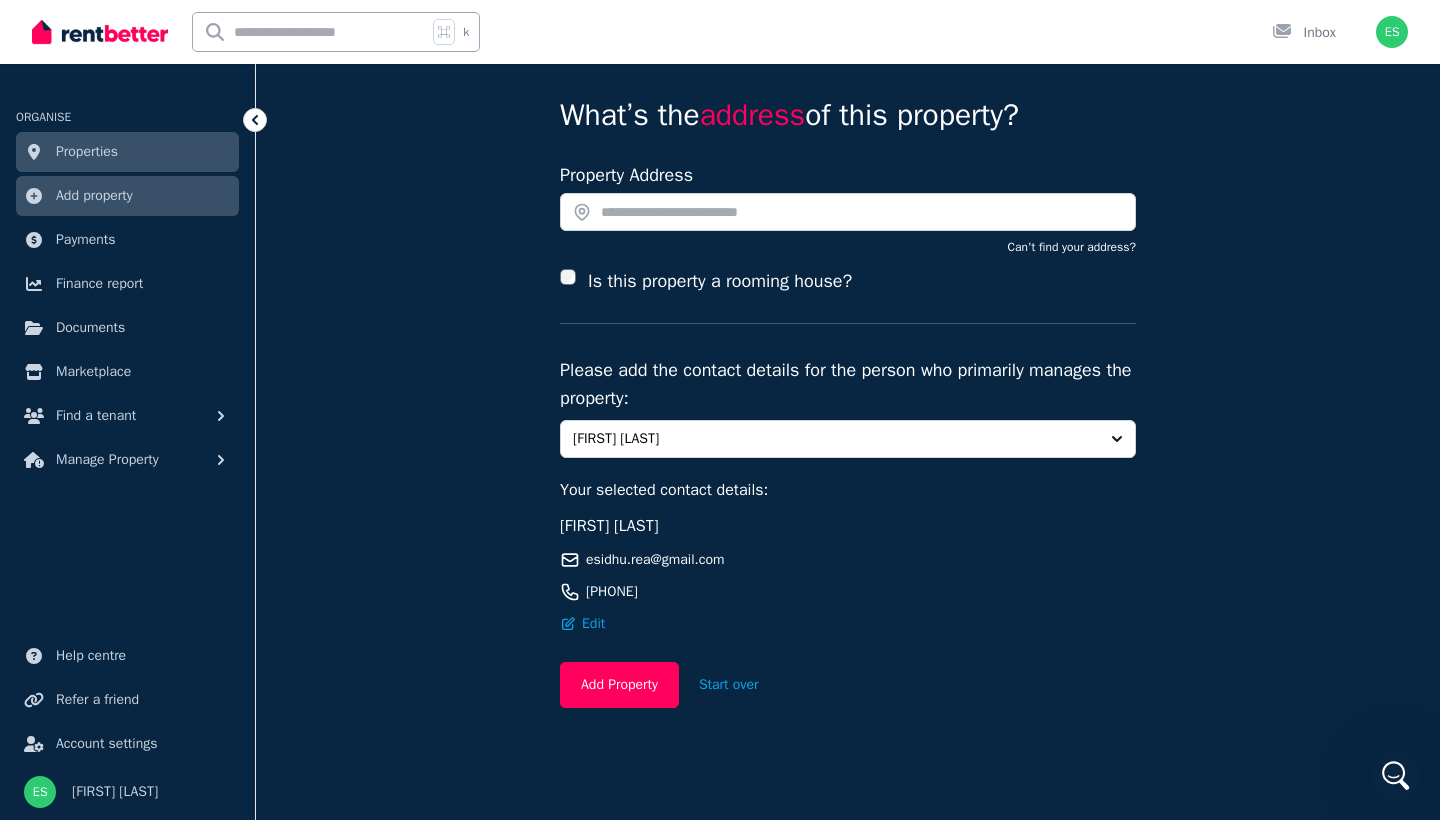 scroll, scrollTop: 95, scrollLeft: 0, axis: vertical 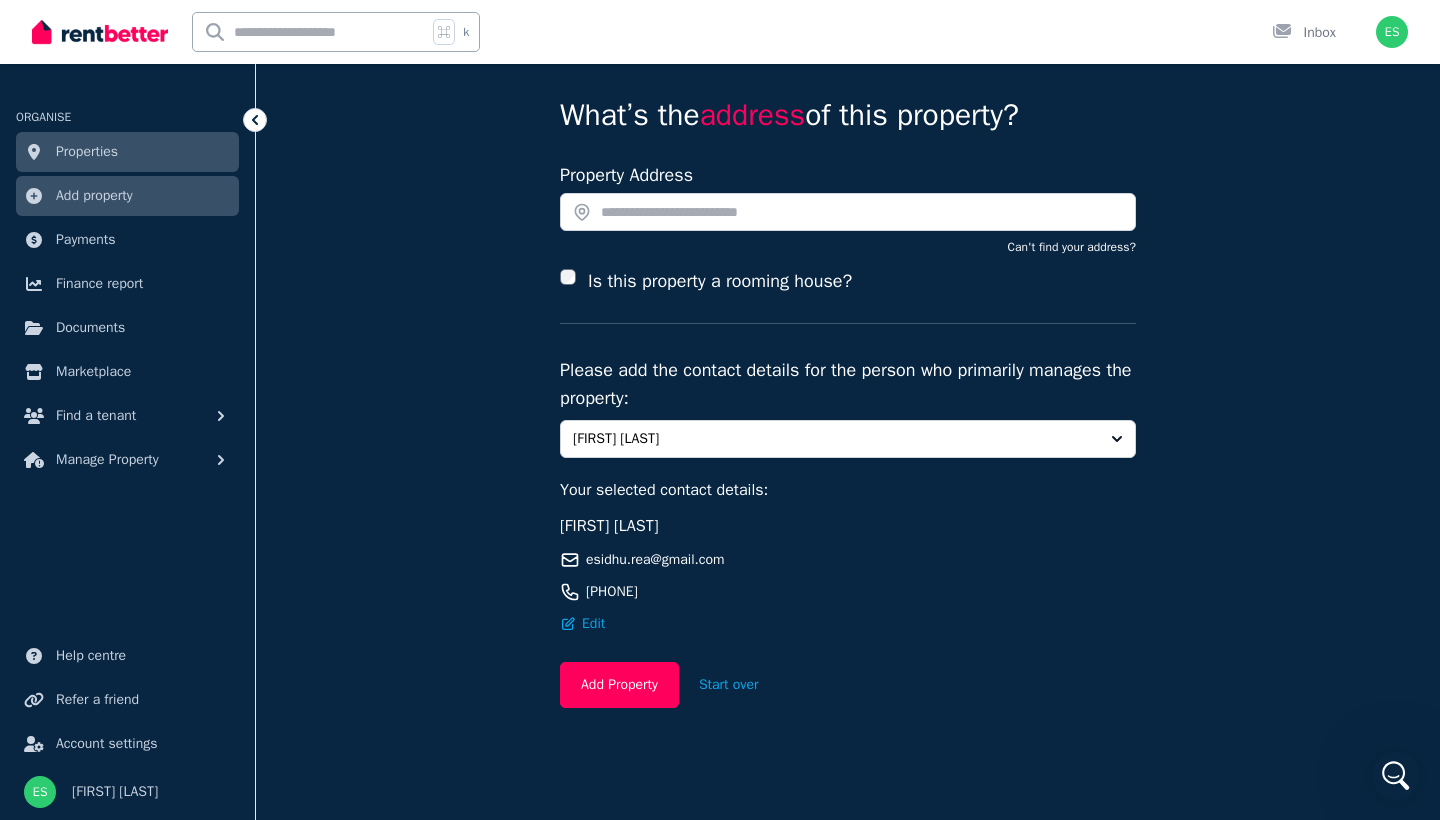 click on "[FIRST] [LAST]" at bounding box center [848, 439] 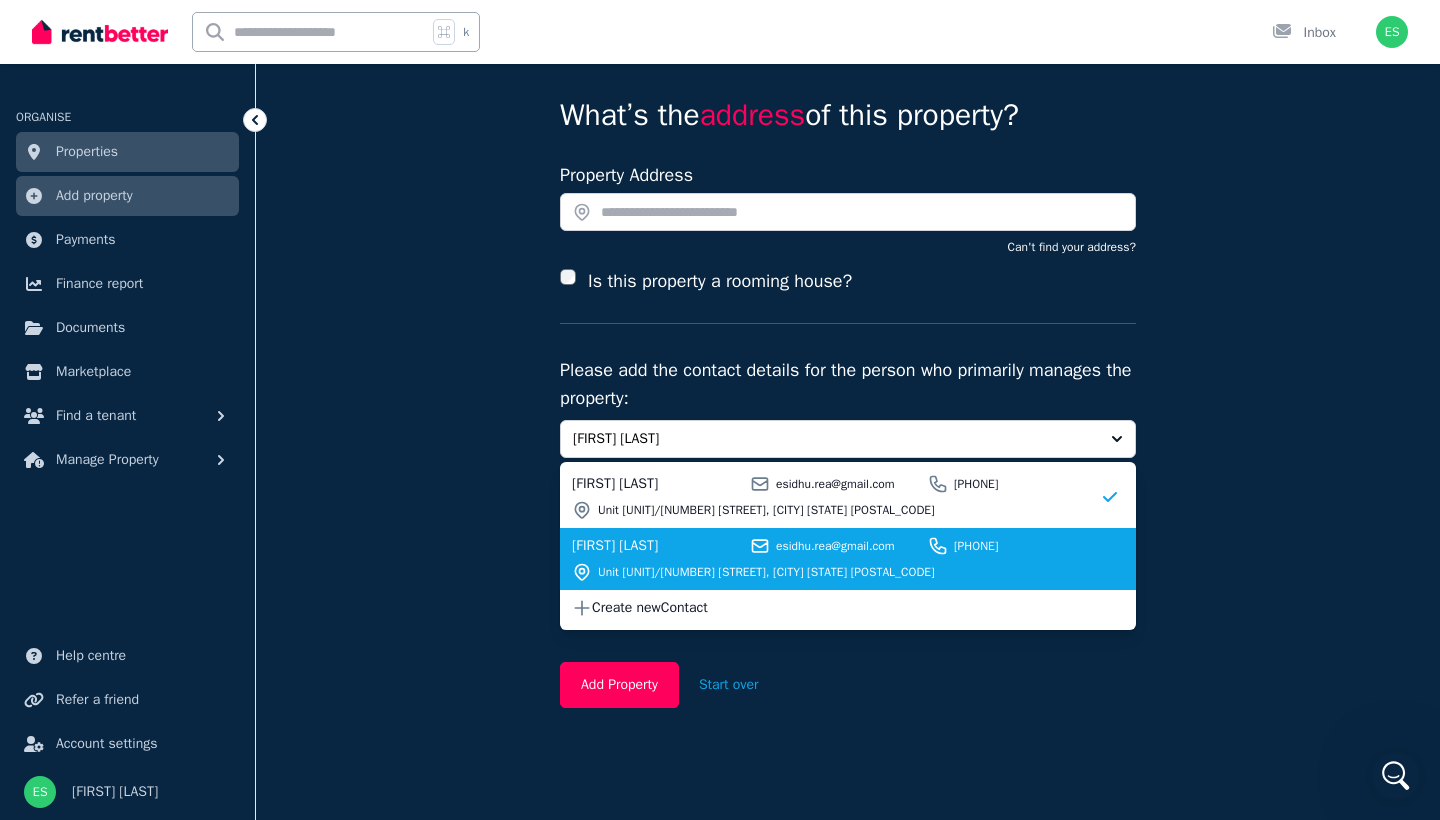click on "Unit [UNIT]/[NUMBER] [STREET], [CITY] [STATE] [POSTAL_CODE]" at bounding box center [849, 572] 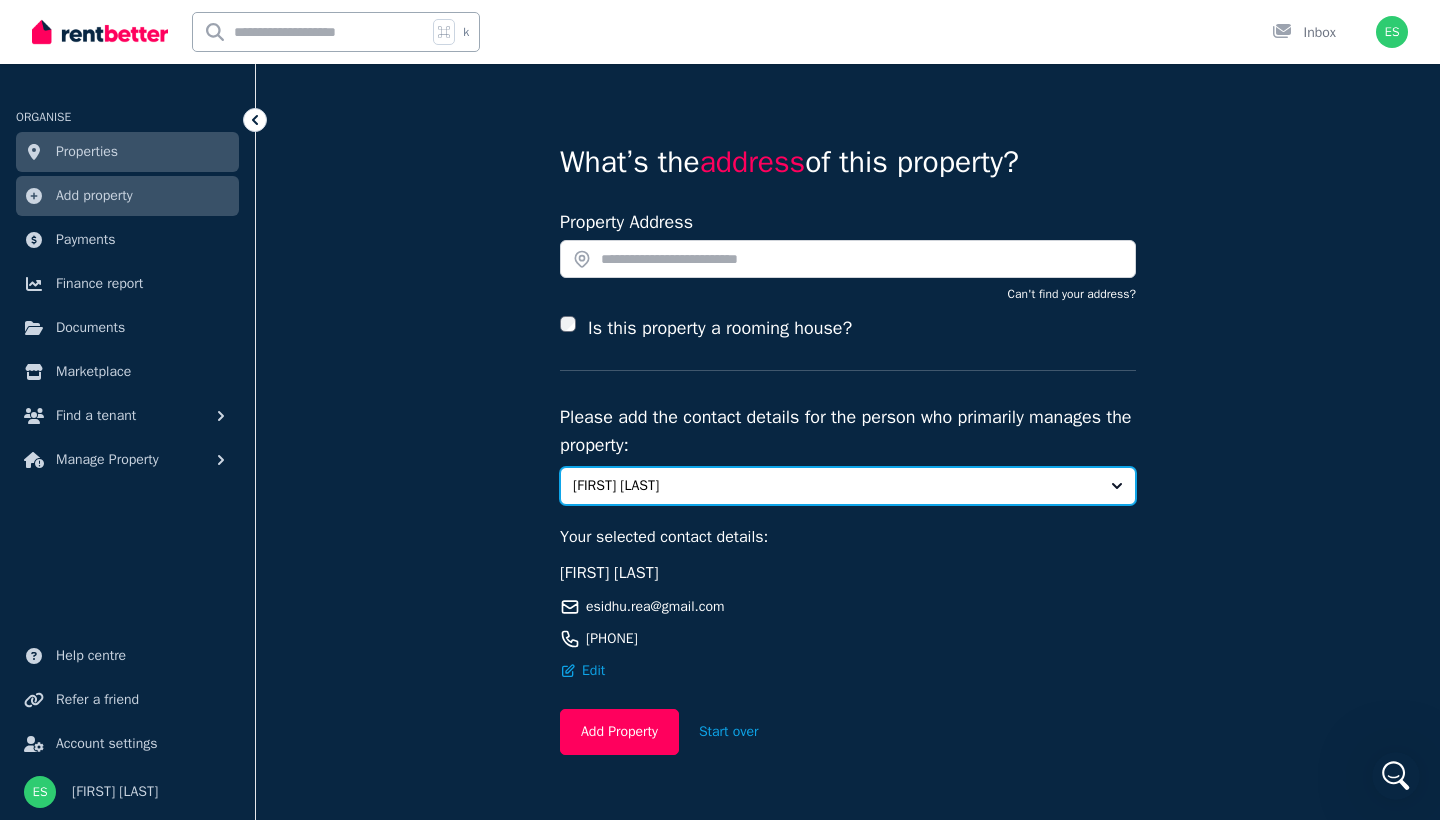 scroll, scrollTop: 42, scrollLeft: 0, axis: vertical 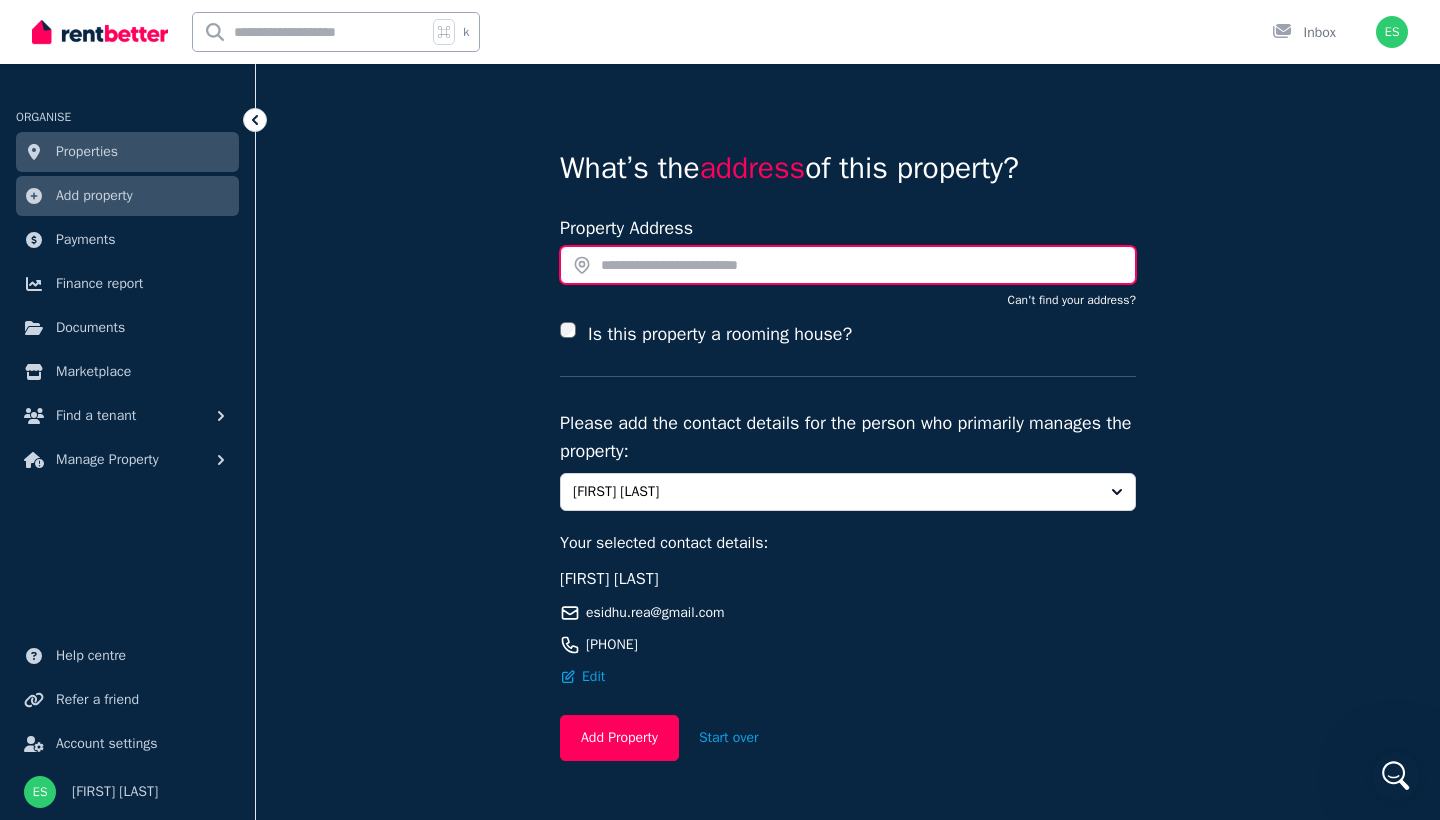click at bounding box center (848, 265) 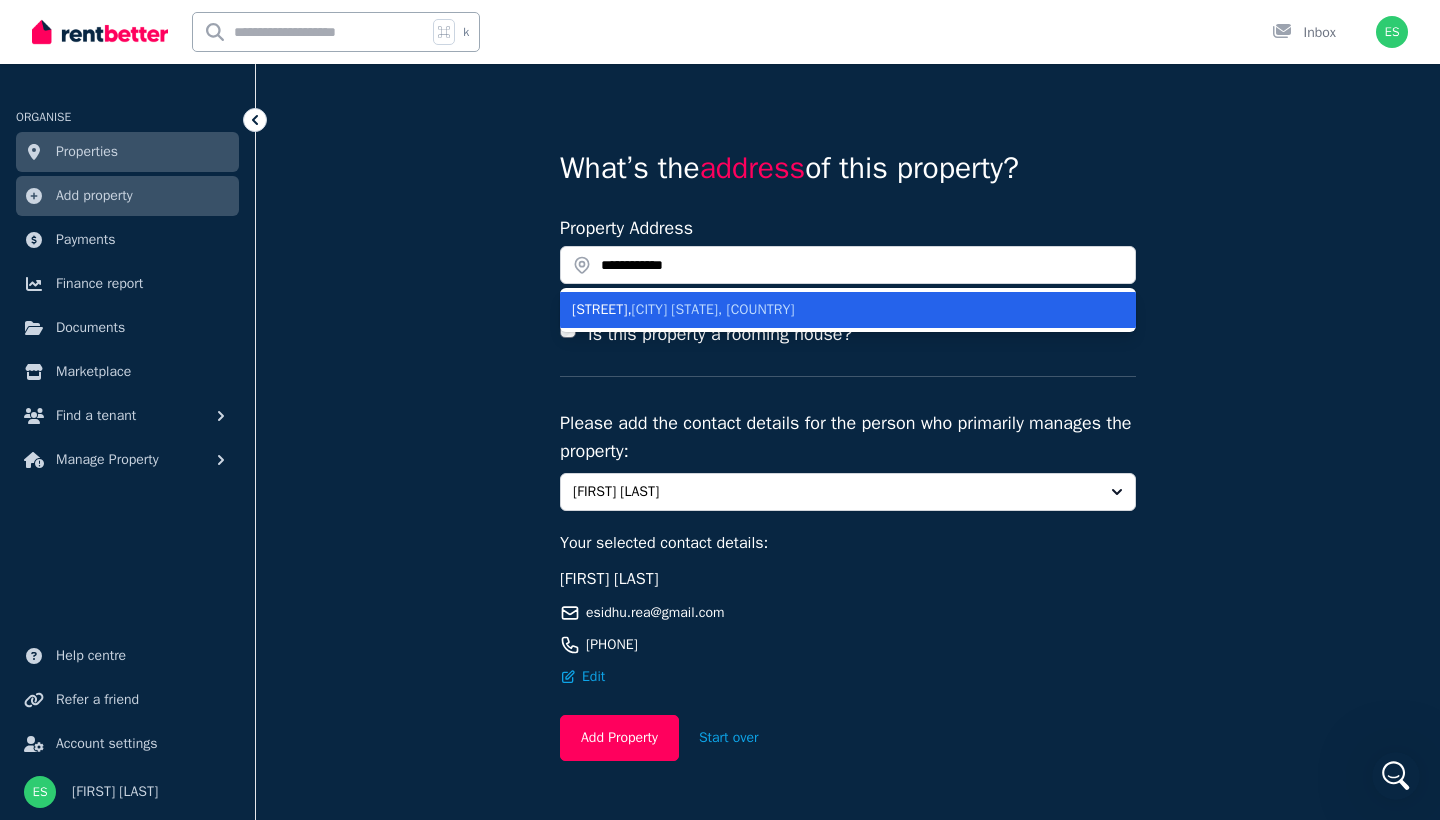 click on "[STREET] ,  [CITY] [STATE], [COUNTRY]" at bounding box center [836, 310] 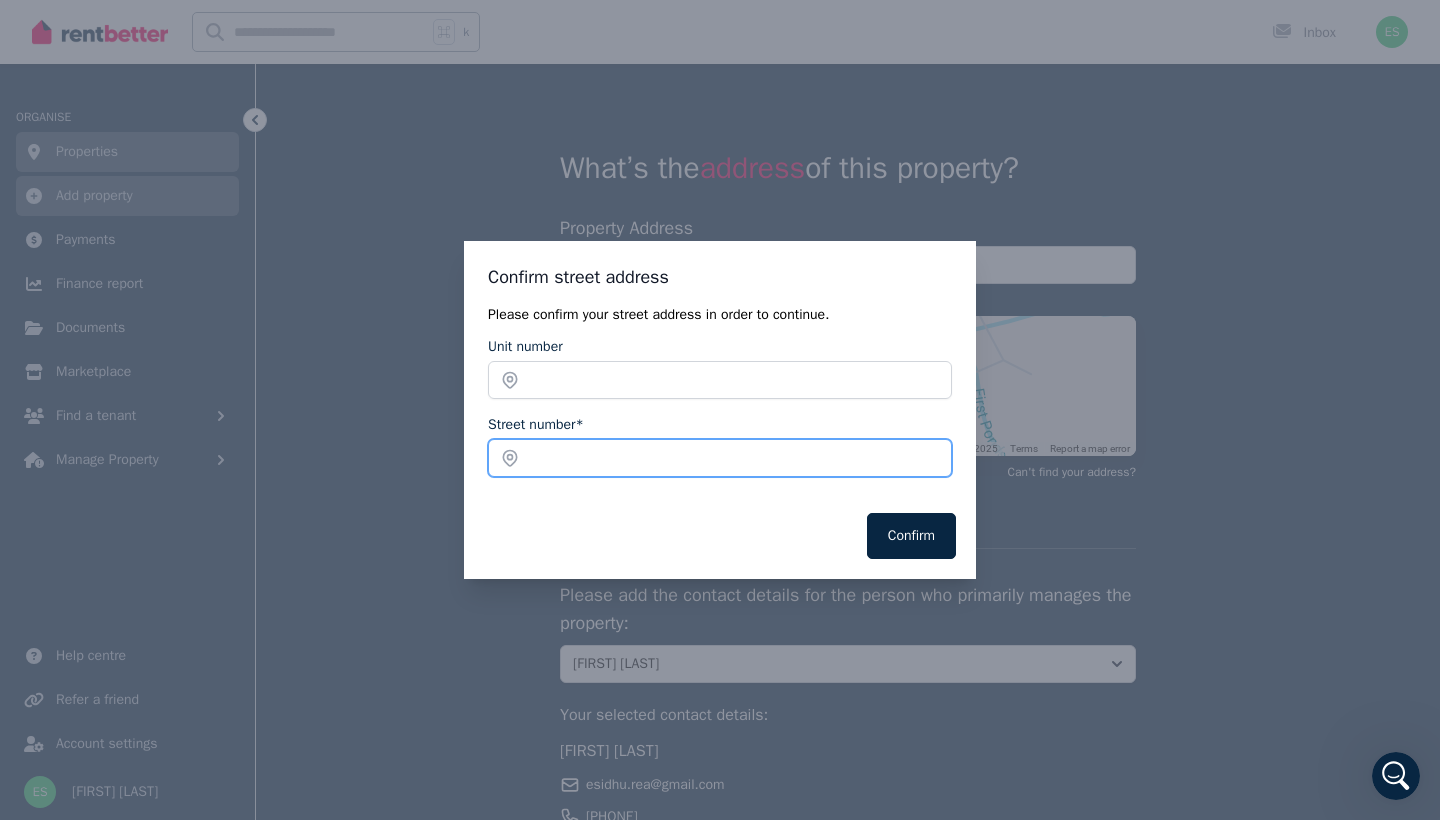 click on "Street number*" at bounding box center [720, 458] 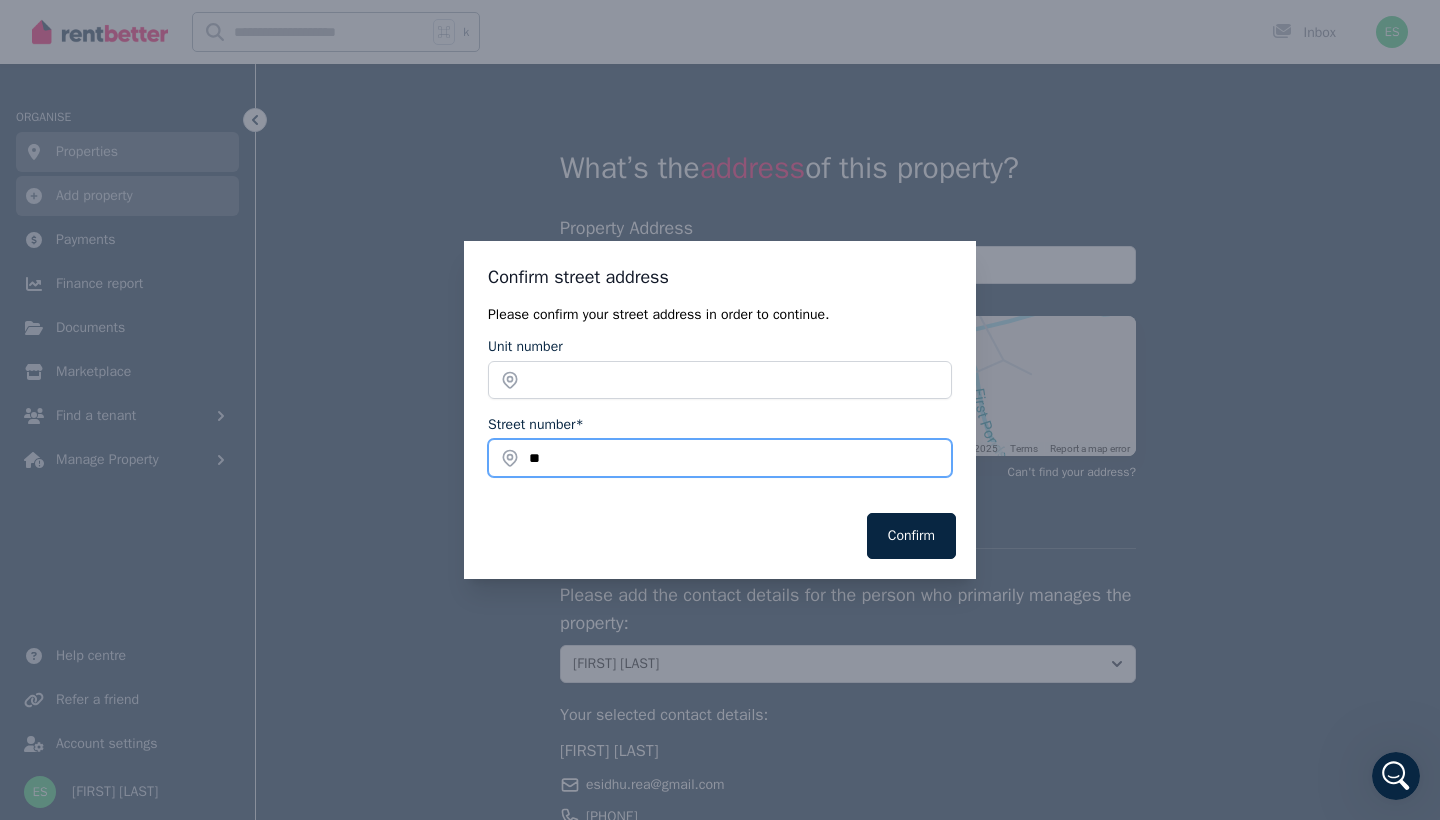 type on "**" 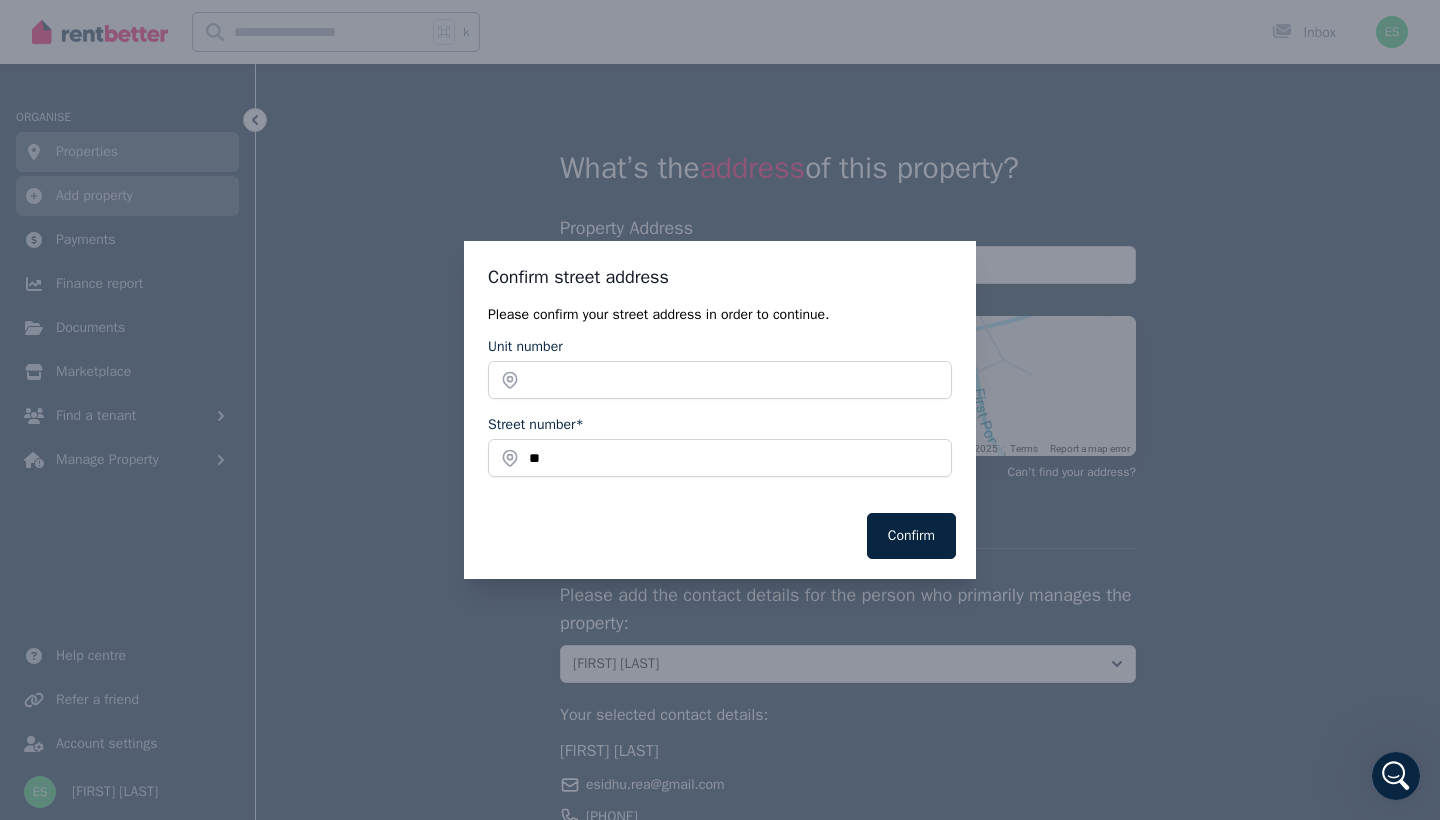 click on "Confirm street address Please confirm your street address in order to continue. Unit number Street number* ** Confirm" at bounding box center [720, 410] 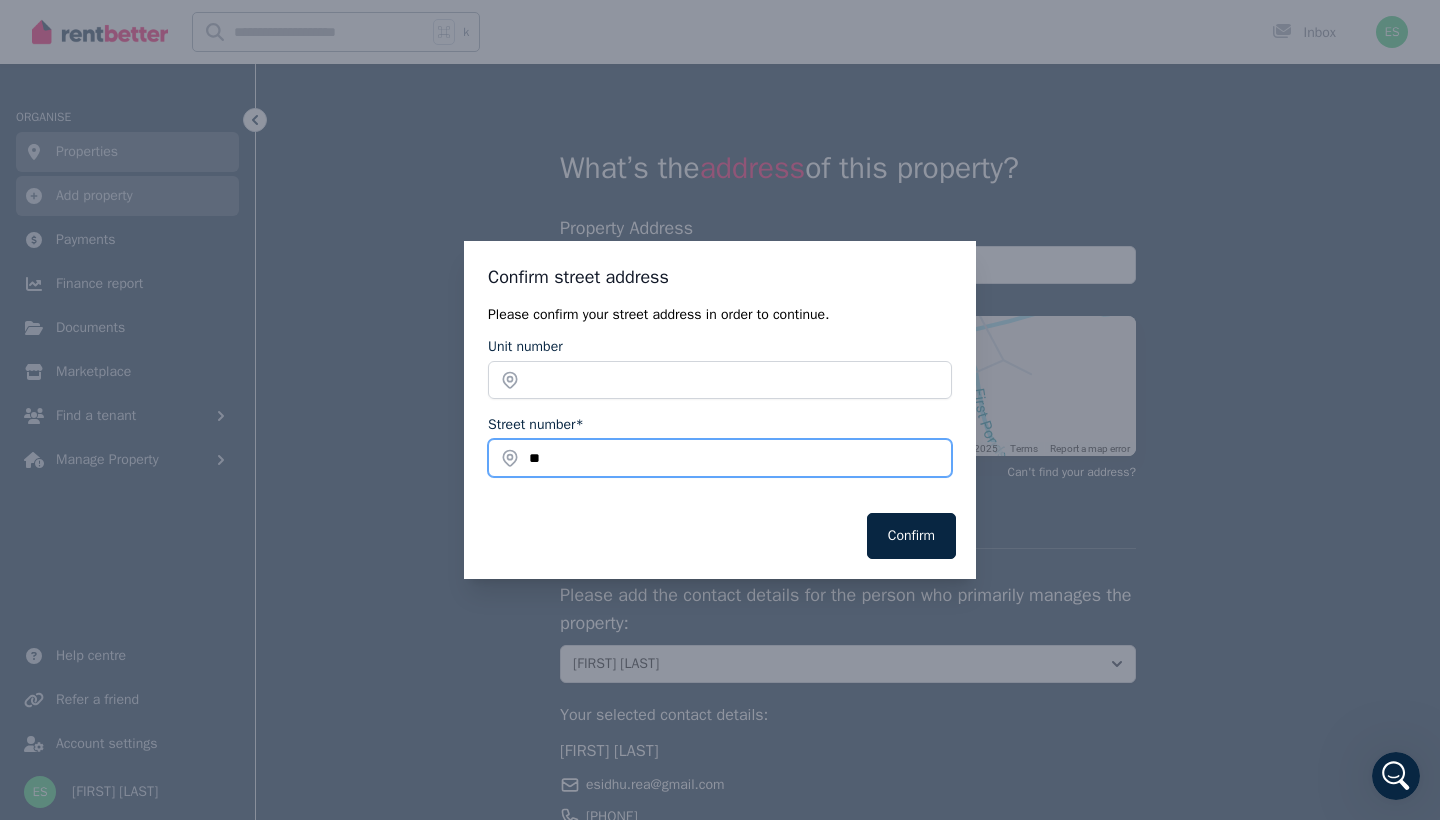 click on "**" at bounding box center (720, 458) 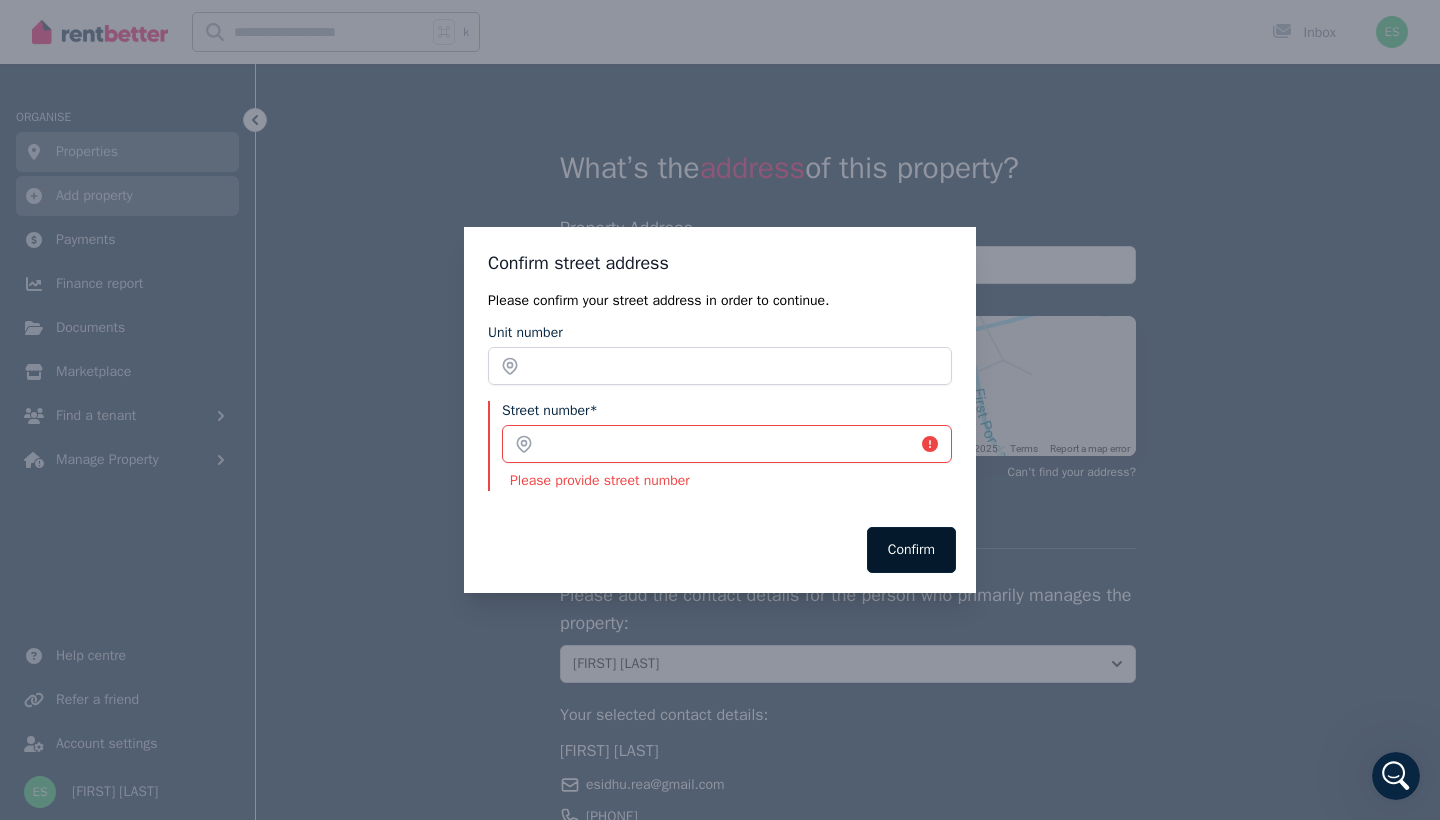 click on "Confirm" at bounding box center (911, 550) 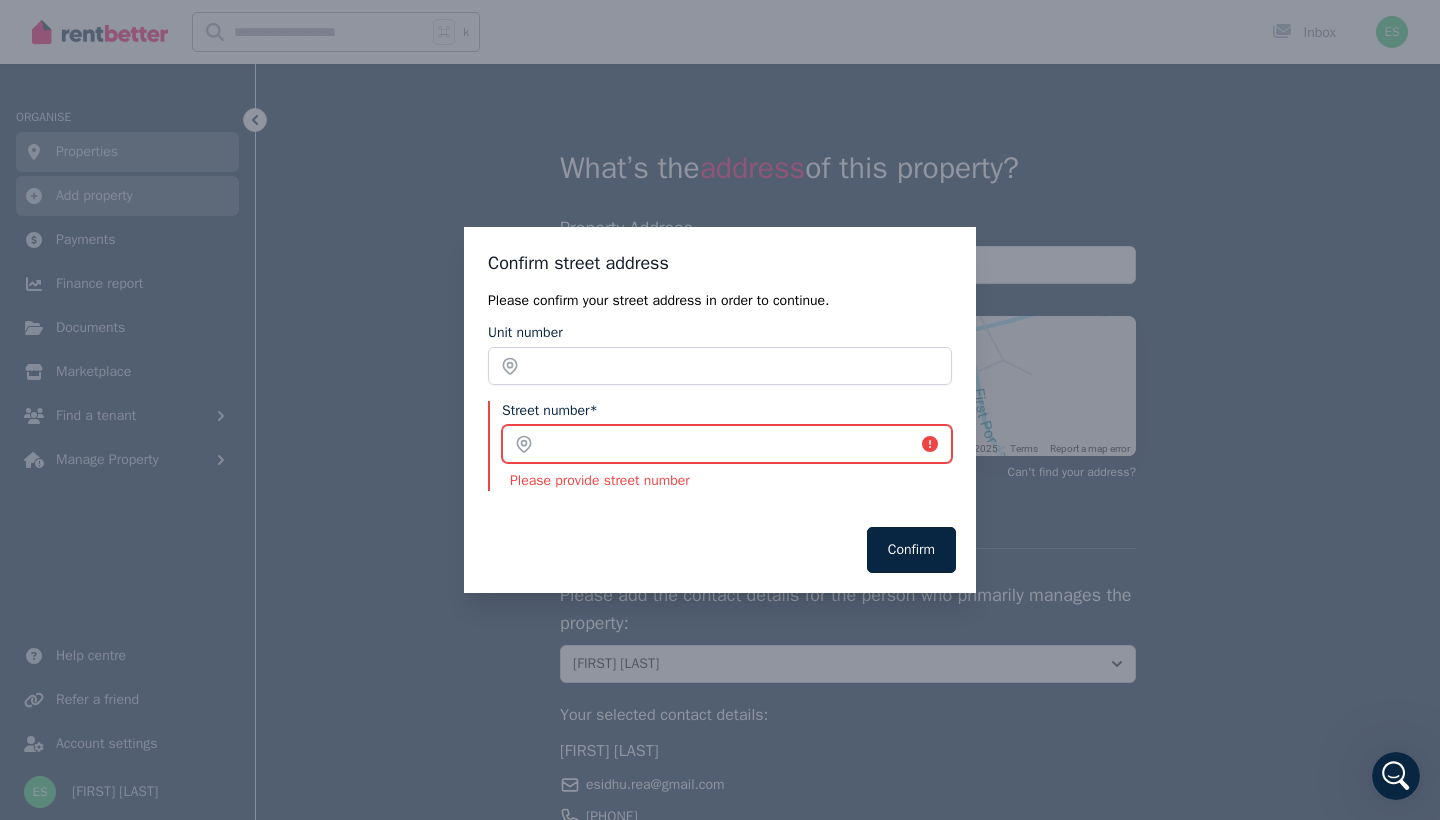 click on "Street number*" at bounding box center (727, 444) 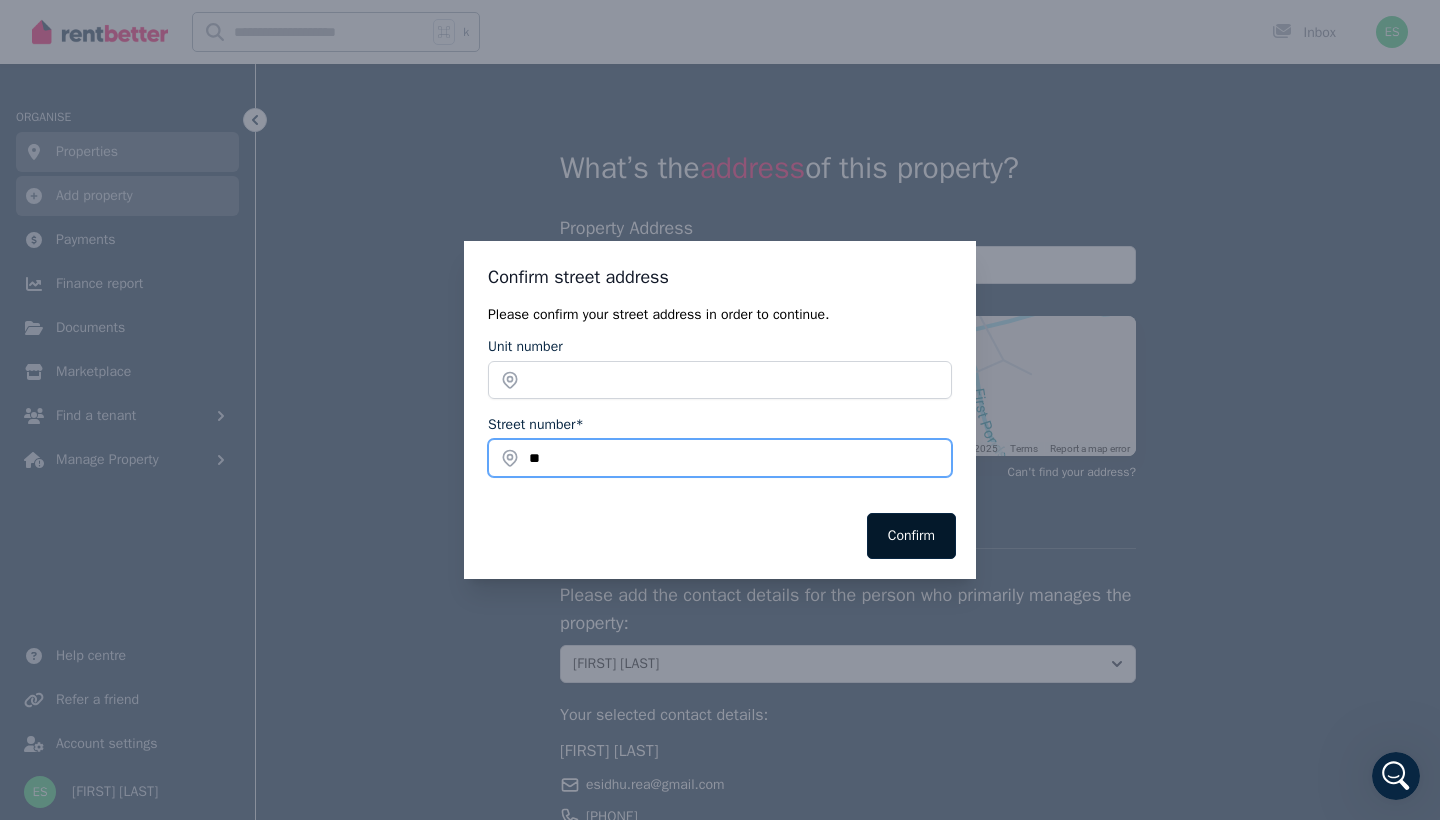 type on "**" 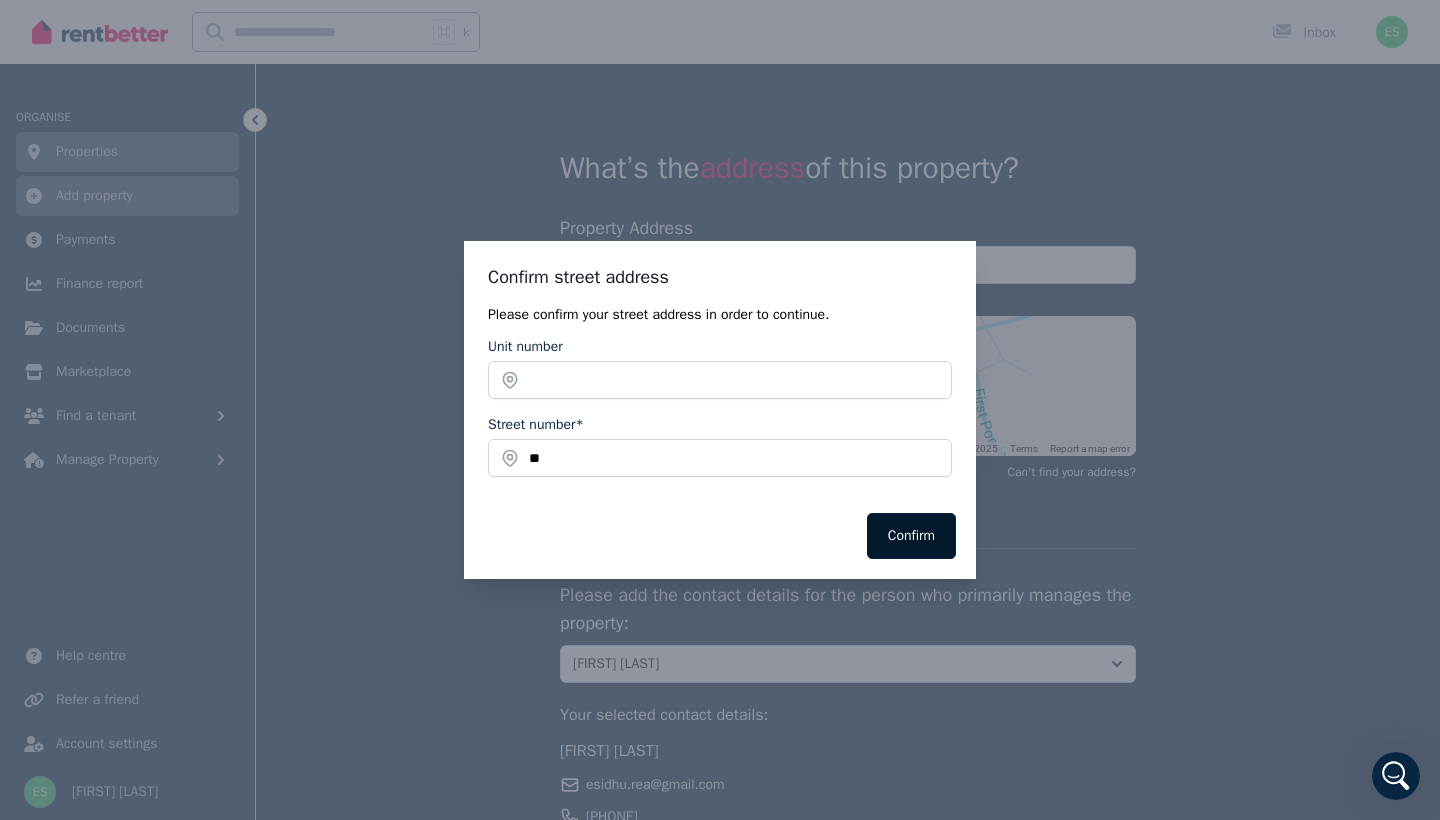 click on "Confirm" at bounding box center [911, 536] 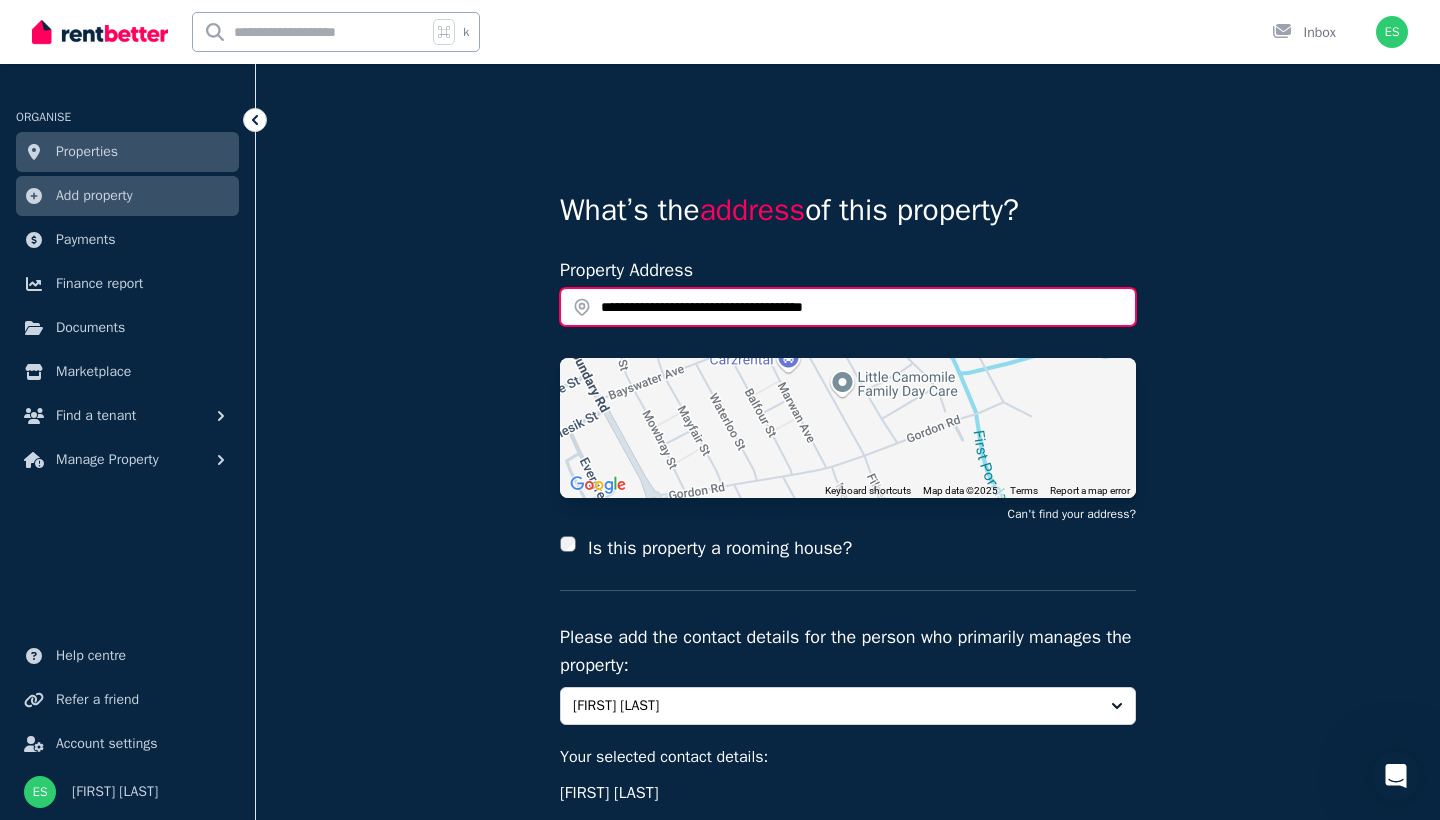 scroll, scrollTop: 0, scrollLeft: 0, axis: both 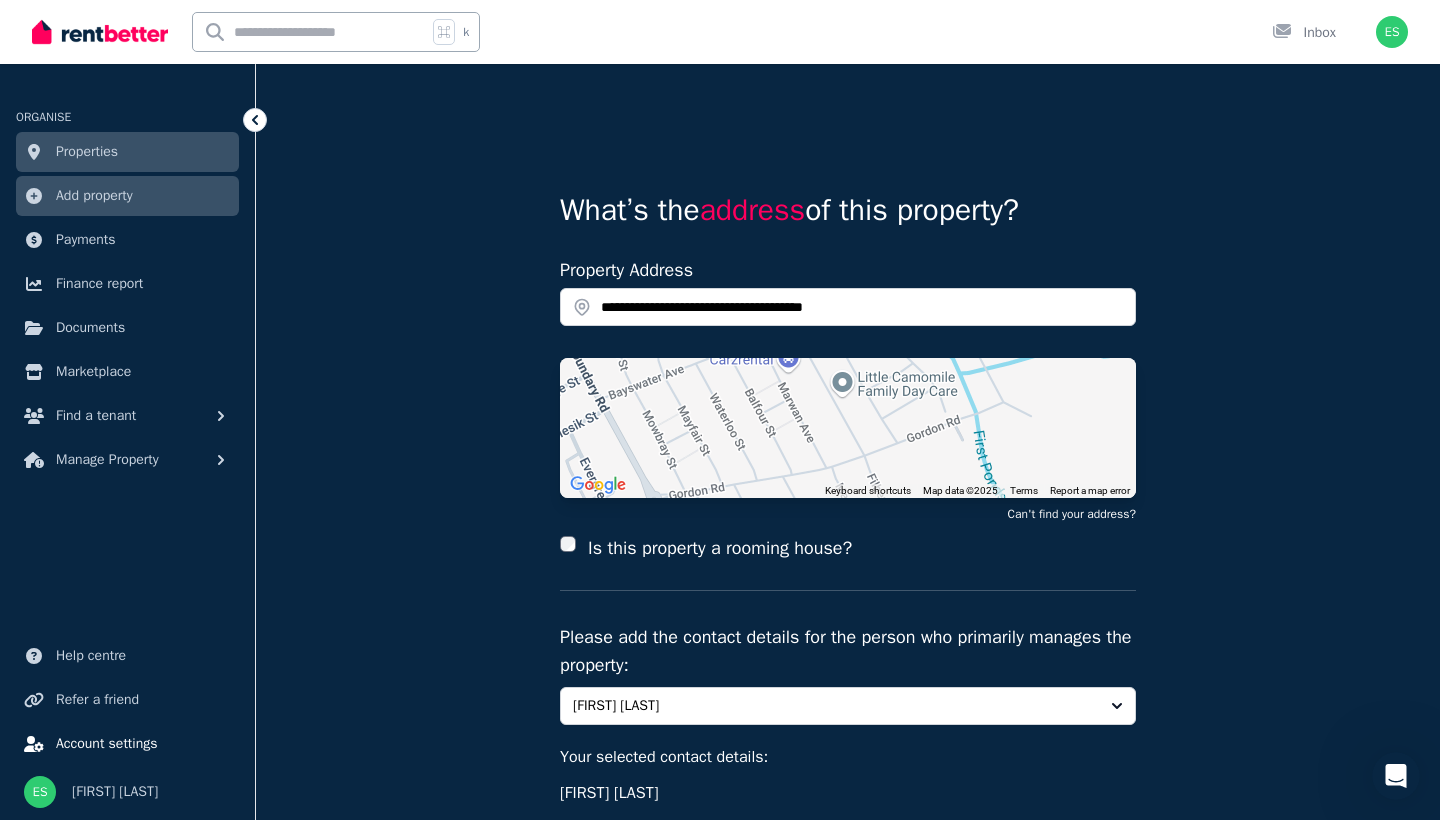 click on "Account settings" at bounding box center [107, 744] 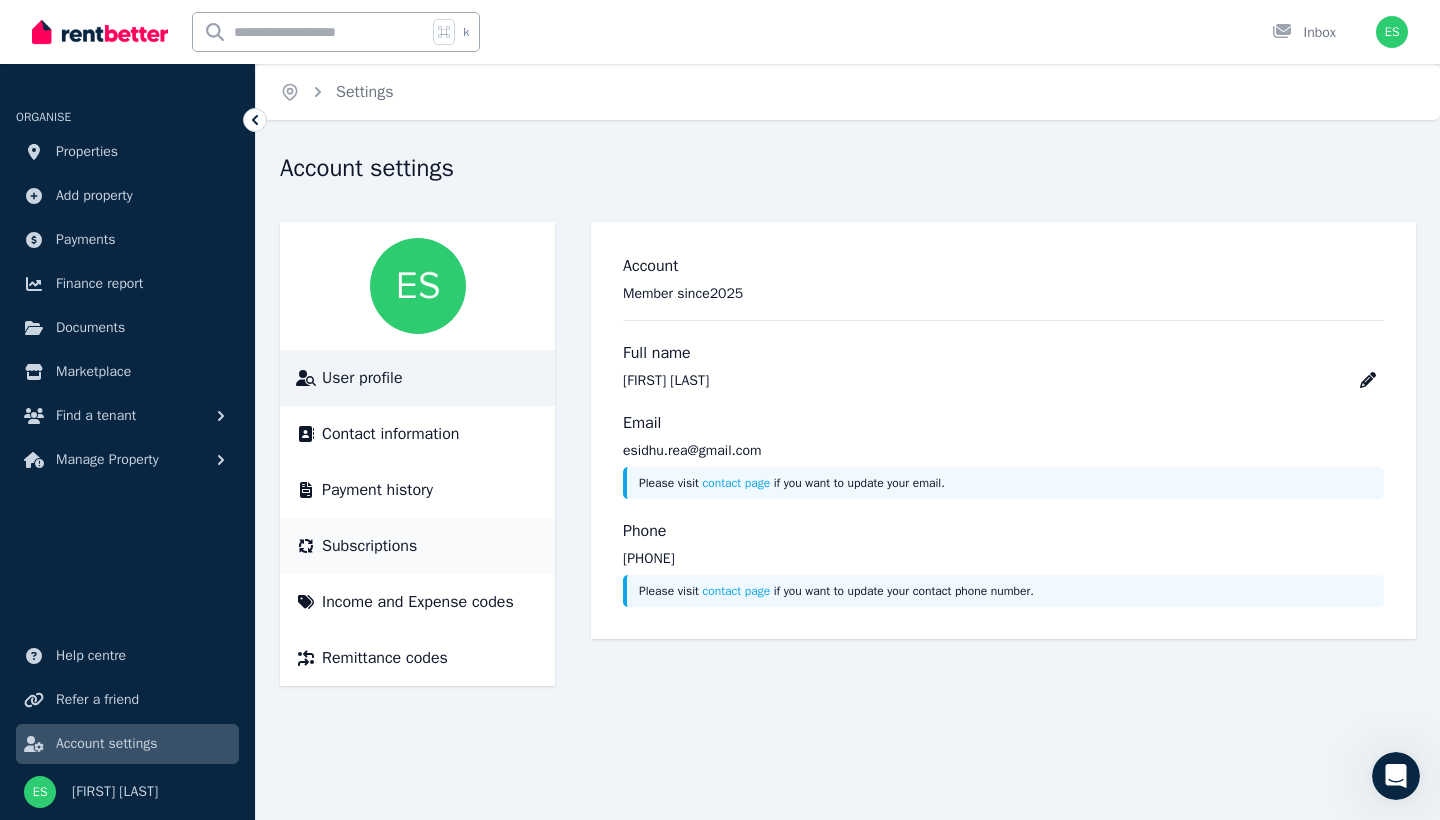 click on "Subscriptions" at bounding box center (369, 546) 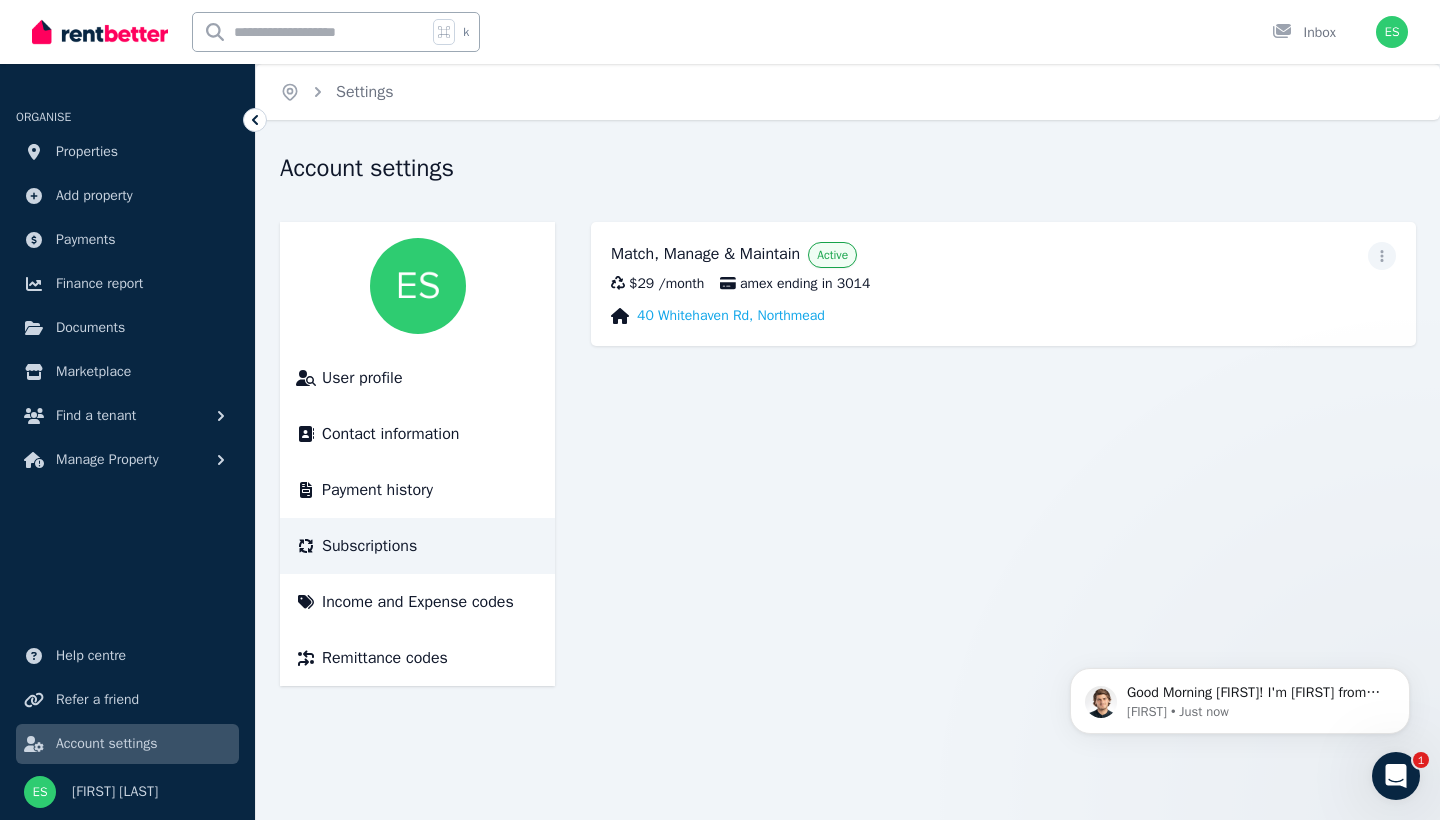 scroll, scrollTop: 0, scrollLeft: 0, axis: both 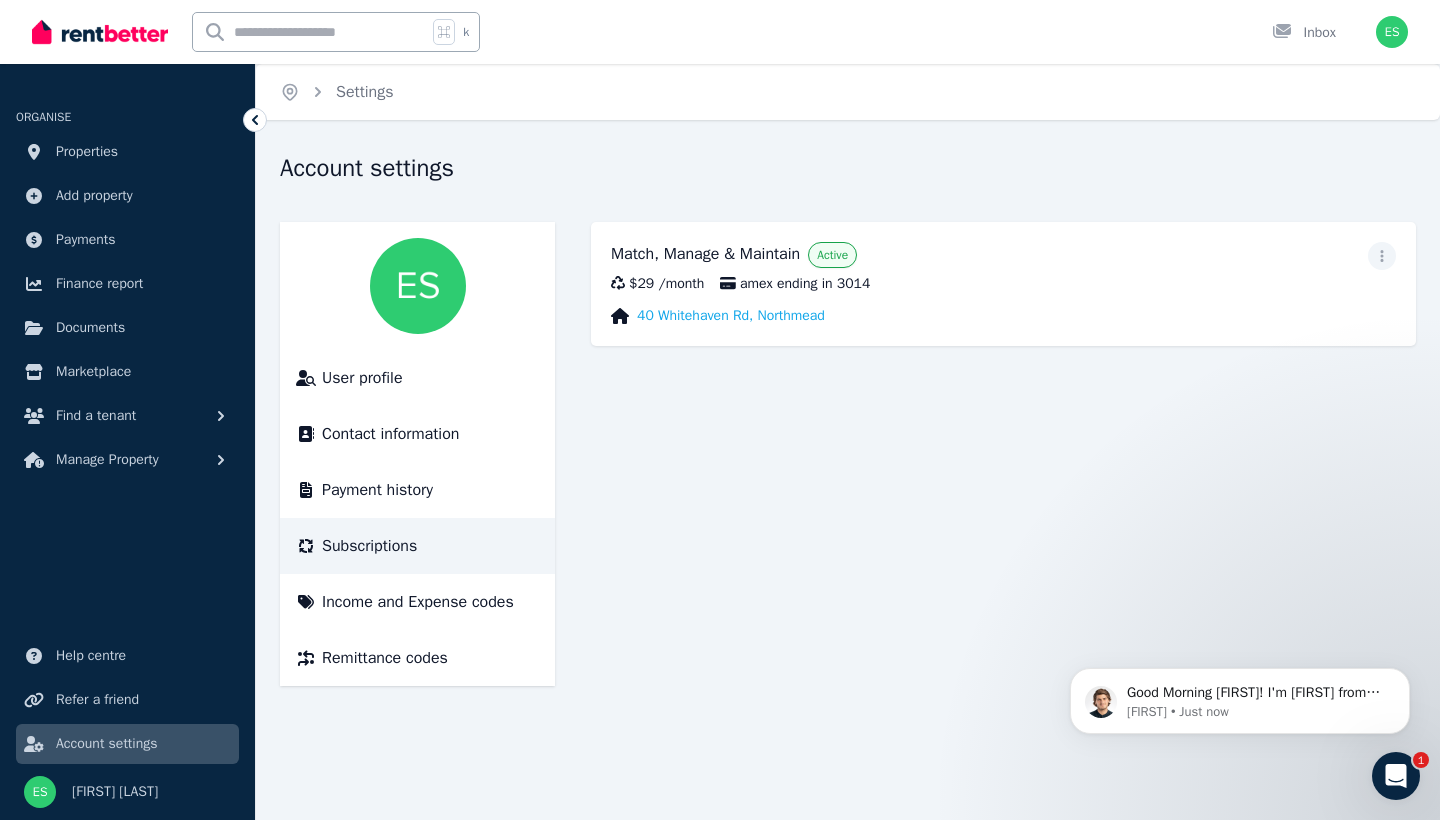 click on "Match, Manage & Maintain Active $[PRICE]   /  month [CARD_TYPE] ending in [LAST_4_DIGITS] [NUMBER] [STREET], [CITY]" at bounding box center (1003, 284) 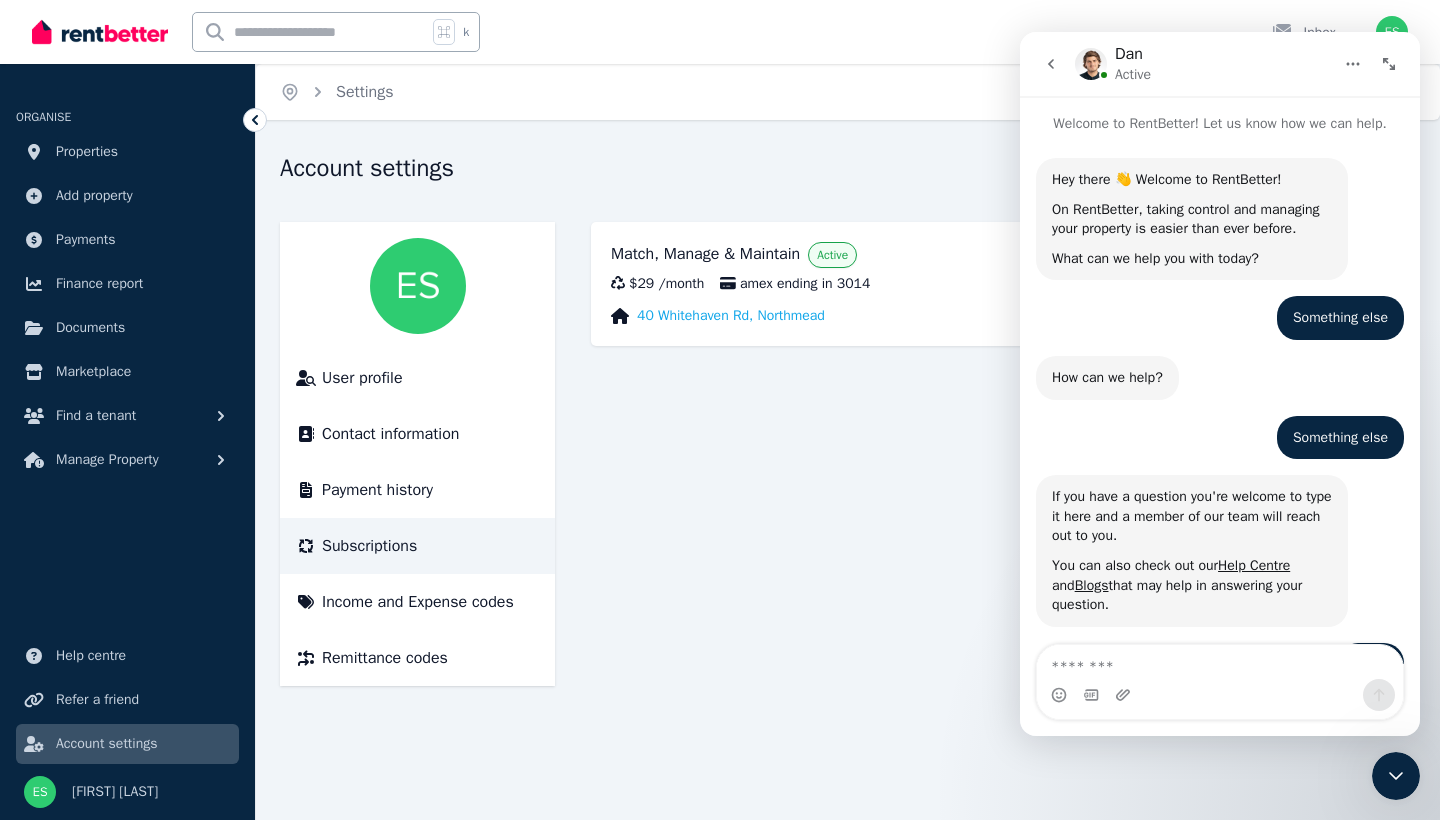 scroll, scrollTop: 3, scrollLeft: 0, axis: vertical 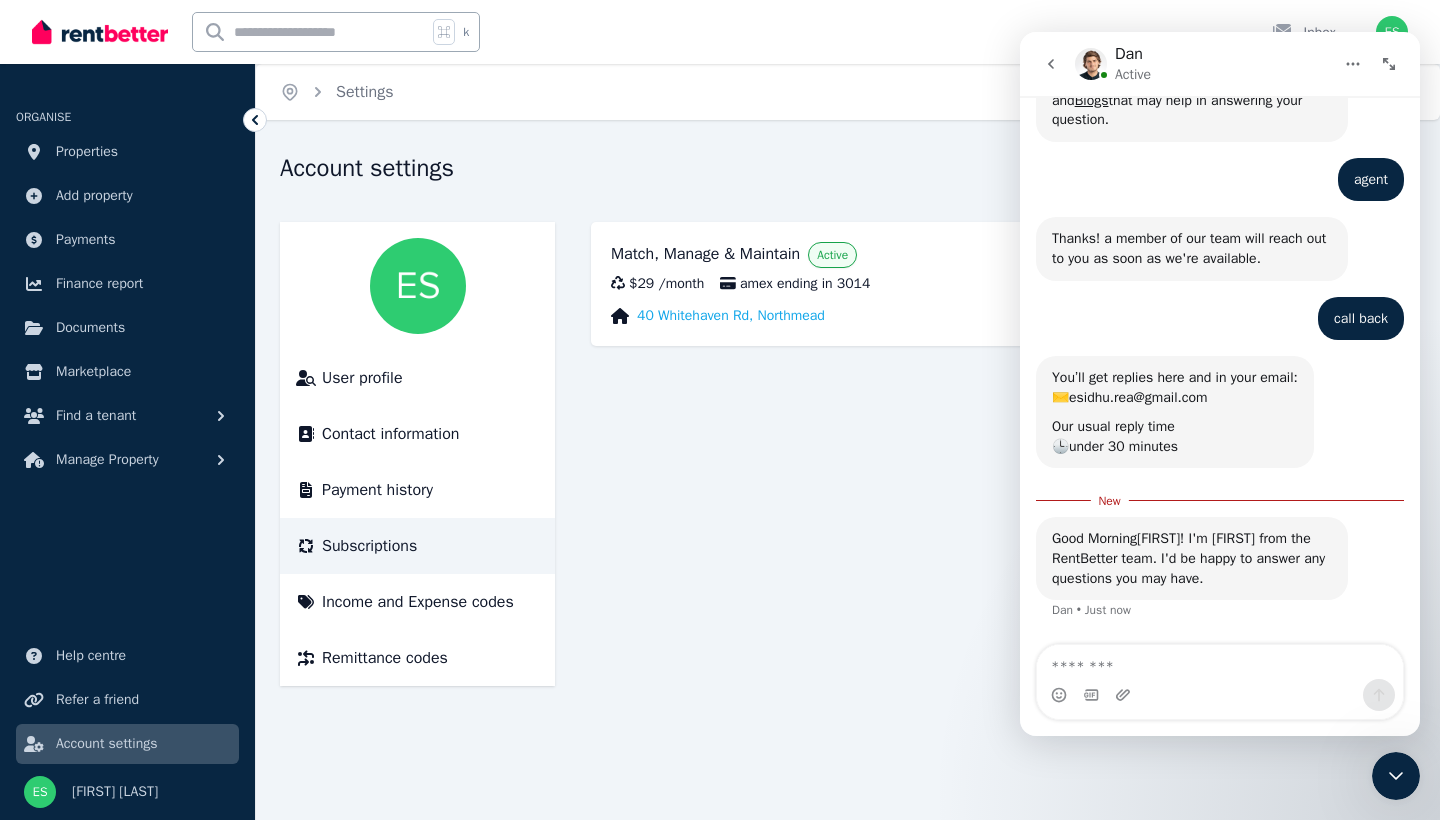 click at bounding box center [1220, 695] 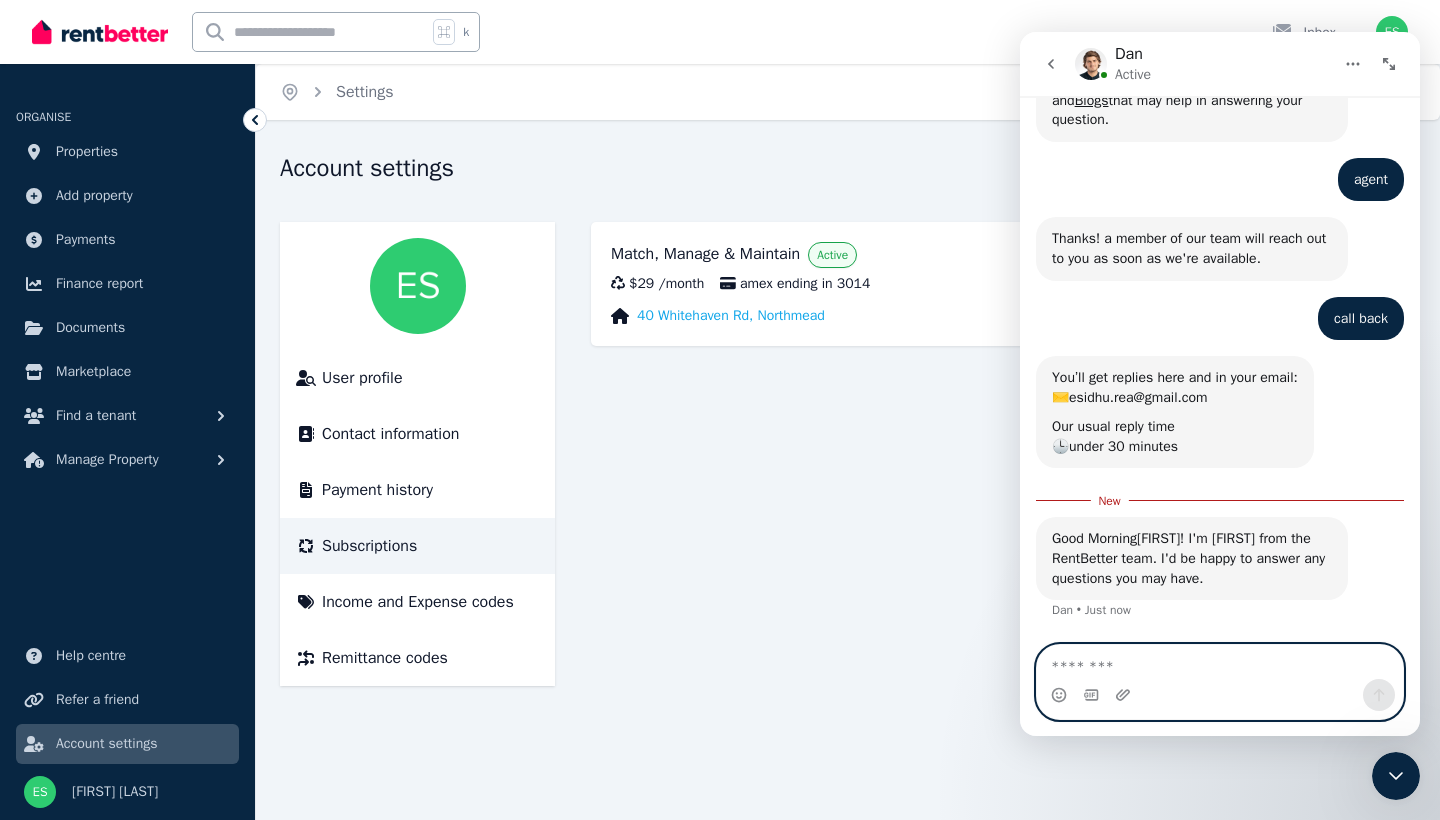 click at bounding box center (1220, 662) 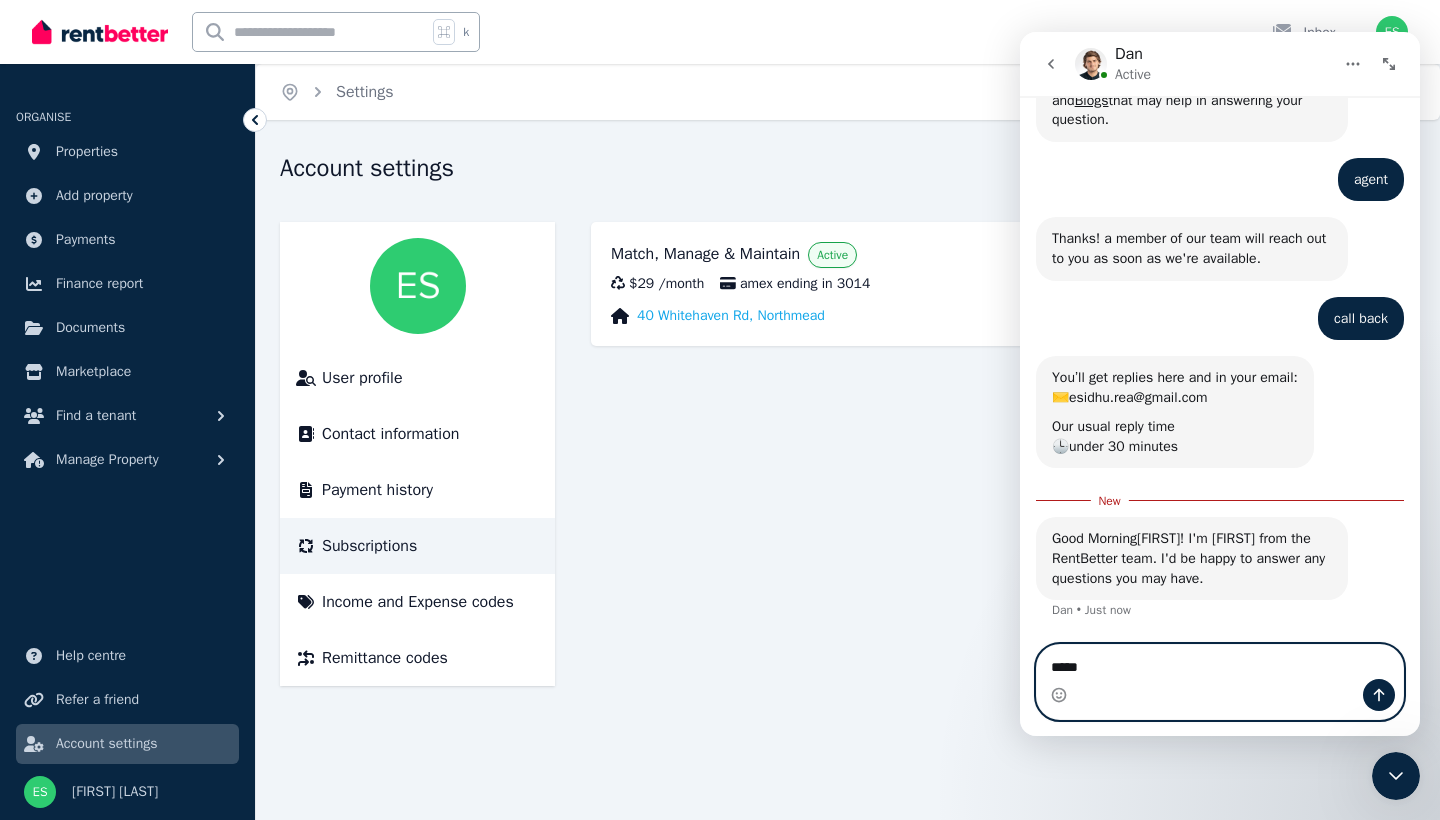 type on "******" 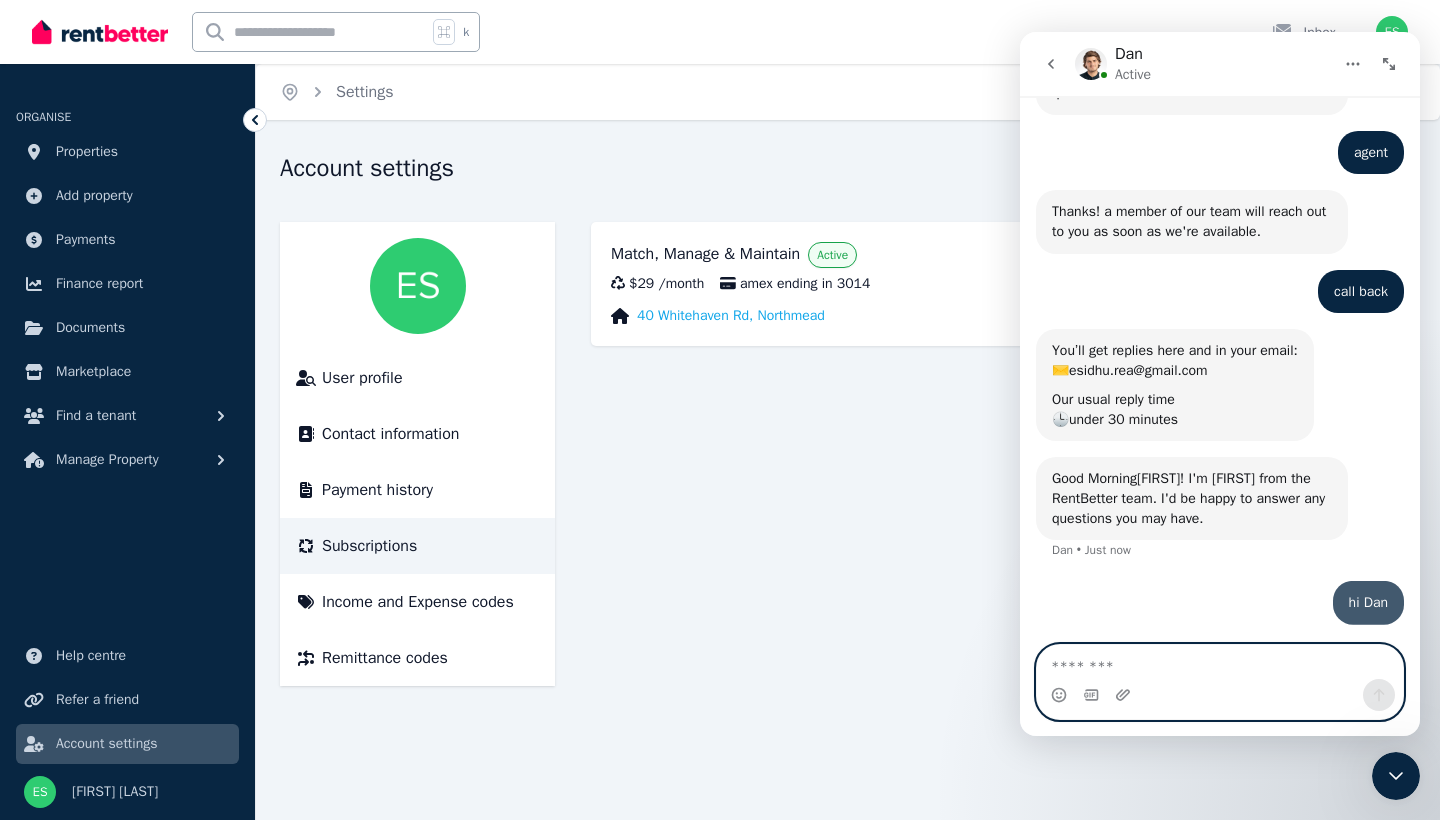 scroll, scrollTop: 513, scrollLeft: 0, axis: vertical 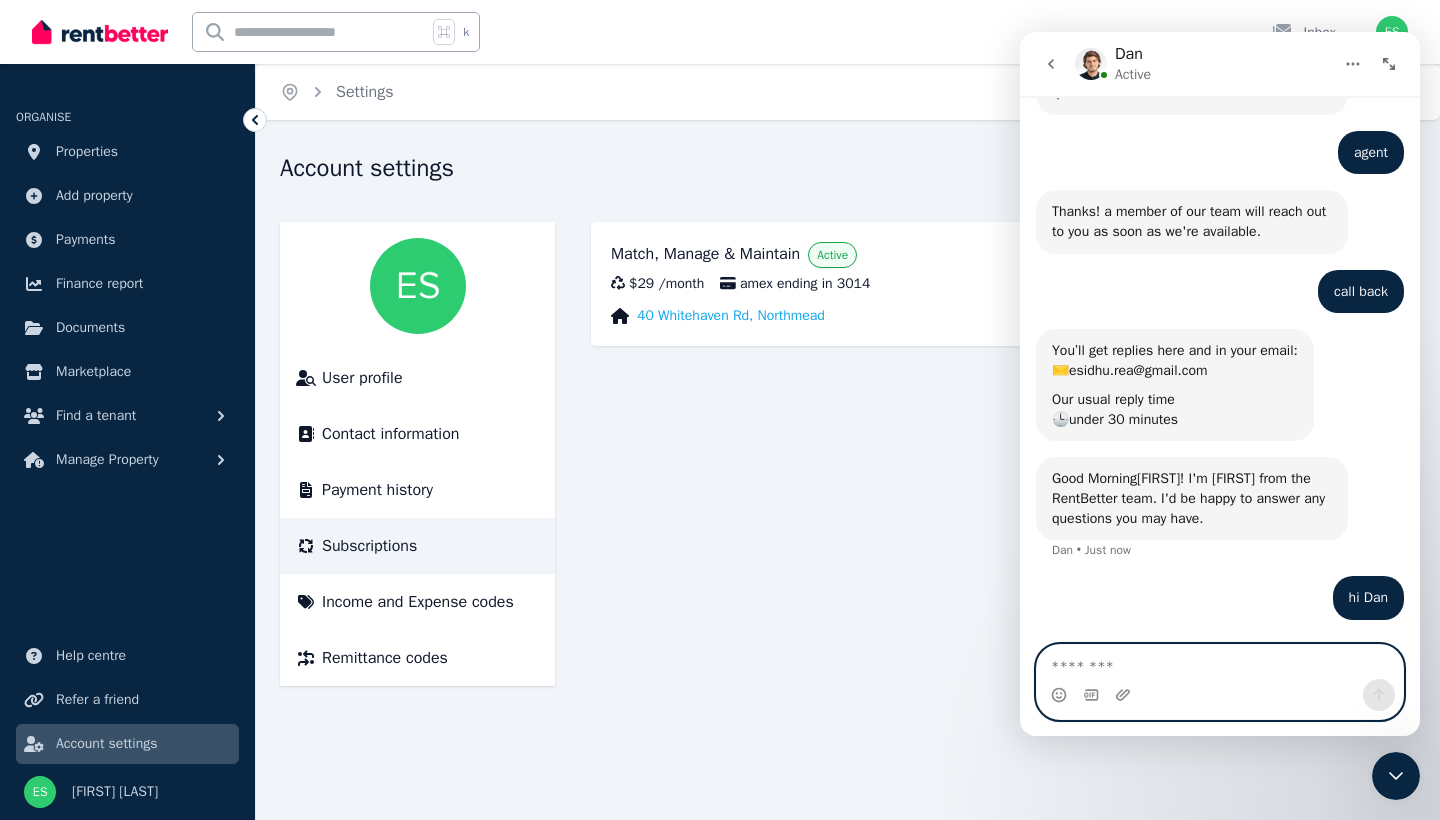 type on "*" 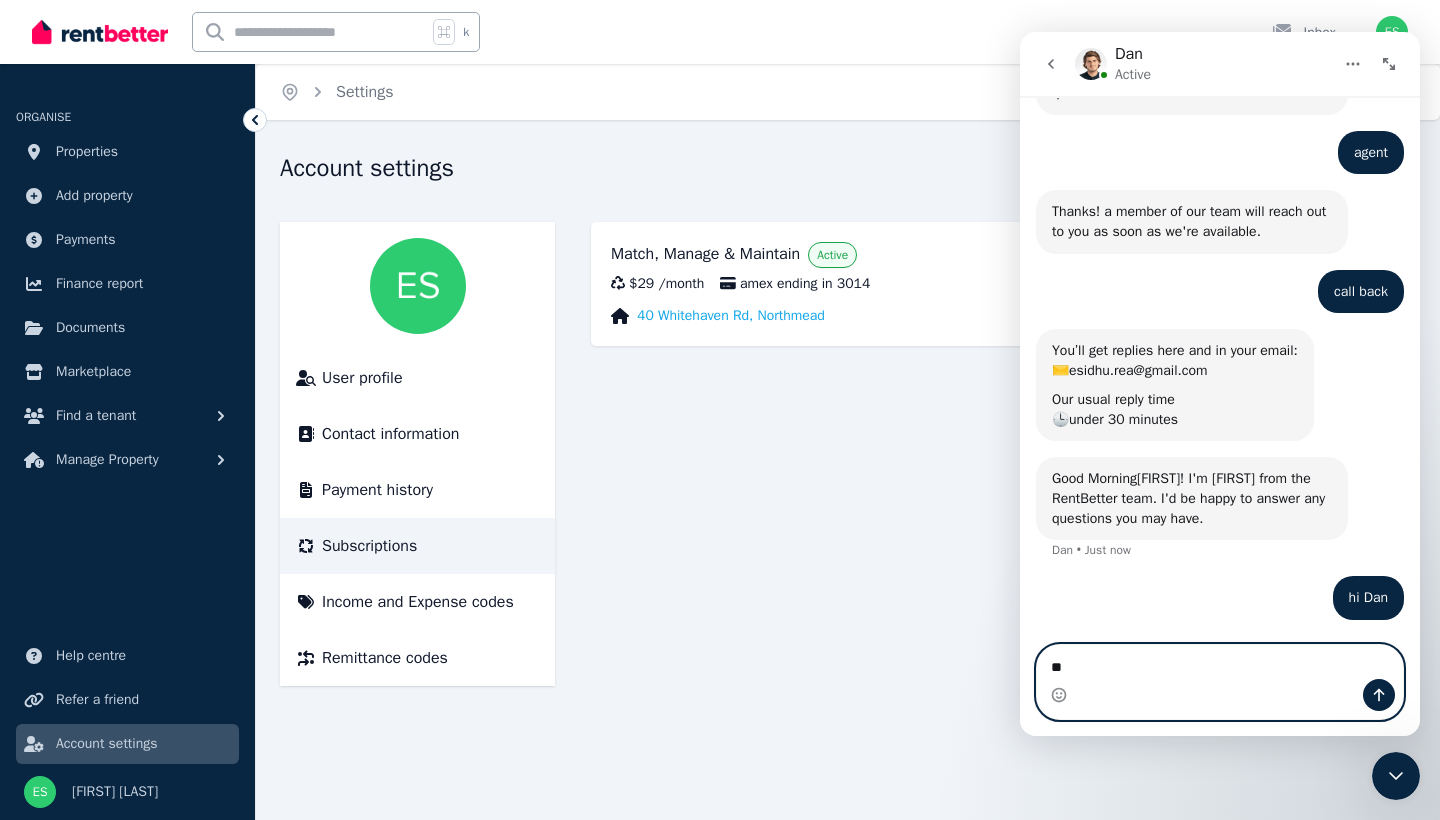 type on "*" 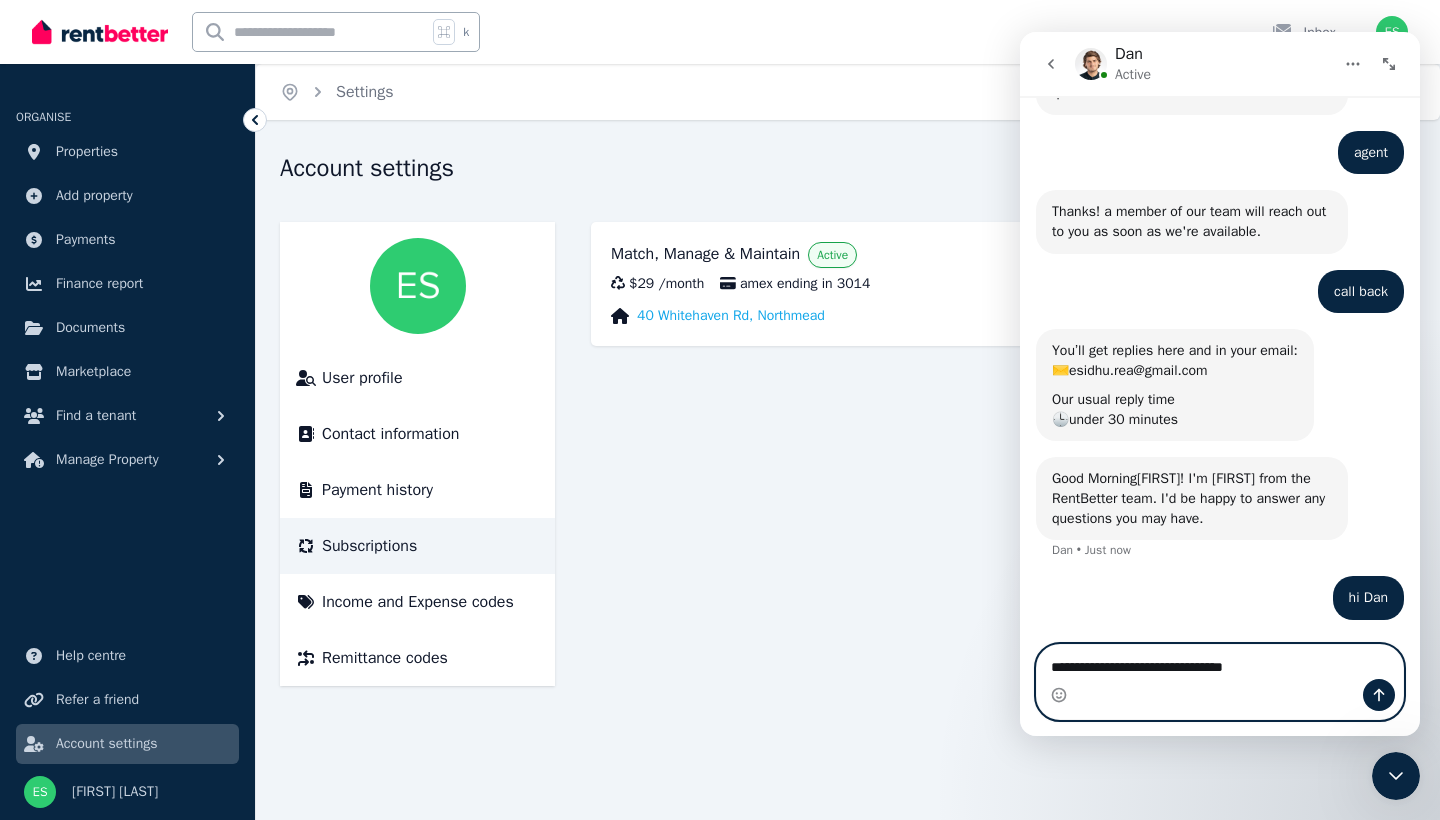 type on "**********" 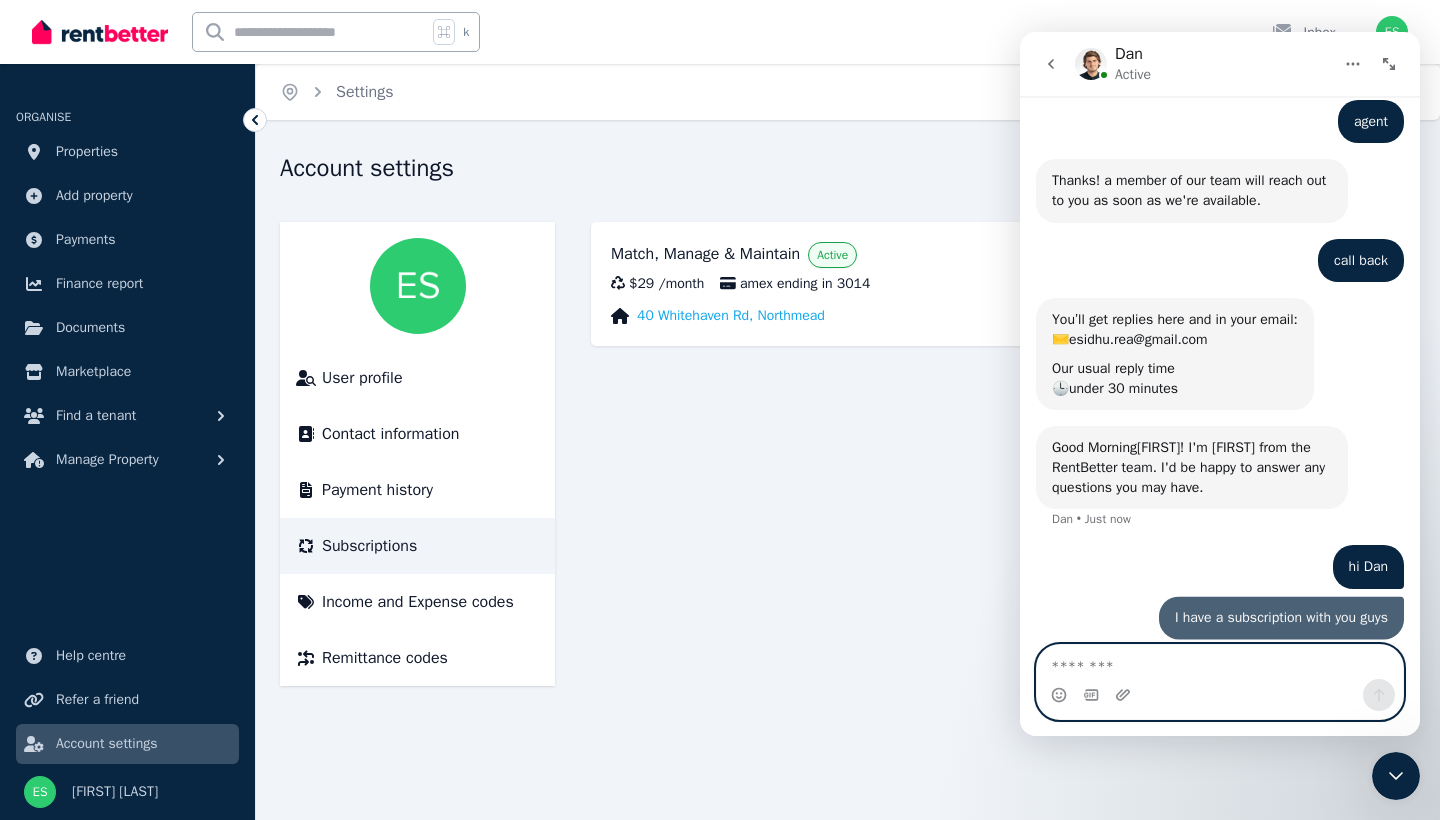 scroll, scrollTop: 558, scrollLeft: 0, axis: vertical 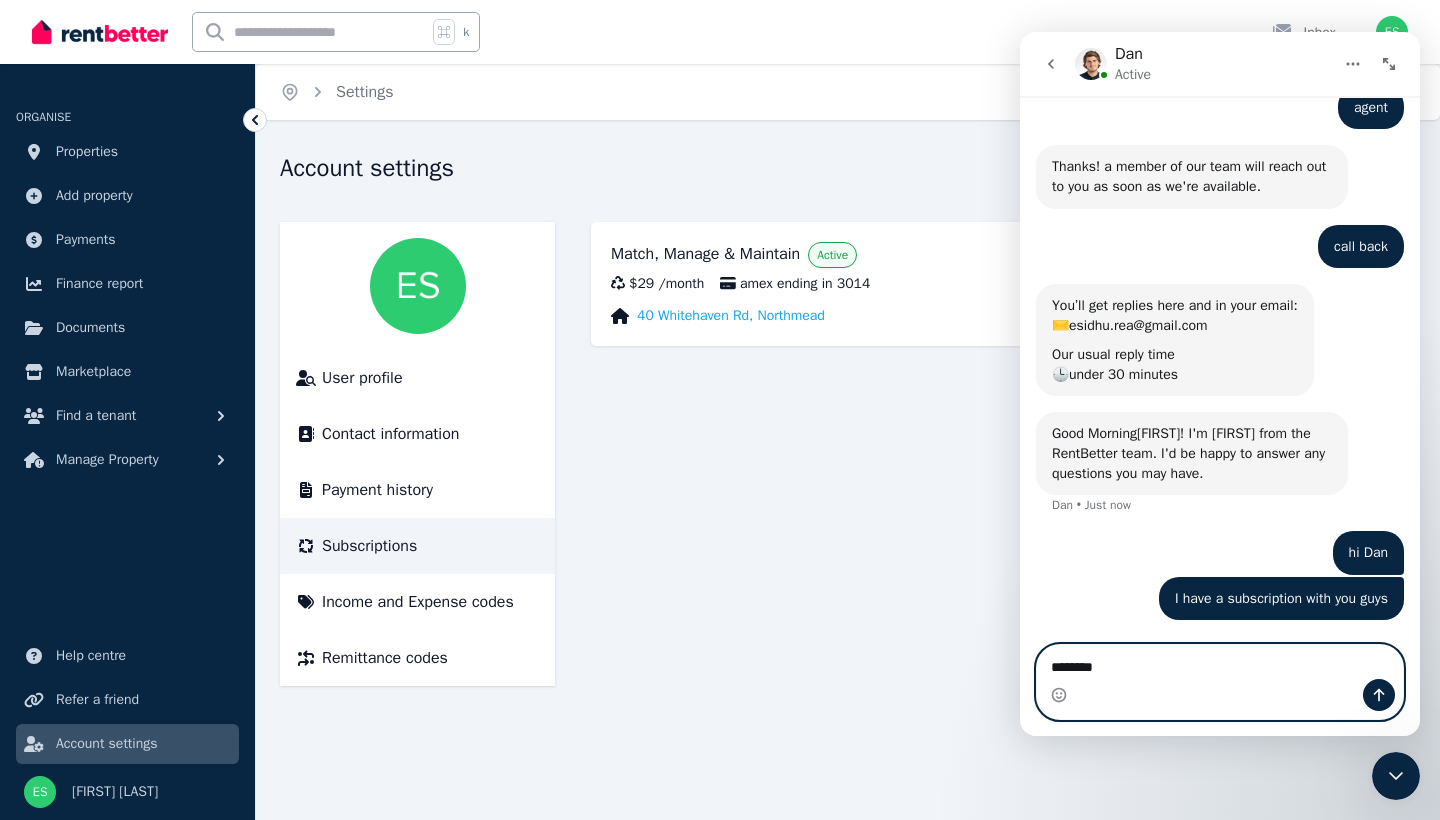 type on "*********" 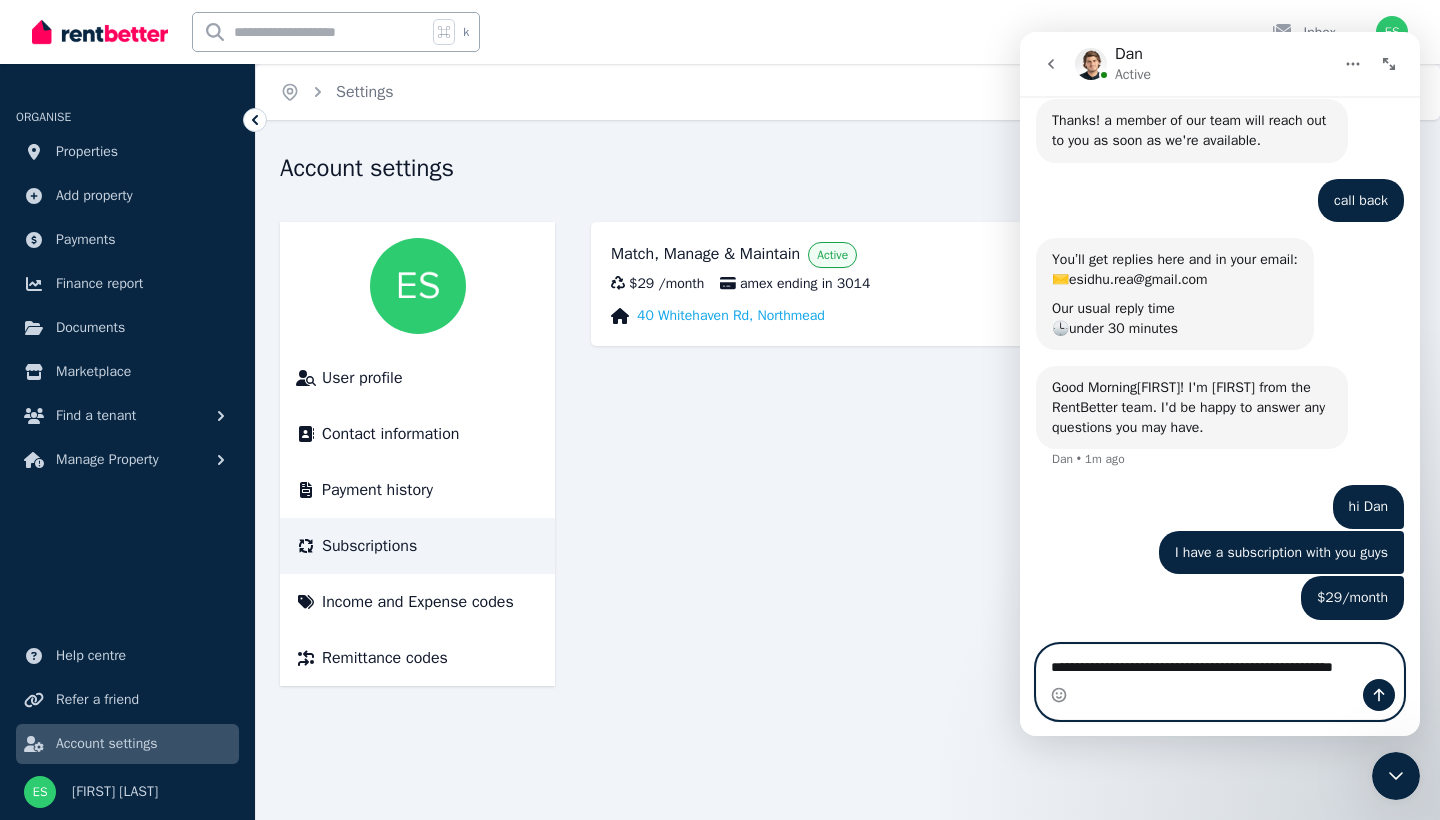 scroll, scrollTop: 623, scrollLeft: 0, axis: vertical 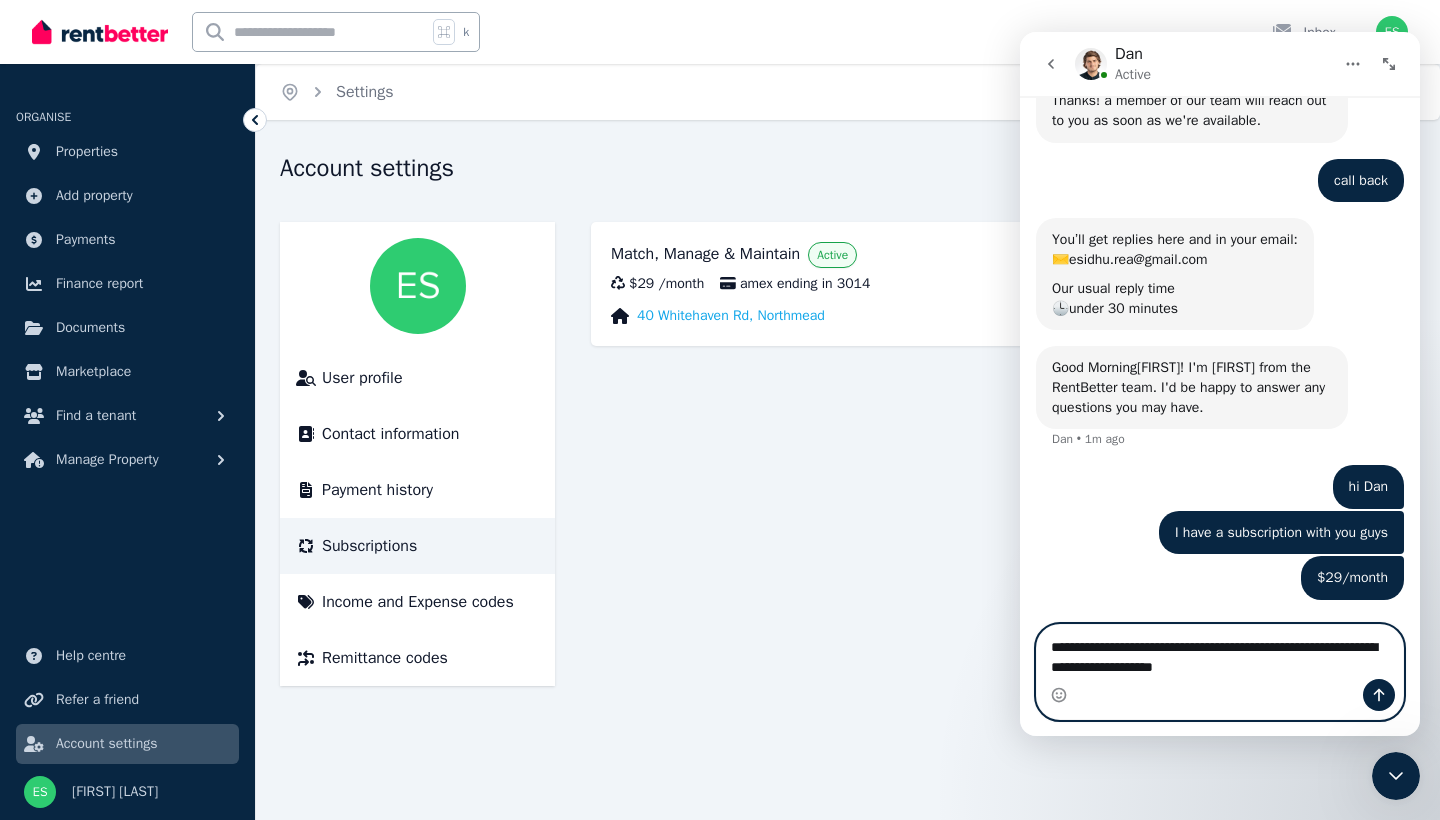 type on "**********" 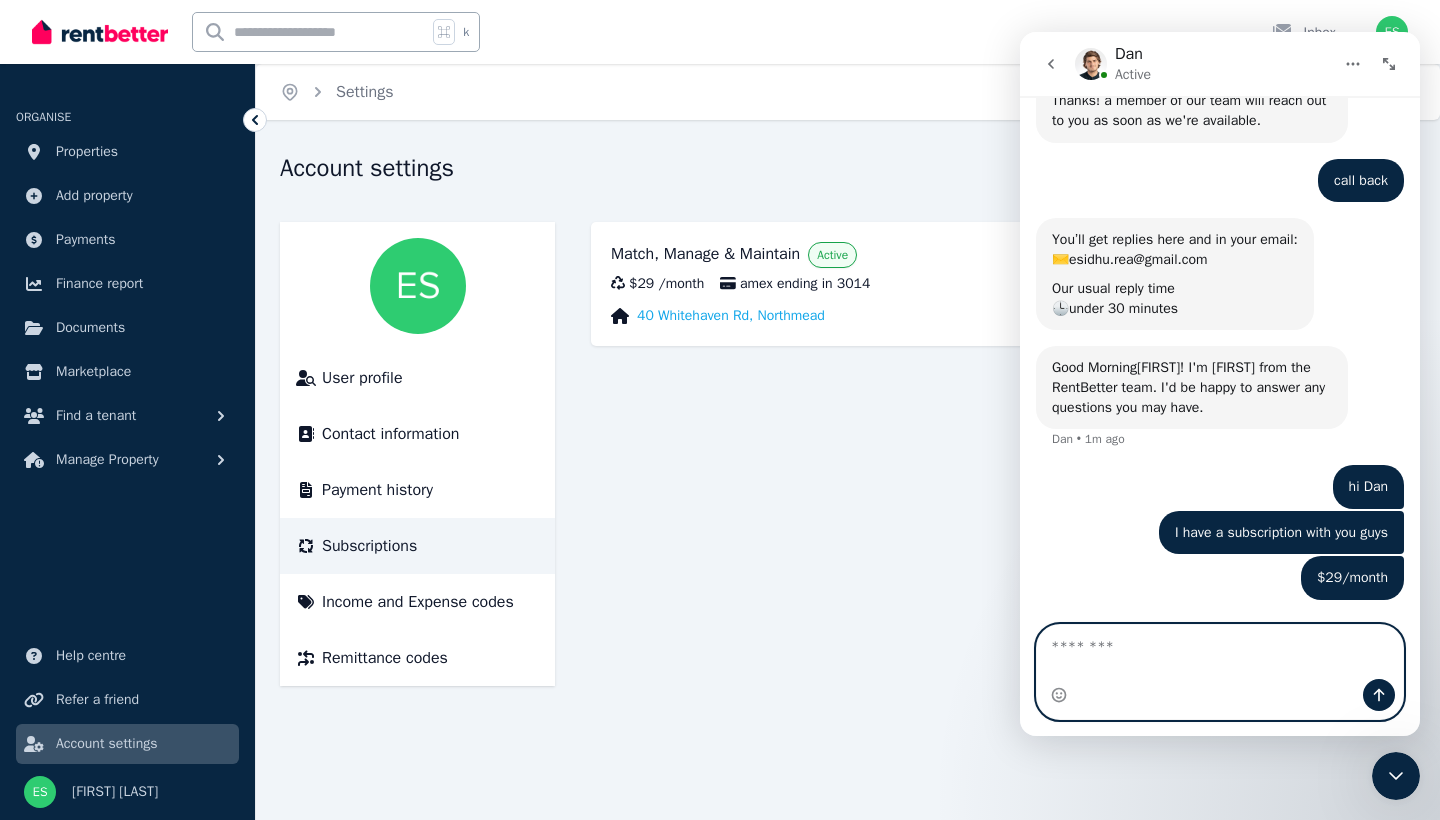 scroll, scrollTop: 667, scrollLeft: 0, axis: vertical 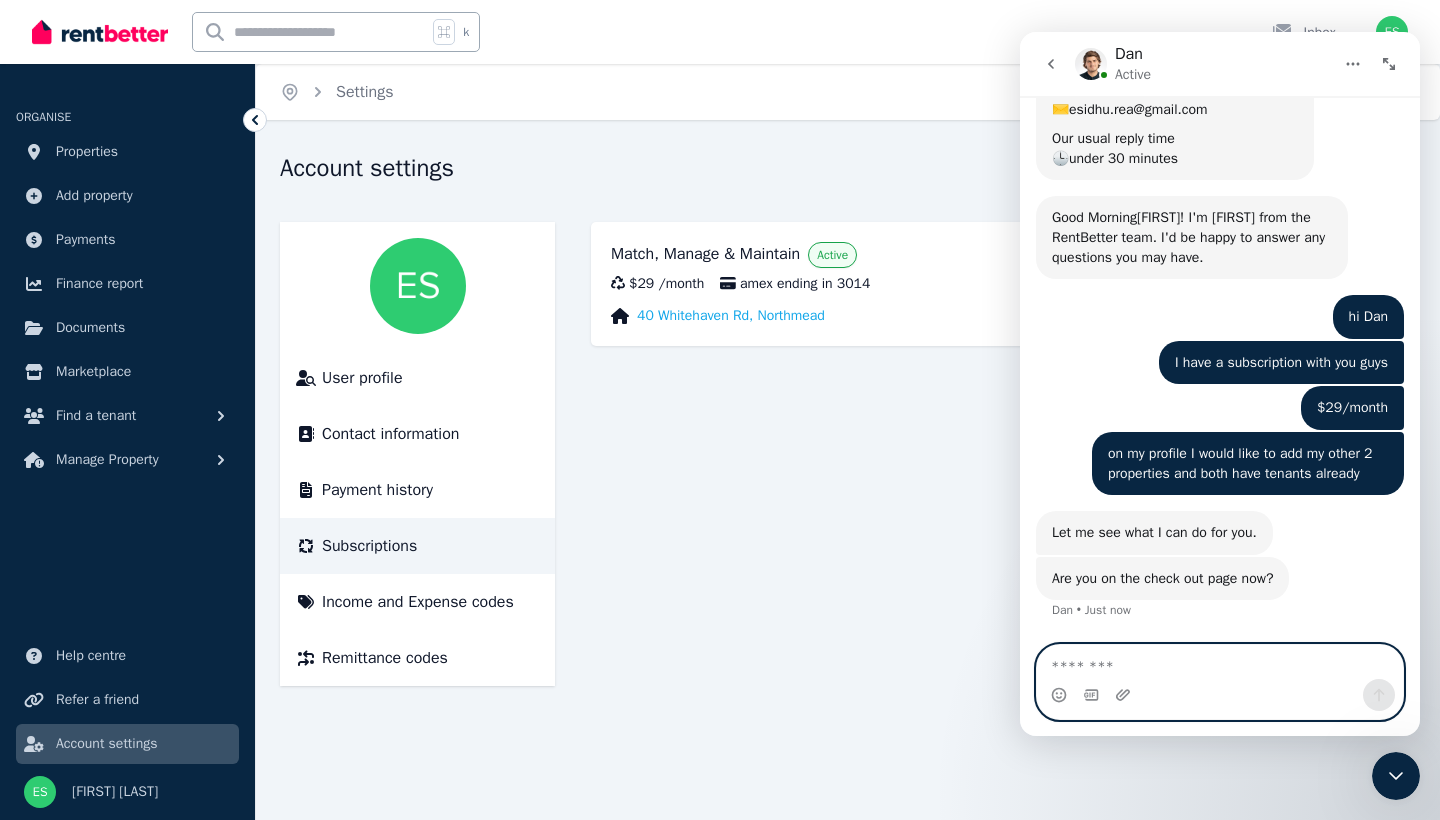 click at bounding box center [1220, 662] 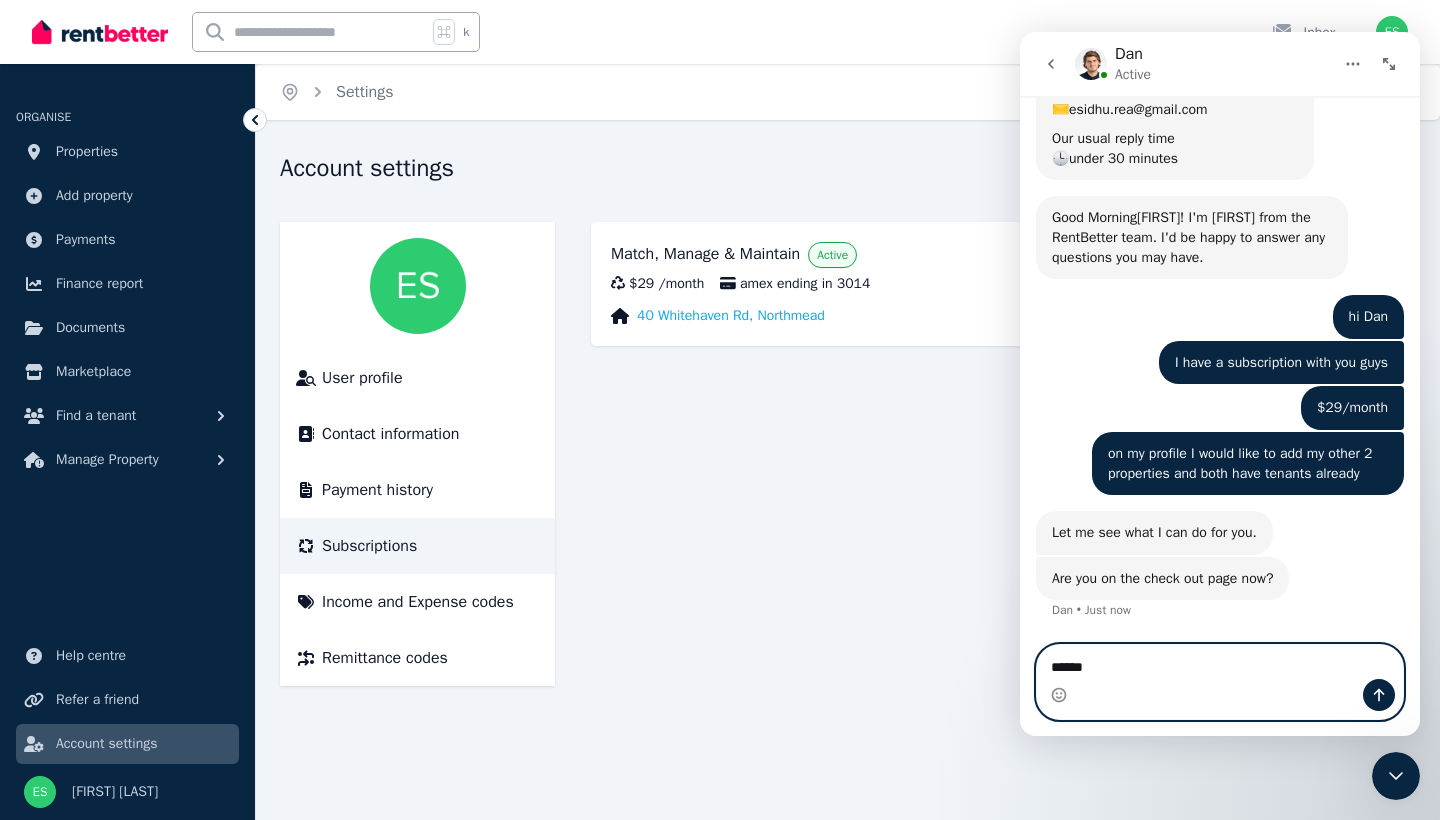 type on "*******" 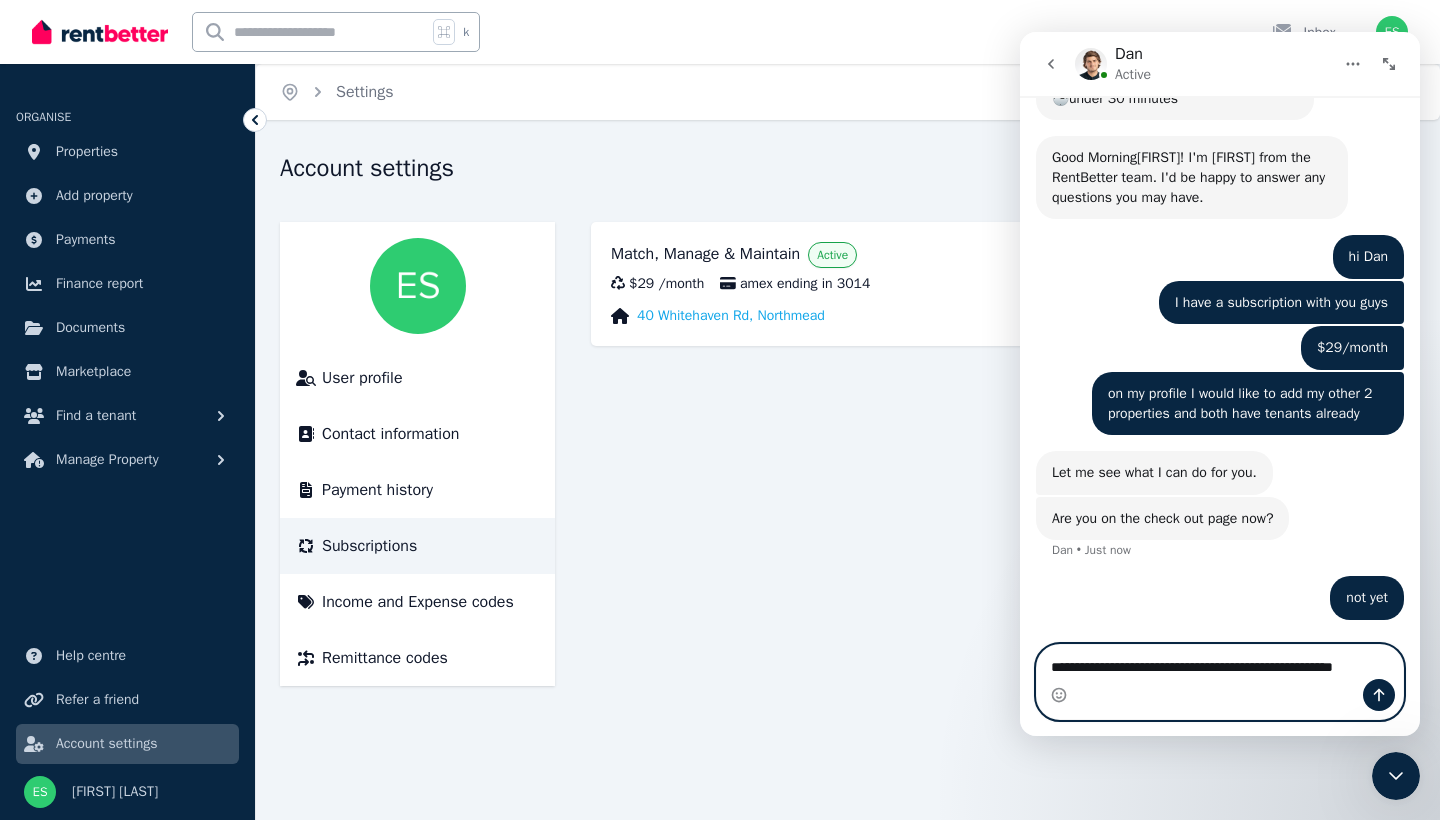 scroll, scrollTop: 850, scrollLeft: 0, axis: vertical 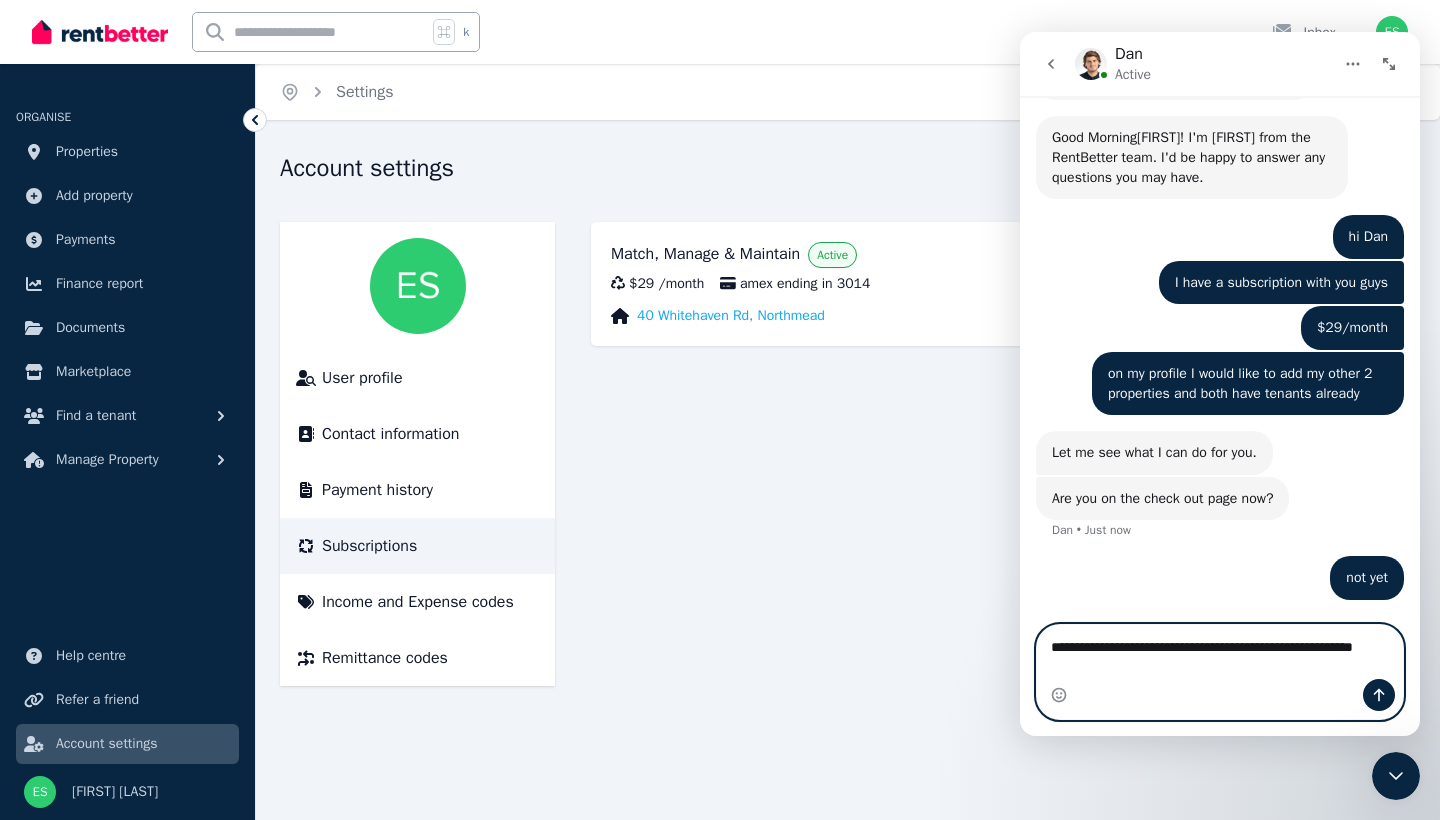 type on "**********" 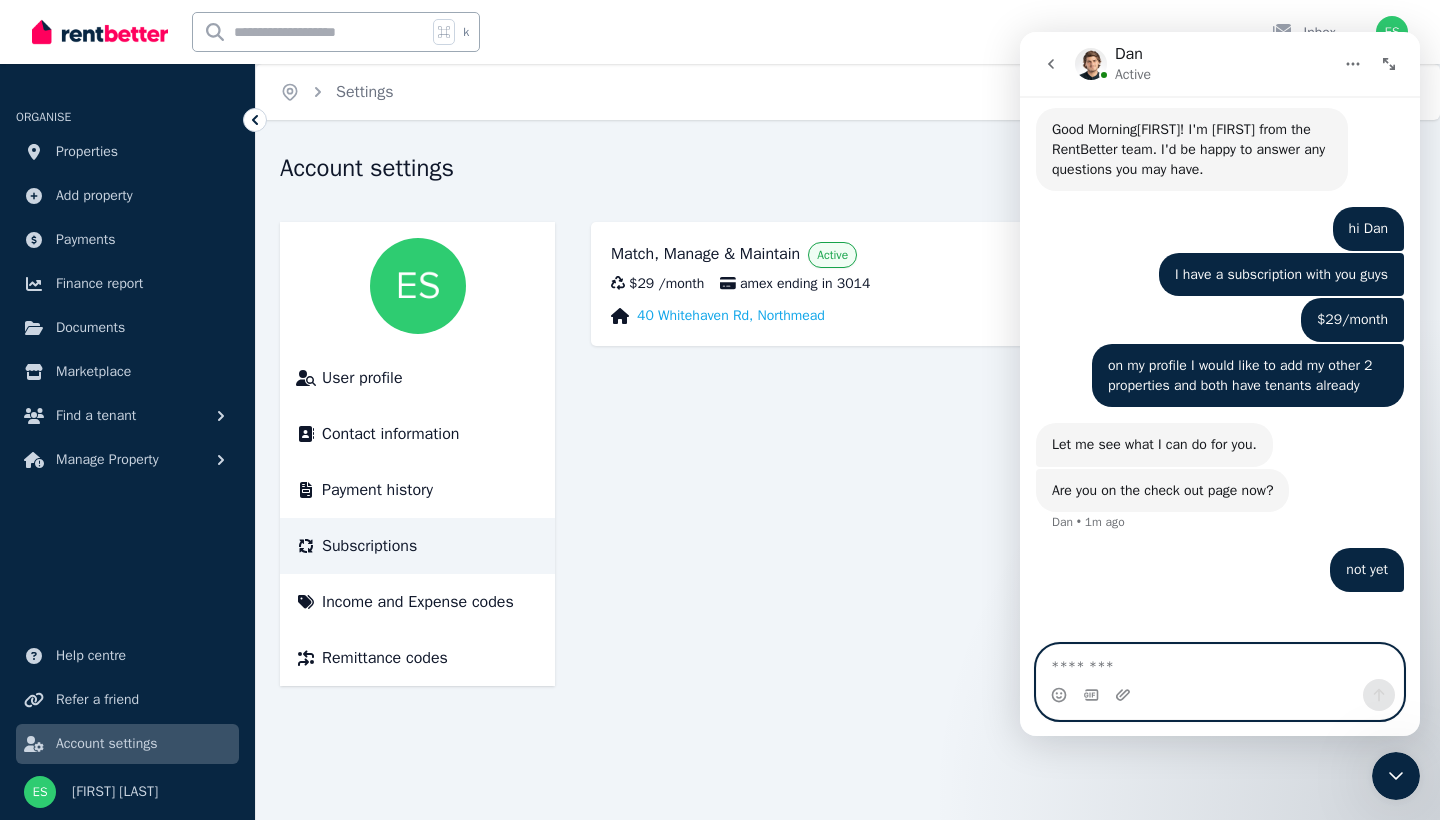 scroll, scrollTop: 894, scrollLeft: 0, axis: vertical 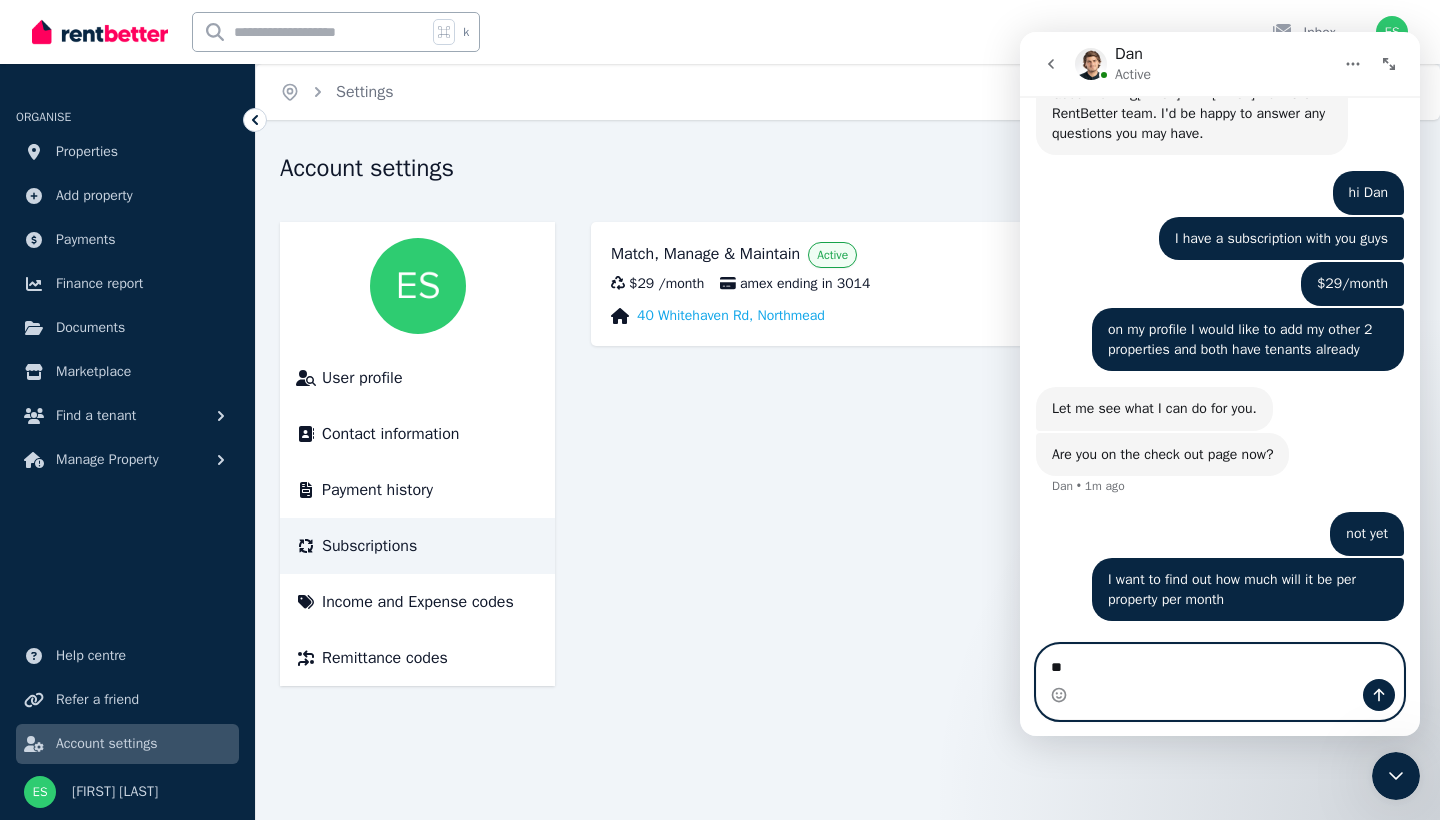 type on "***" 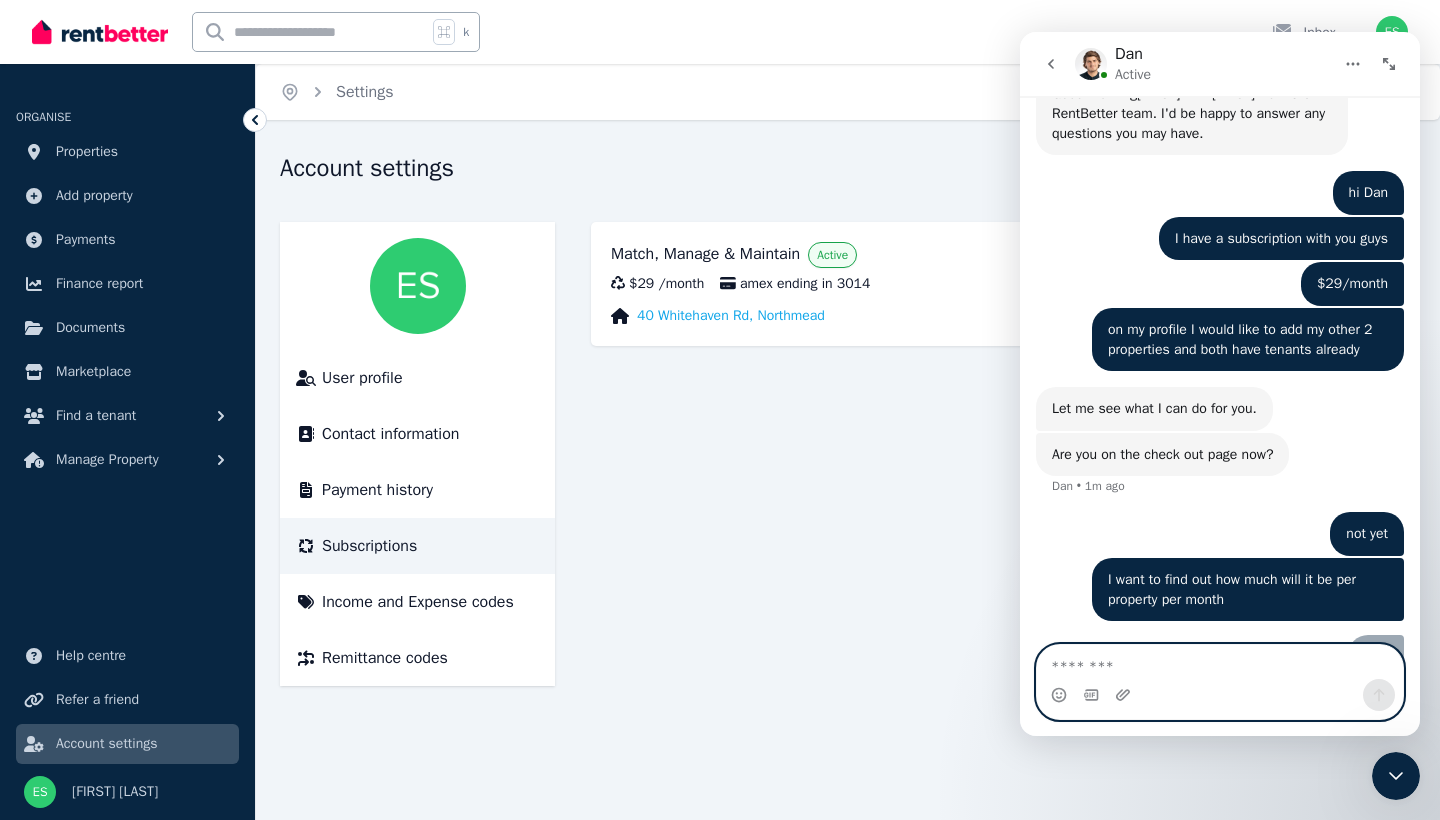 scroll, scrollTop: 939, scrollLeft: 0, axis: vertical 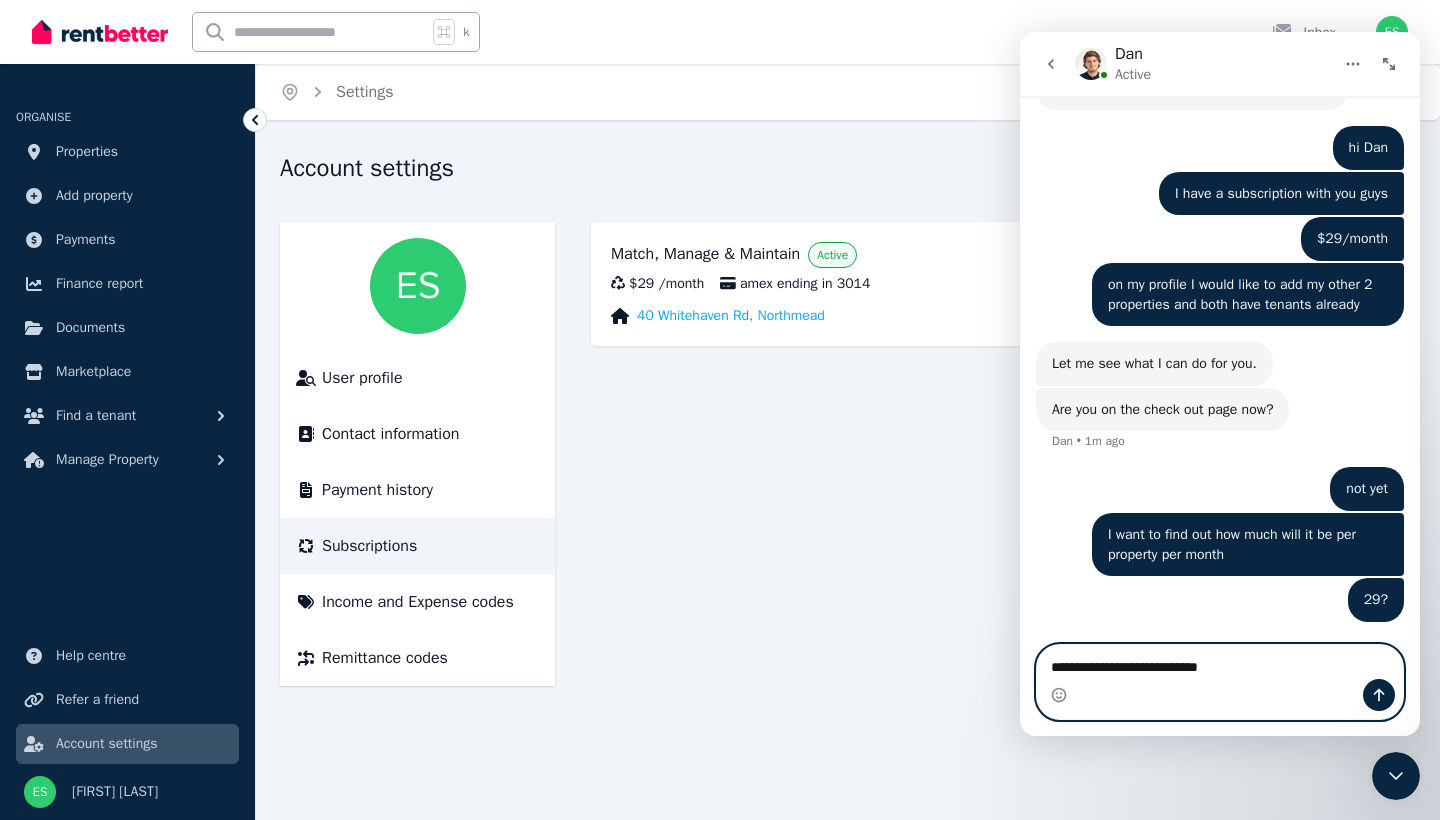 type on "**********" 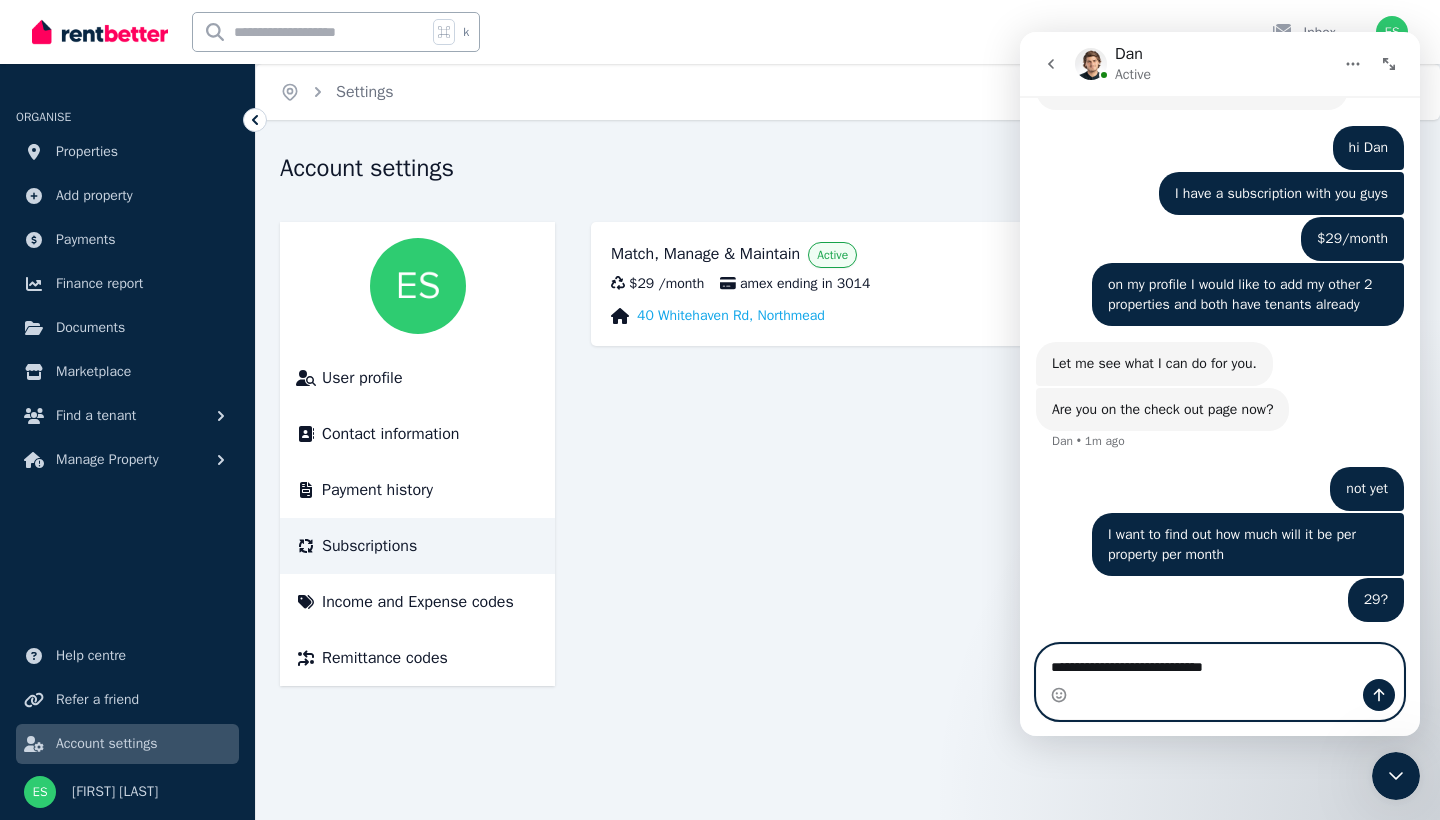 type 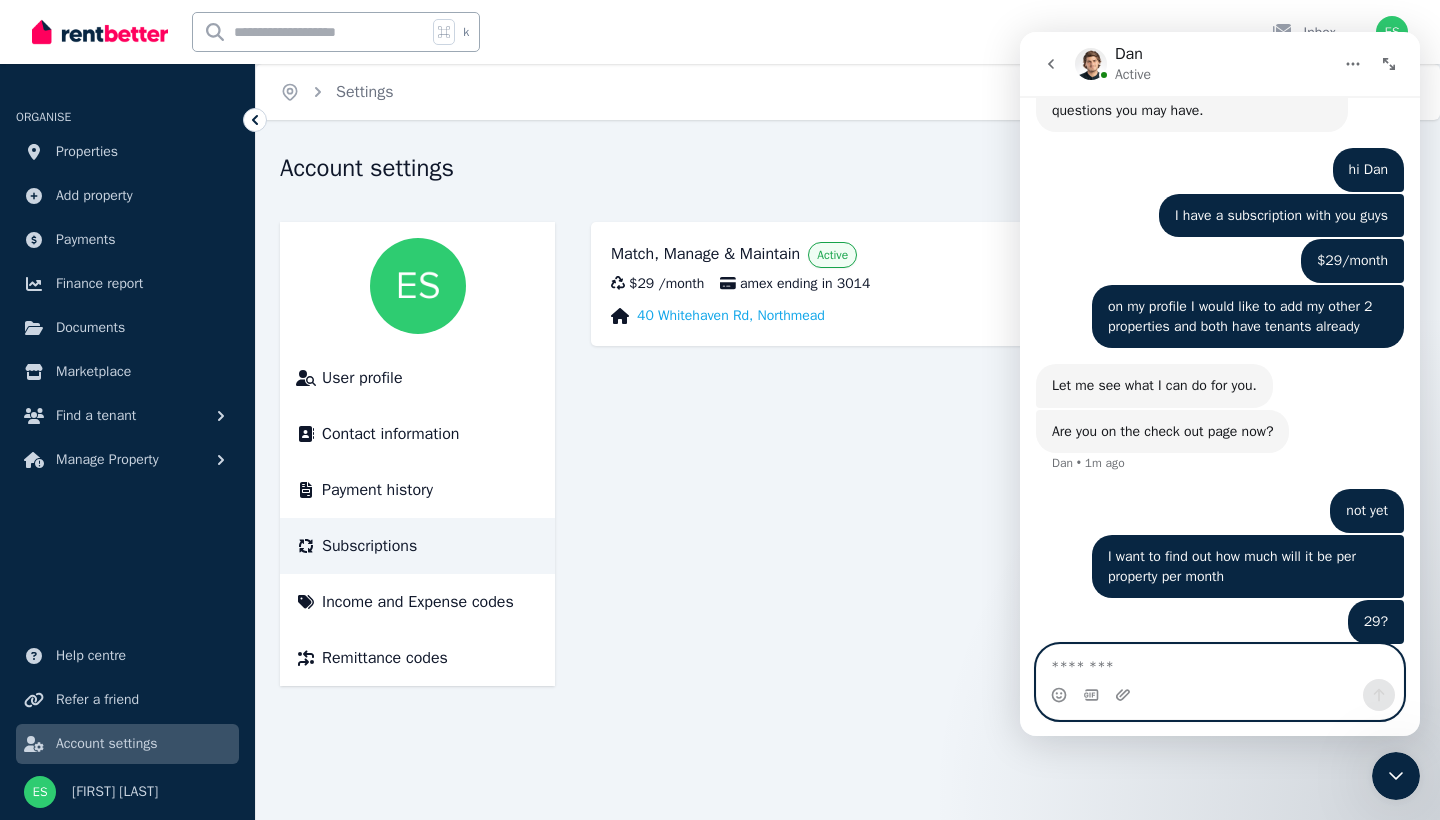 scroll, scrollTop: 984, scrollLeft: 0, axis: vertical 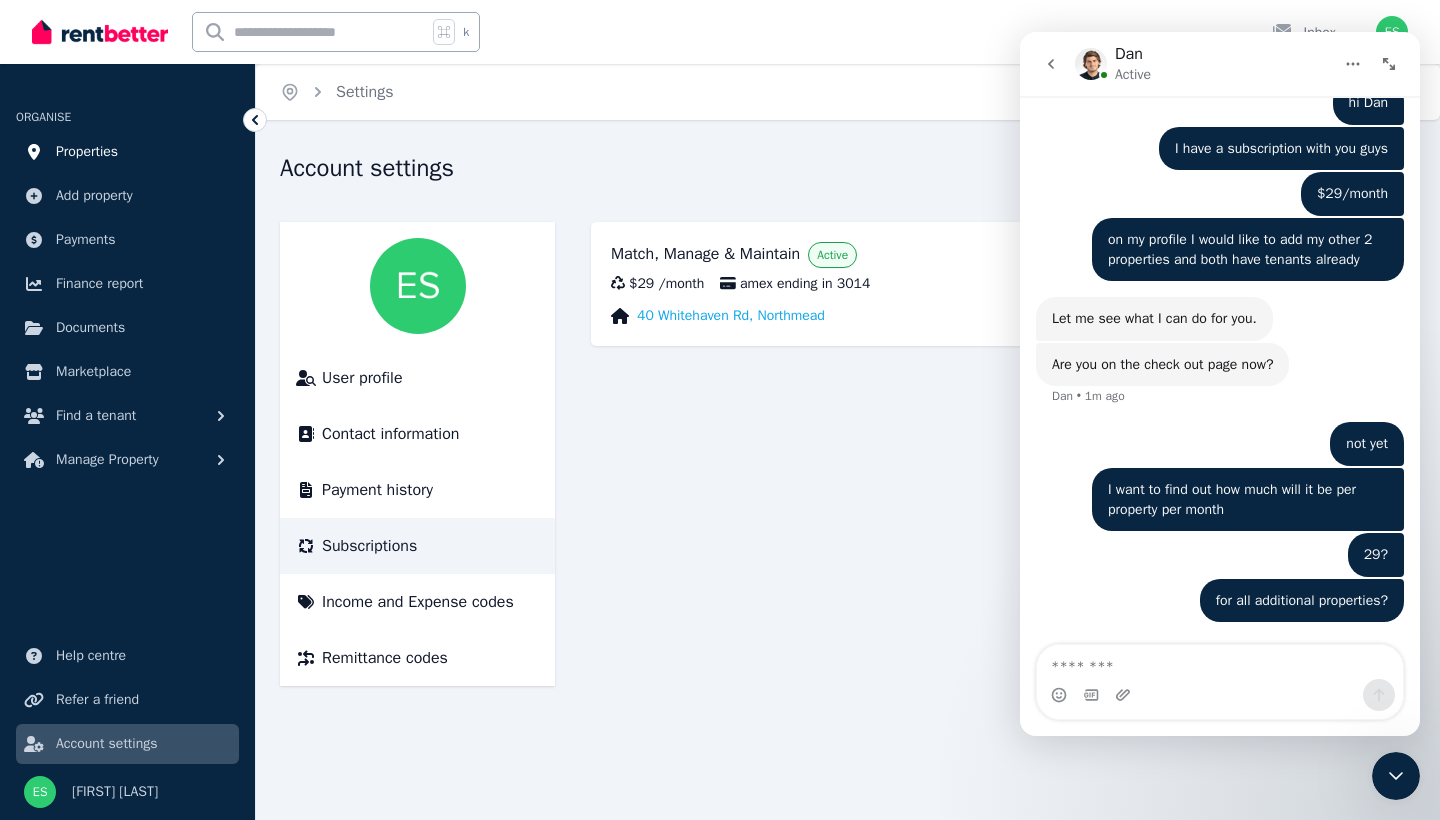 click on "Properties" at bounding box center (87, 152) 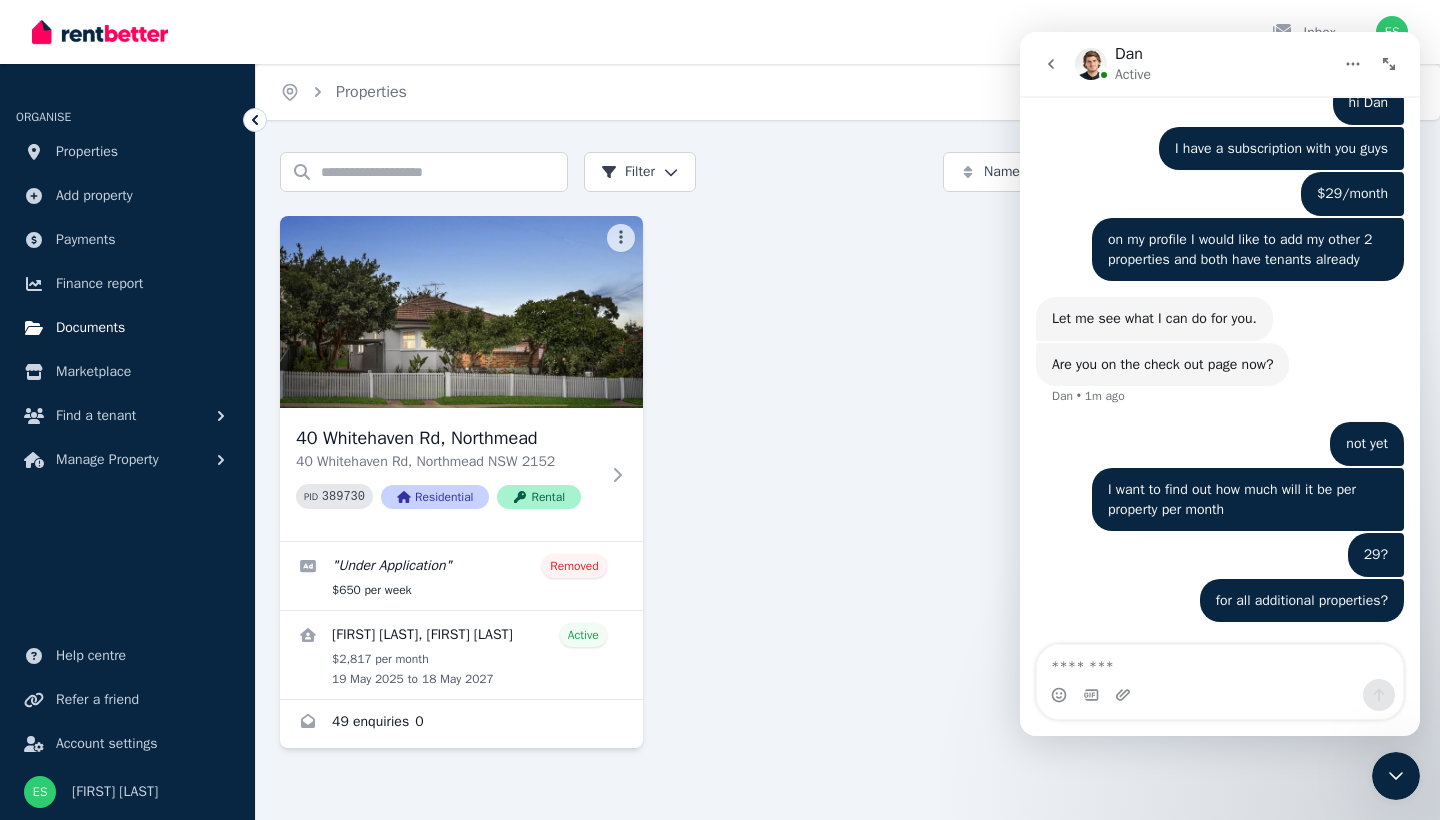 click on "Documents" at bounding box center [90, 328] 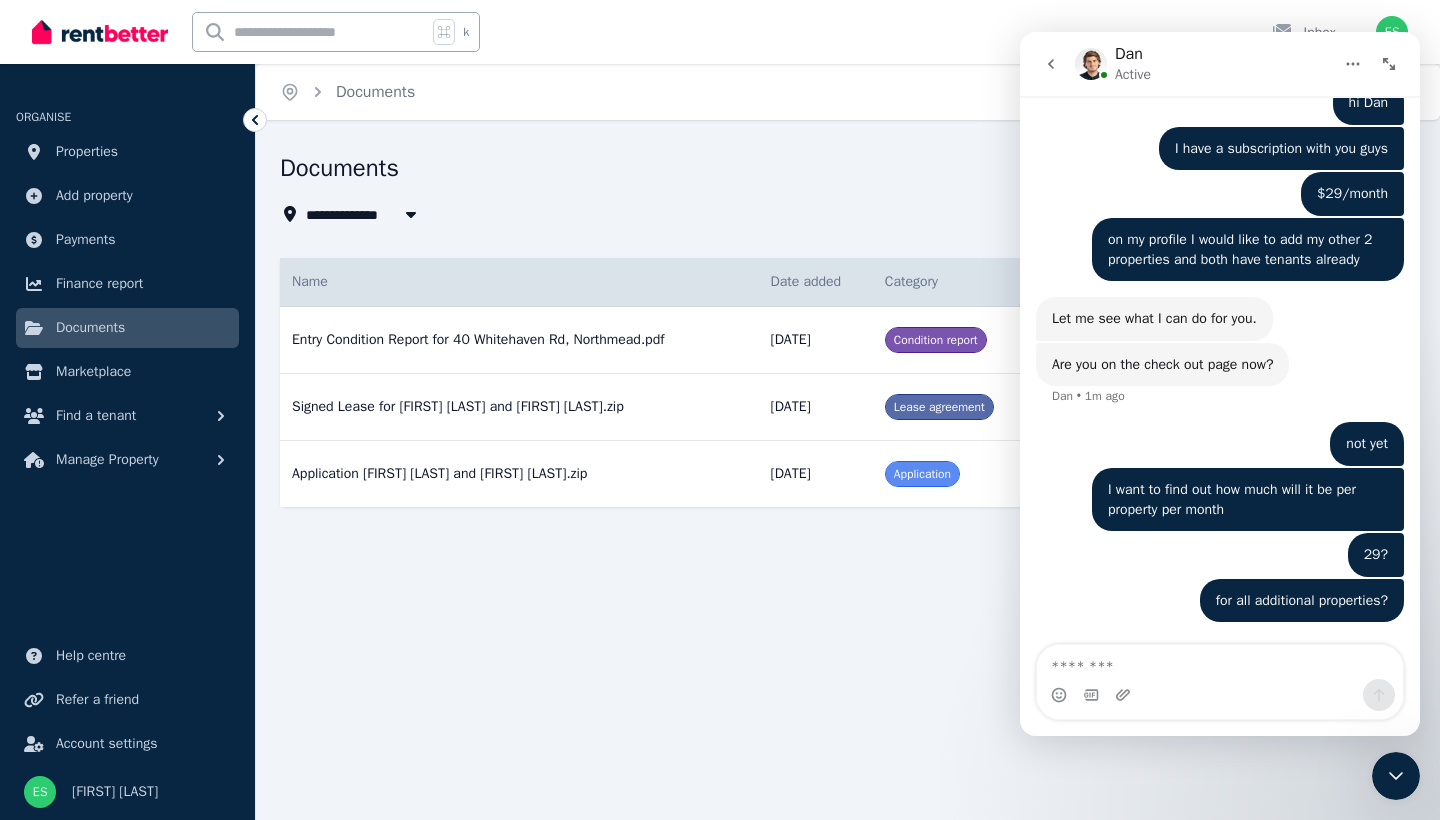 click at bounding box center (1396, 776) 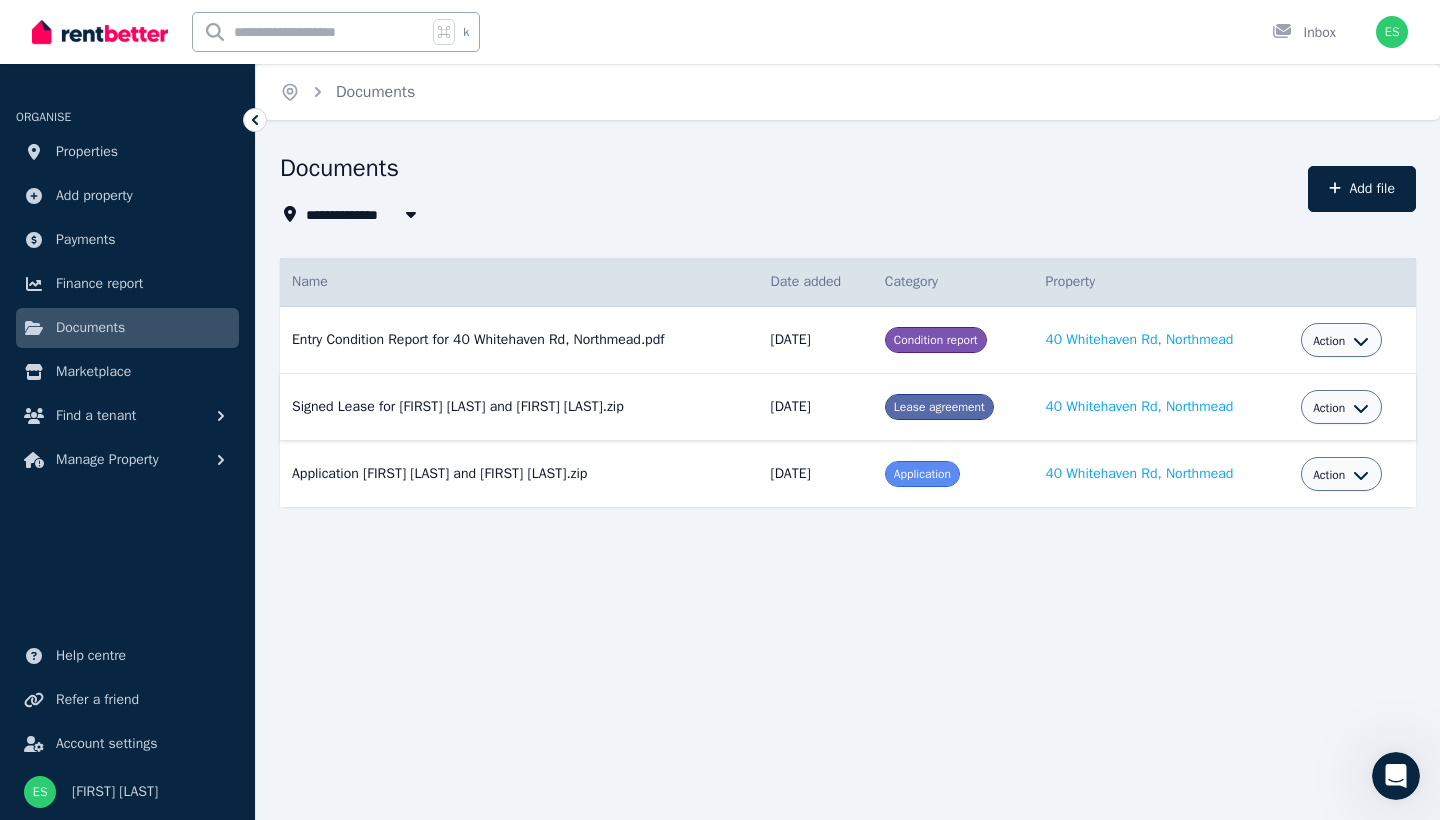 click on "Action" at bounding box center [1329, 408] 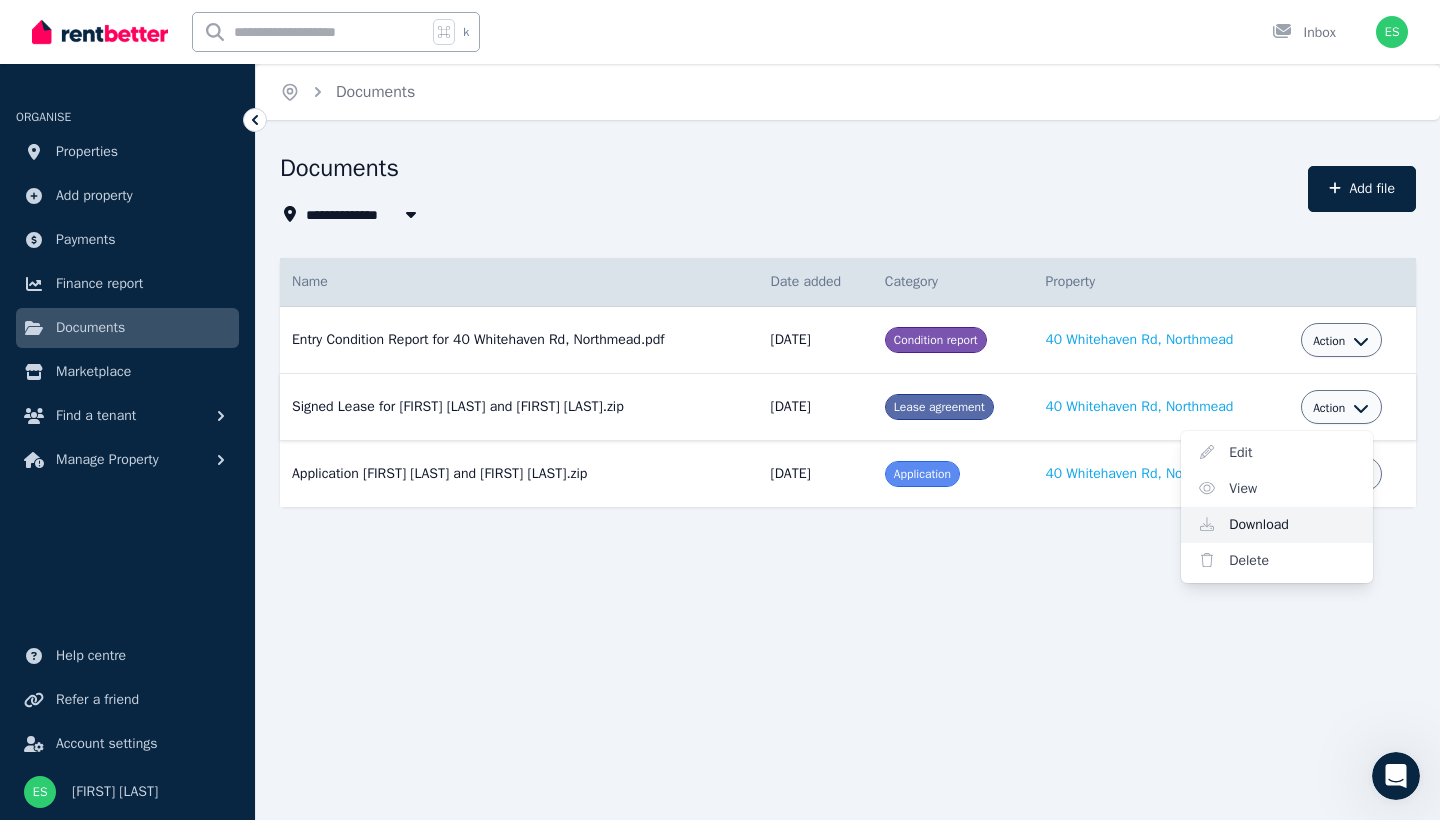 click on "Download" at bounding box center (1277, 525) 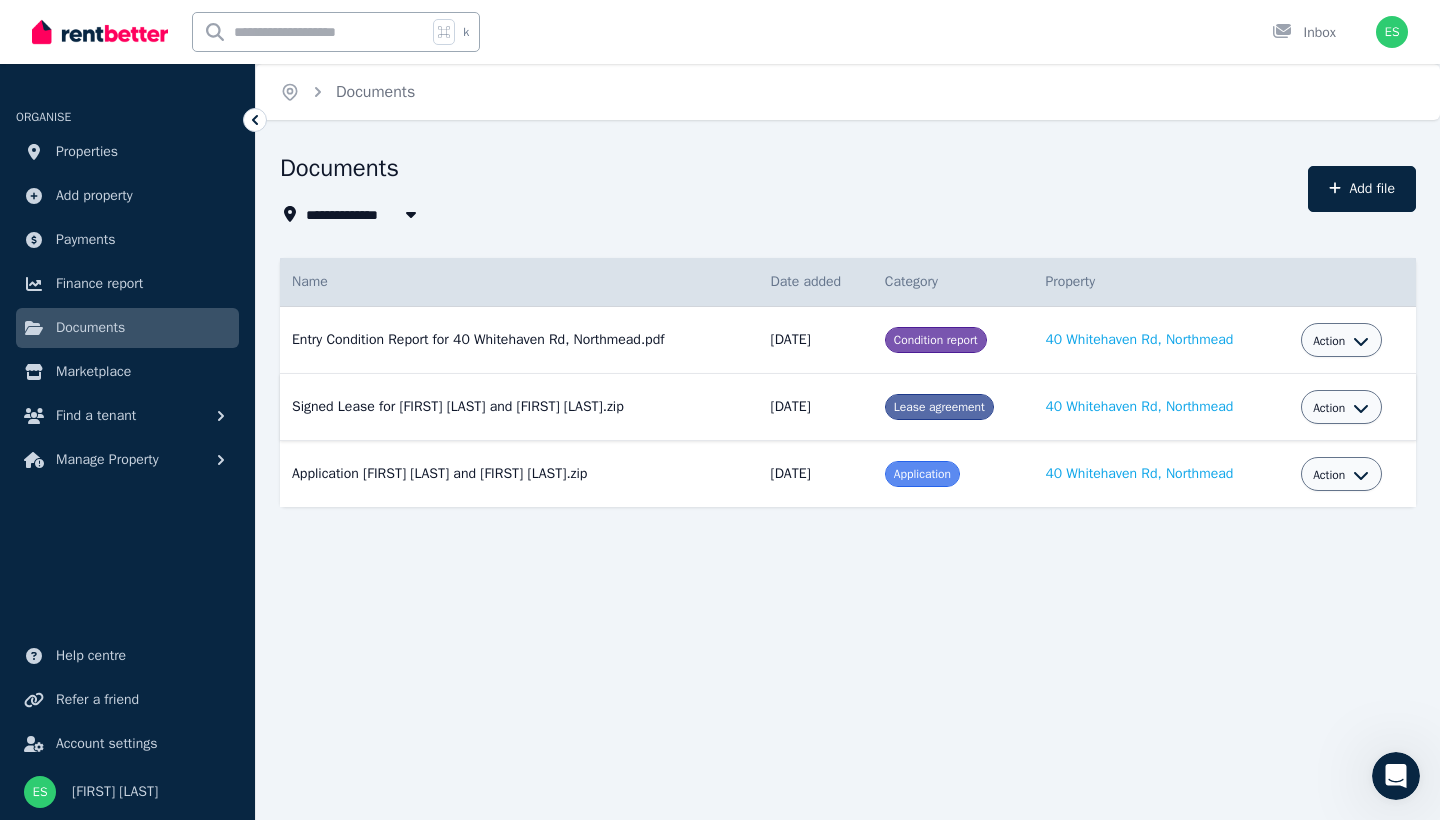click 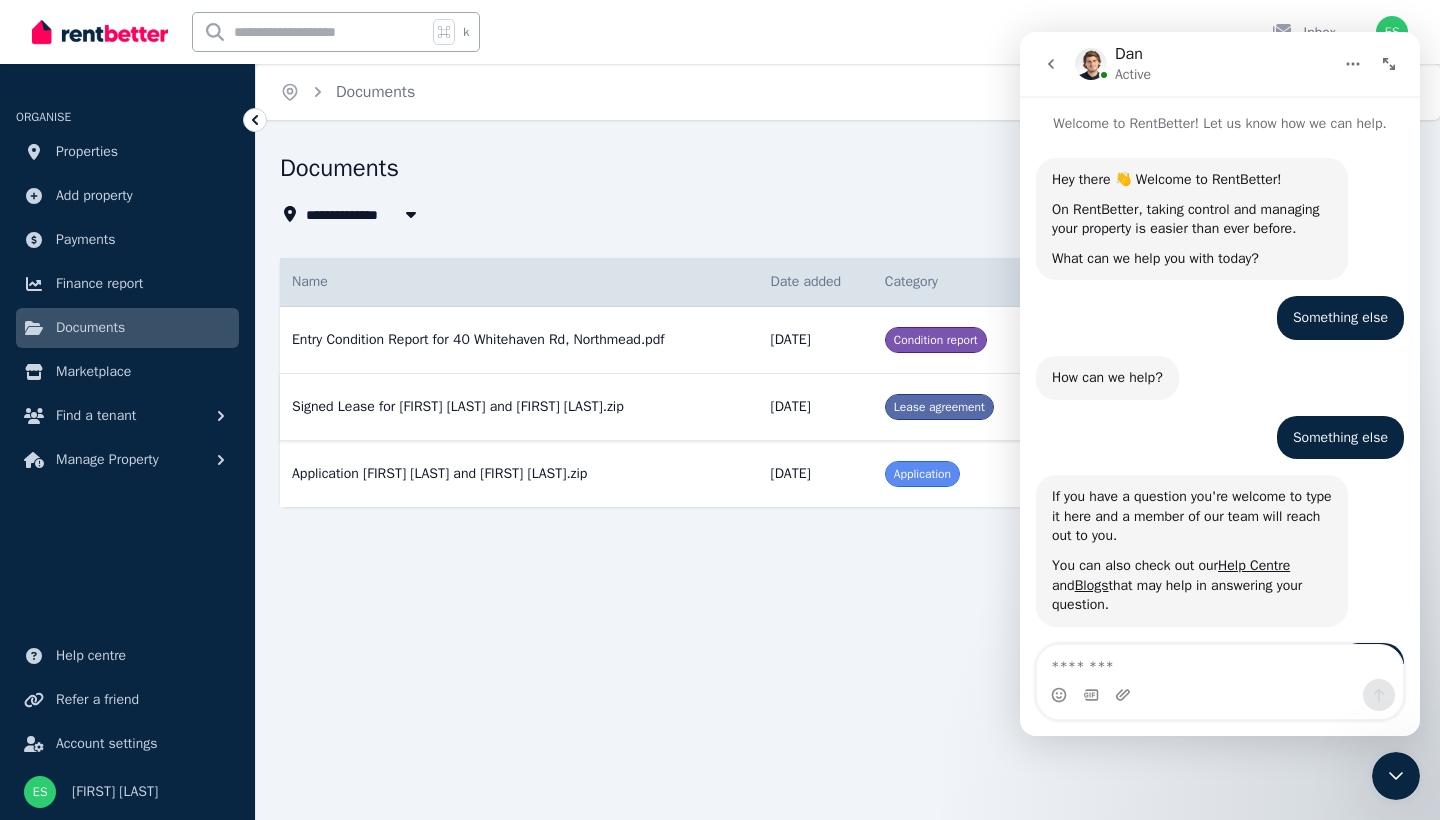 scroll, scrollTop: 1061, scrollLeft: 0, axis: vertical 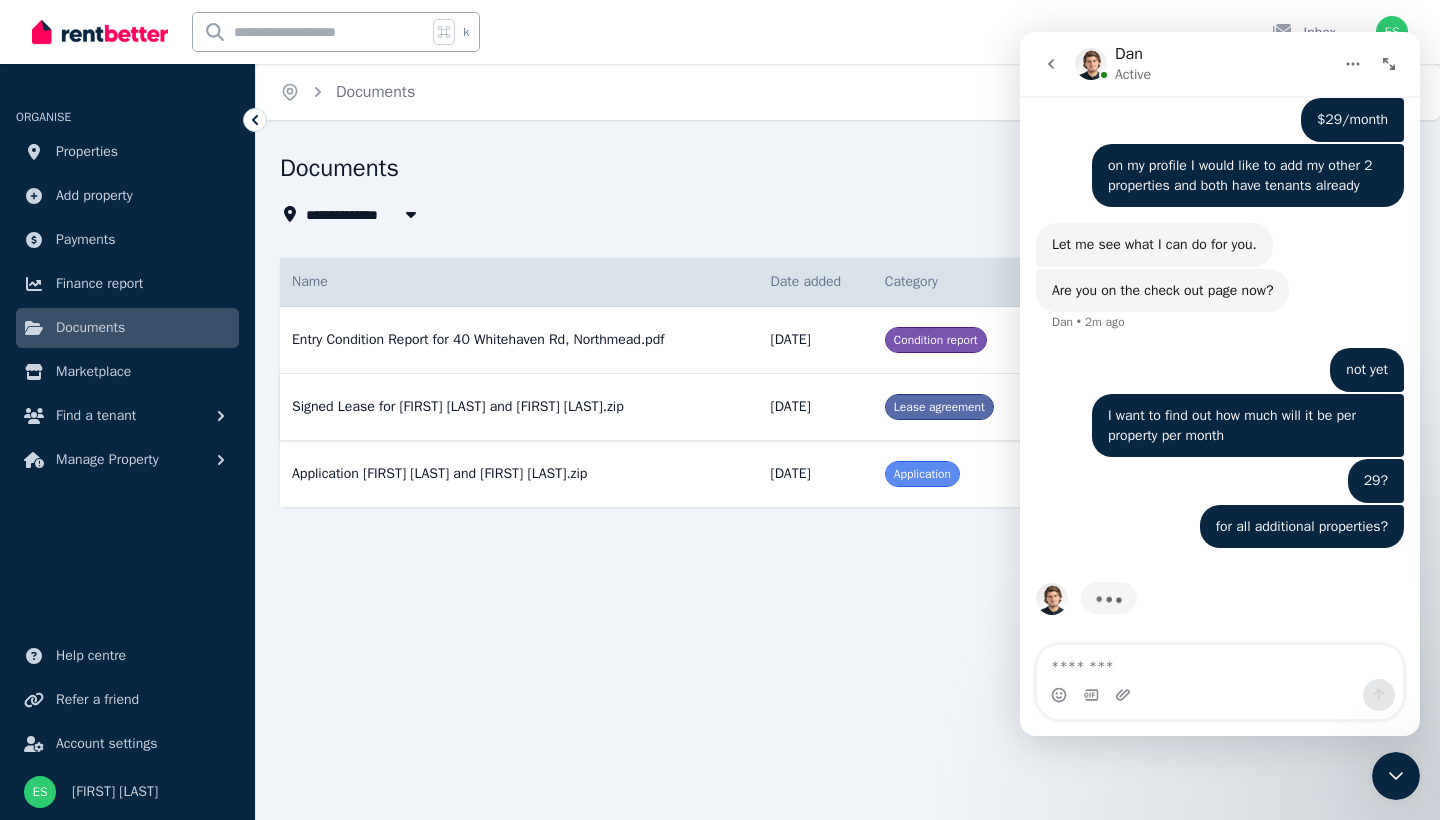 click 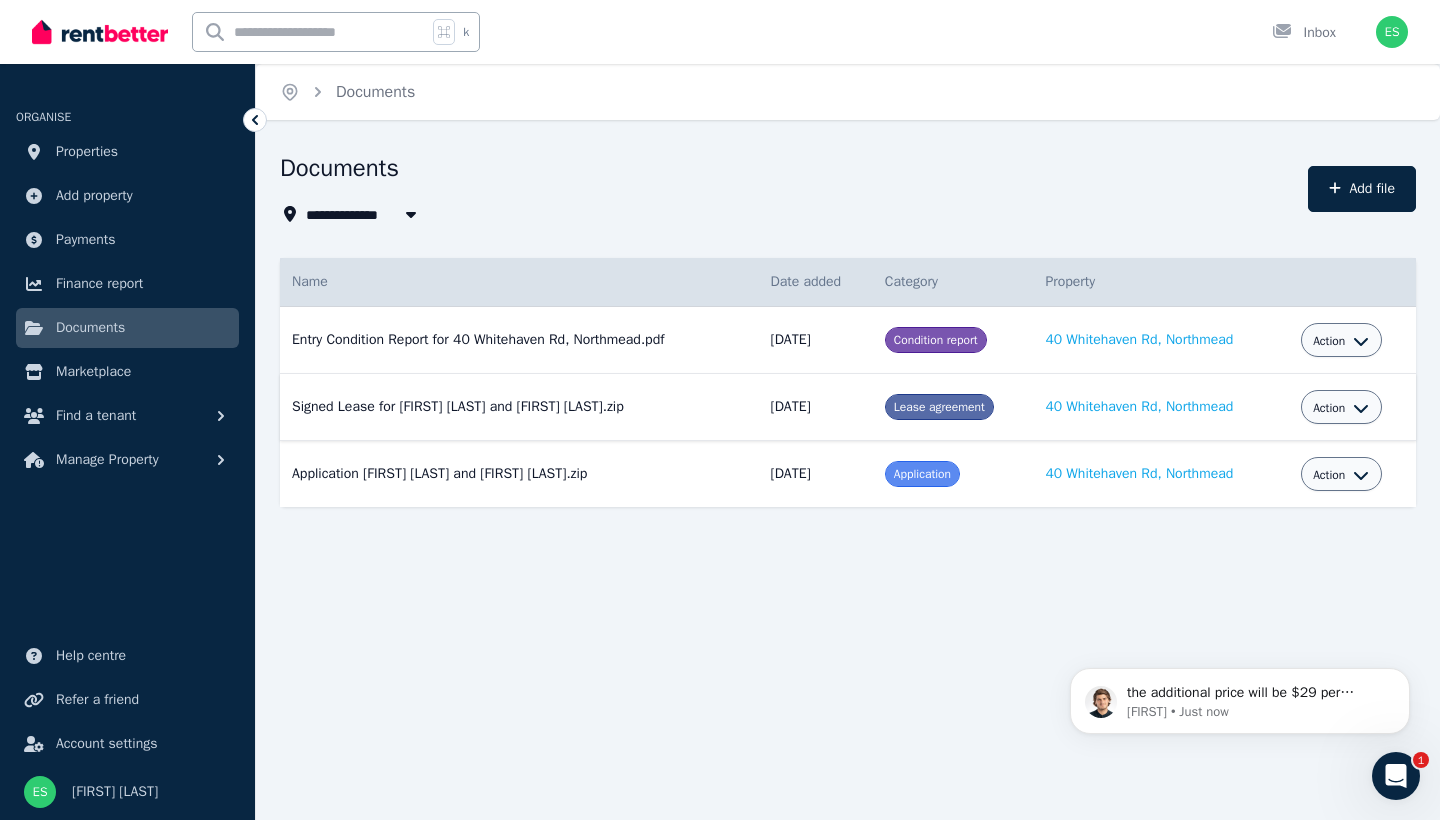 scroll, scrollTop: 0, scrollLeft: 0, axis: both 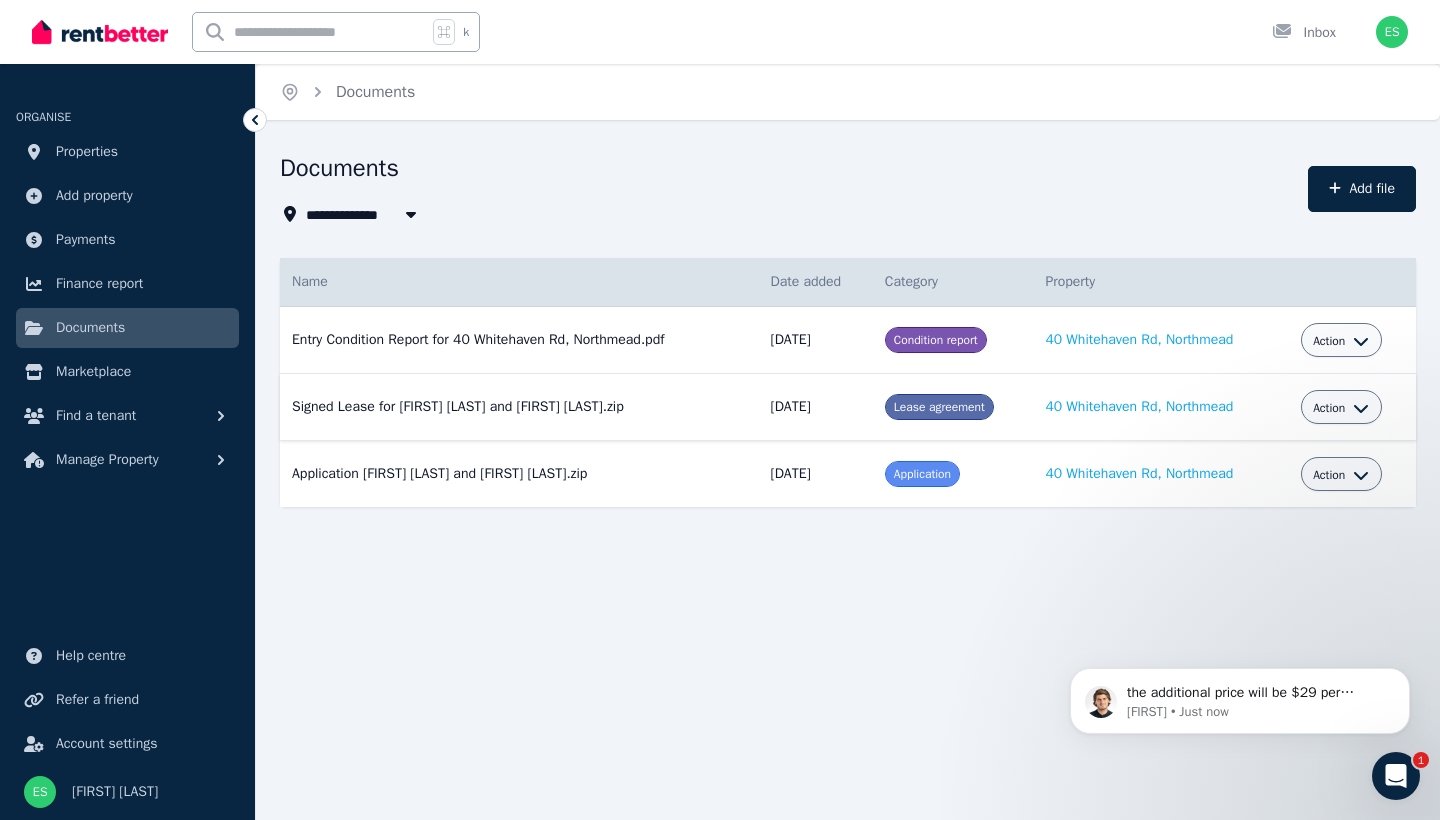 click 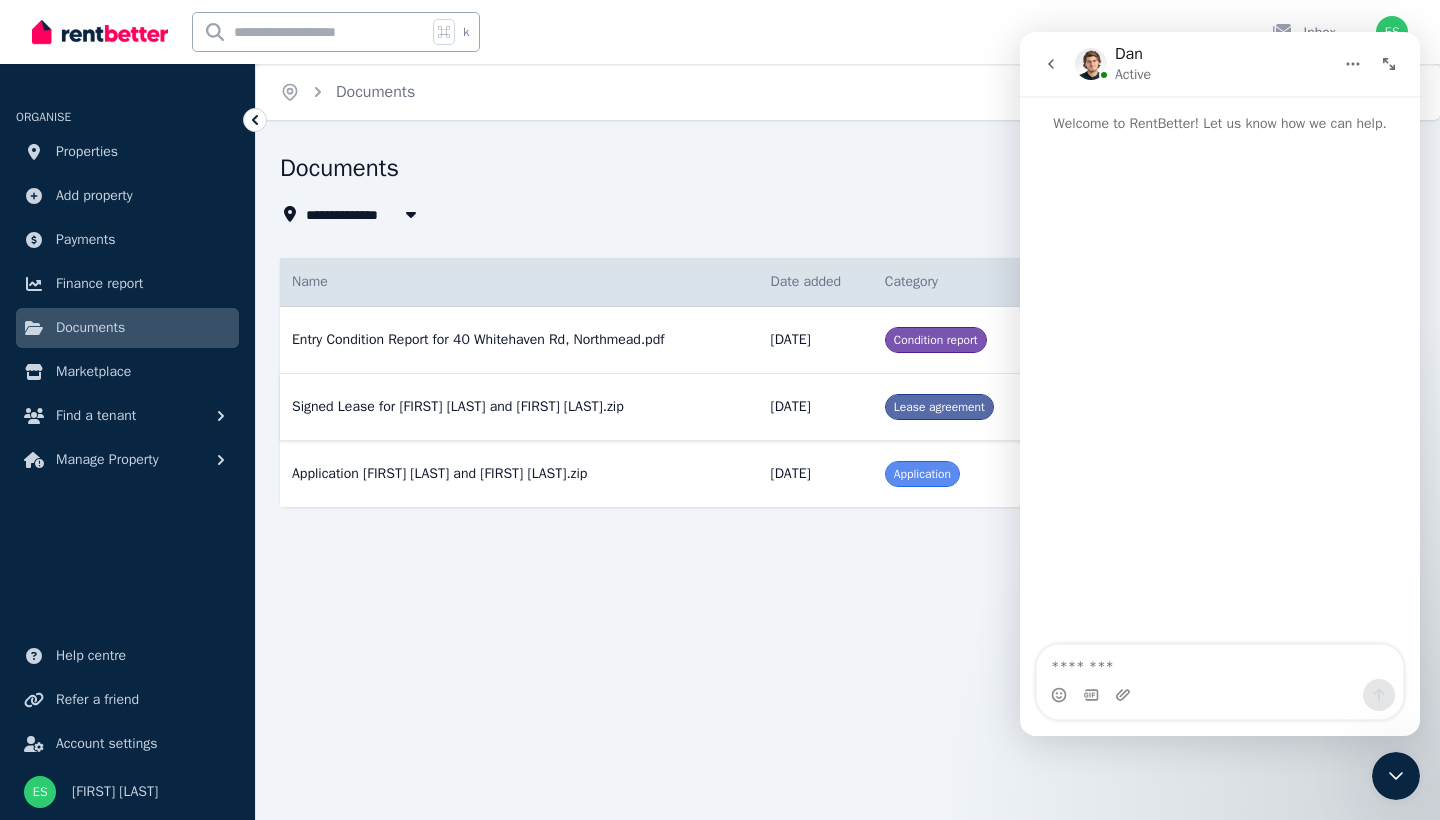 scroll, scrollTop: 3, scrollLeft: 0, axis: vertical 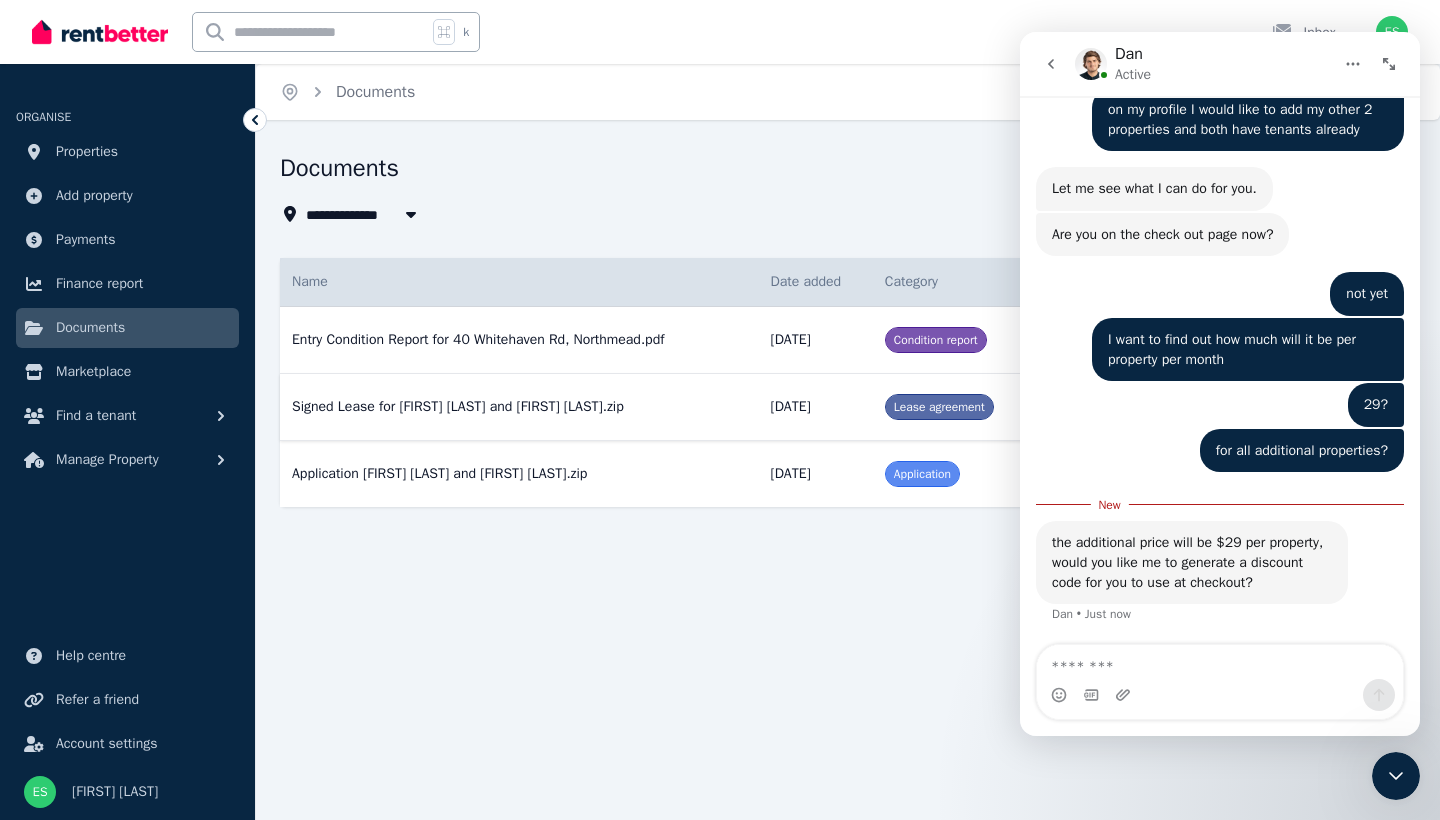 click at bounding box center (1220, 695) 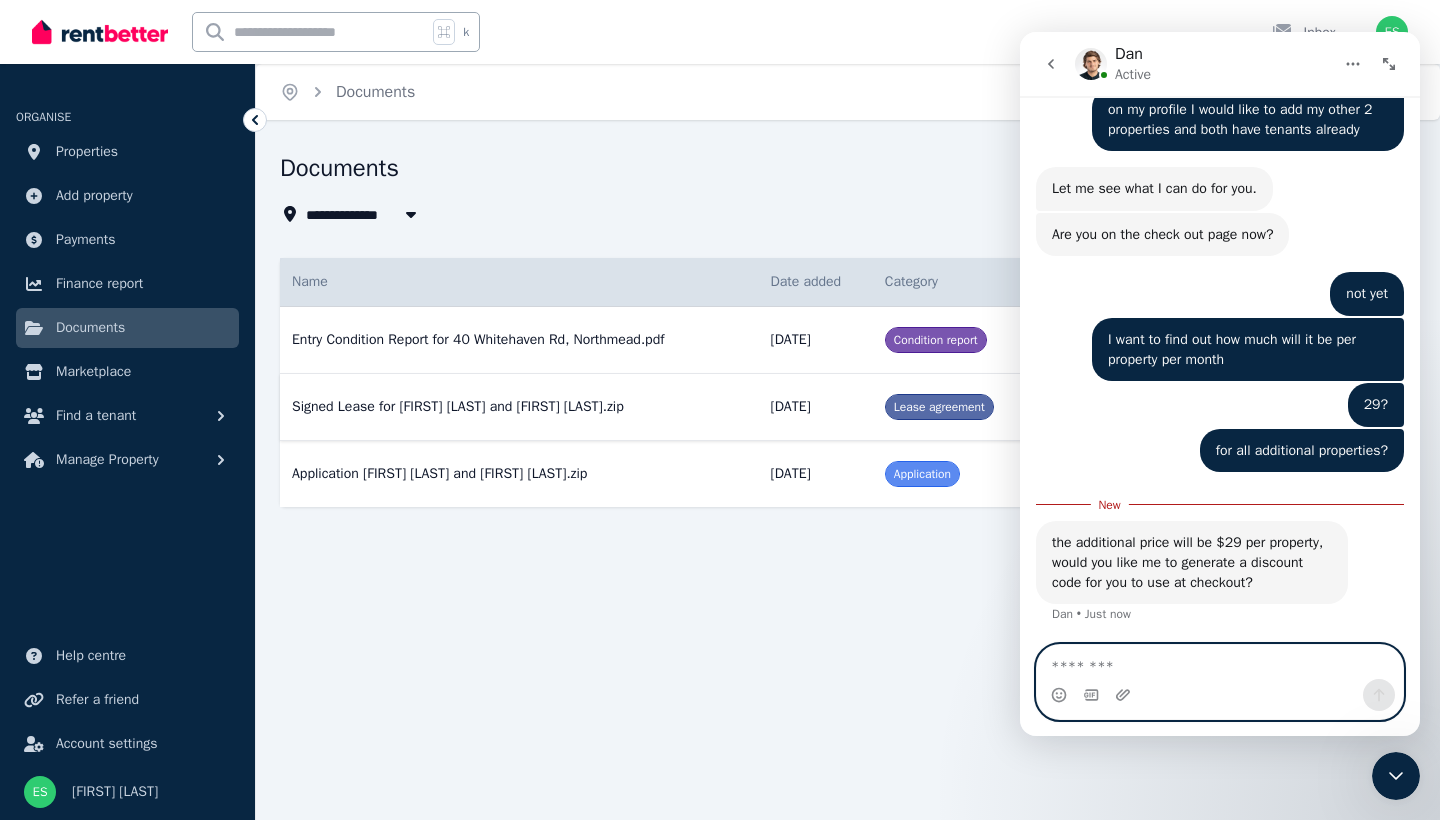 click at bounding box center (1220, 662) 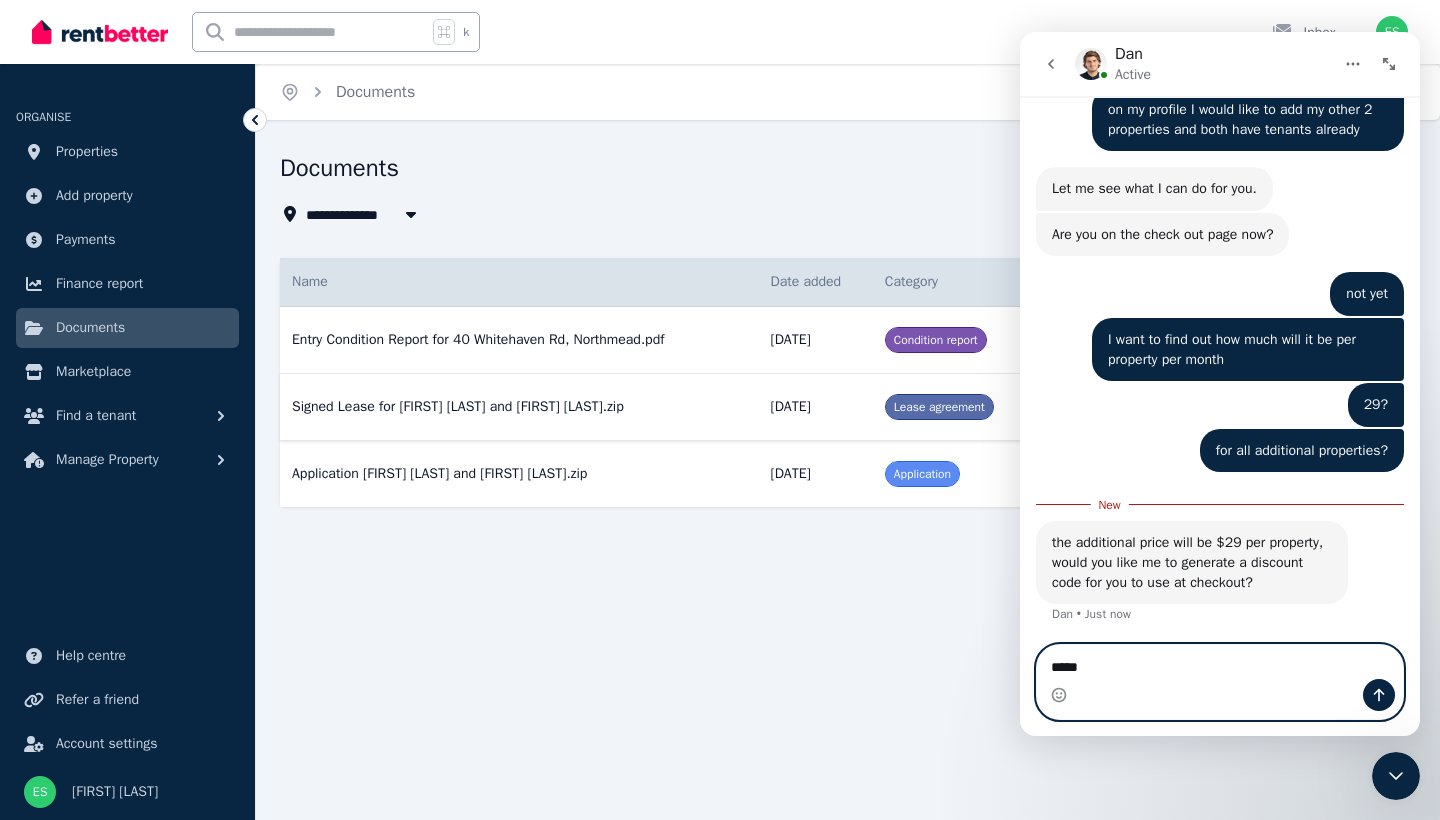 type on "******" 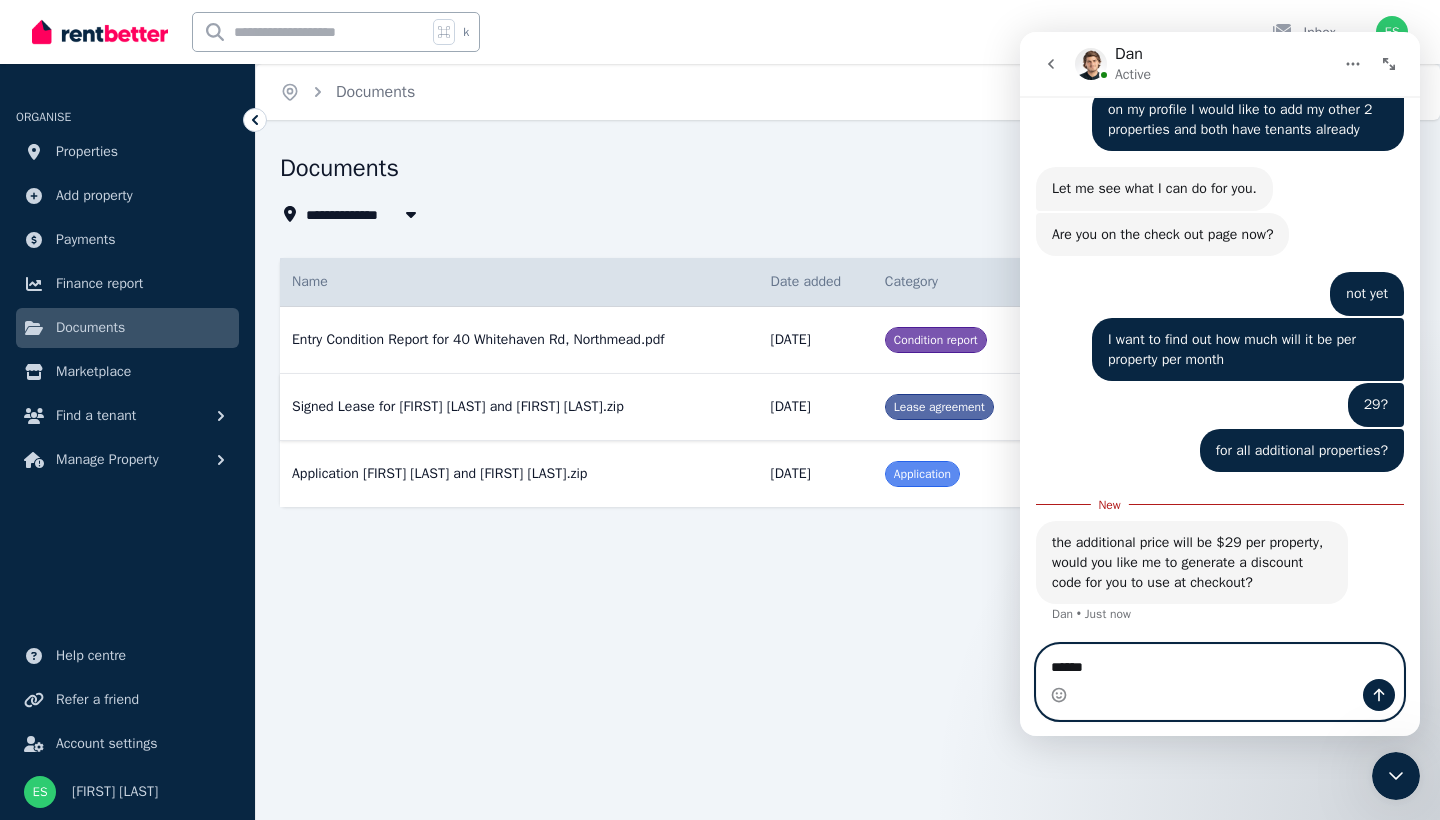 type 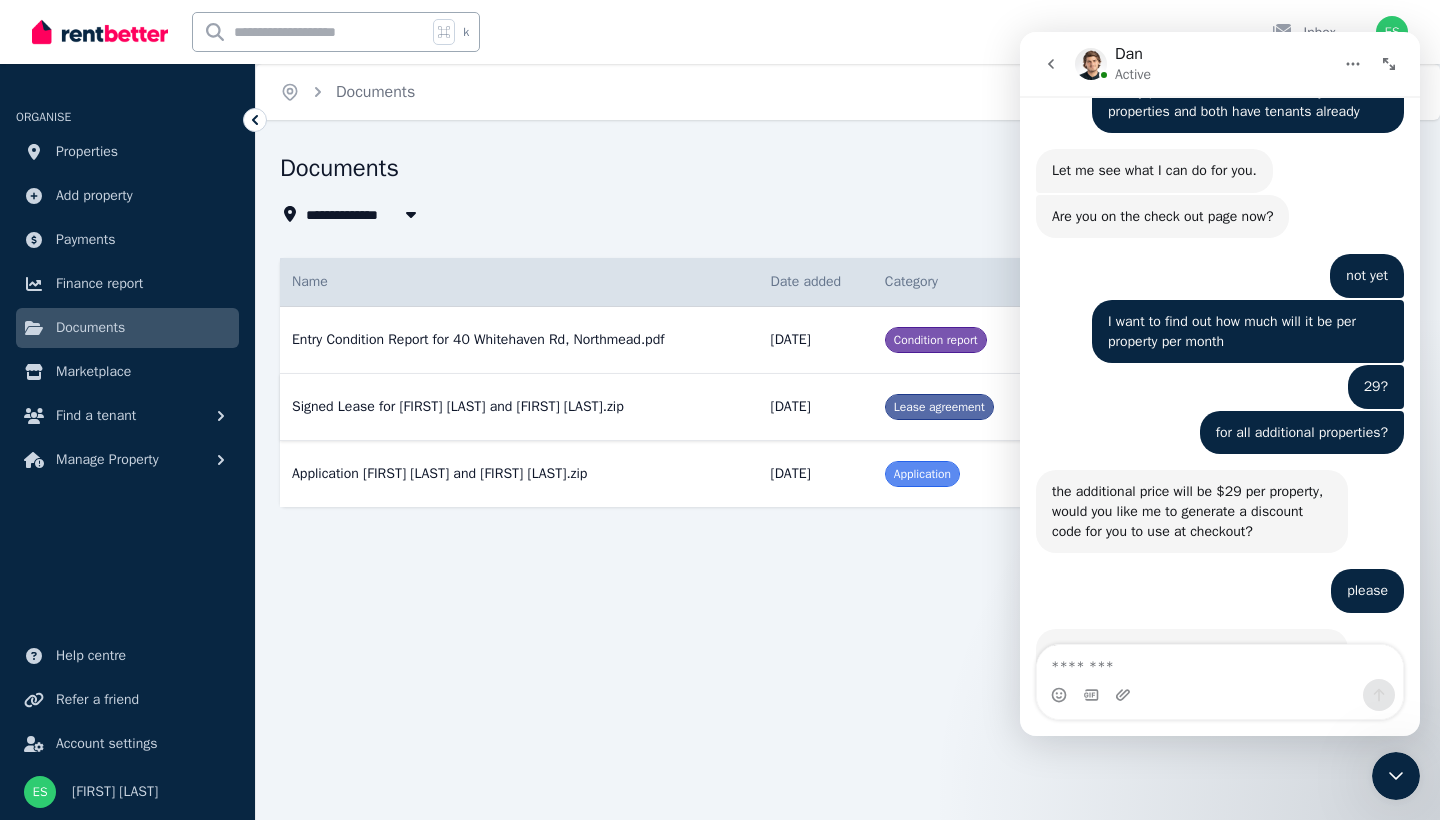 scroll, scrollTop: 1237, scrollLeft: 0, axis: vertical 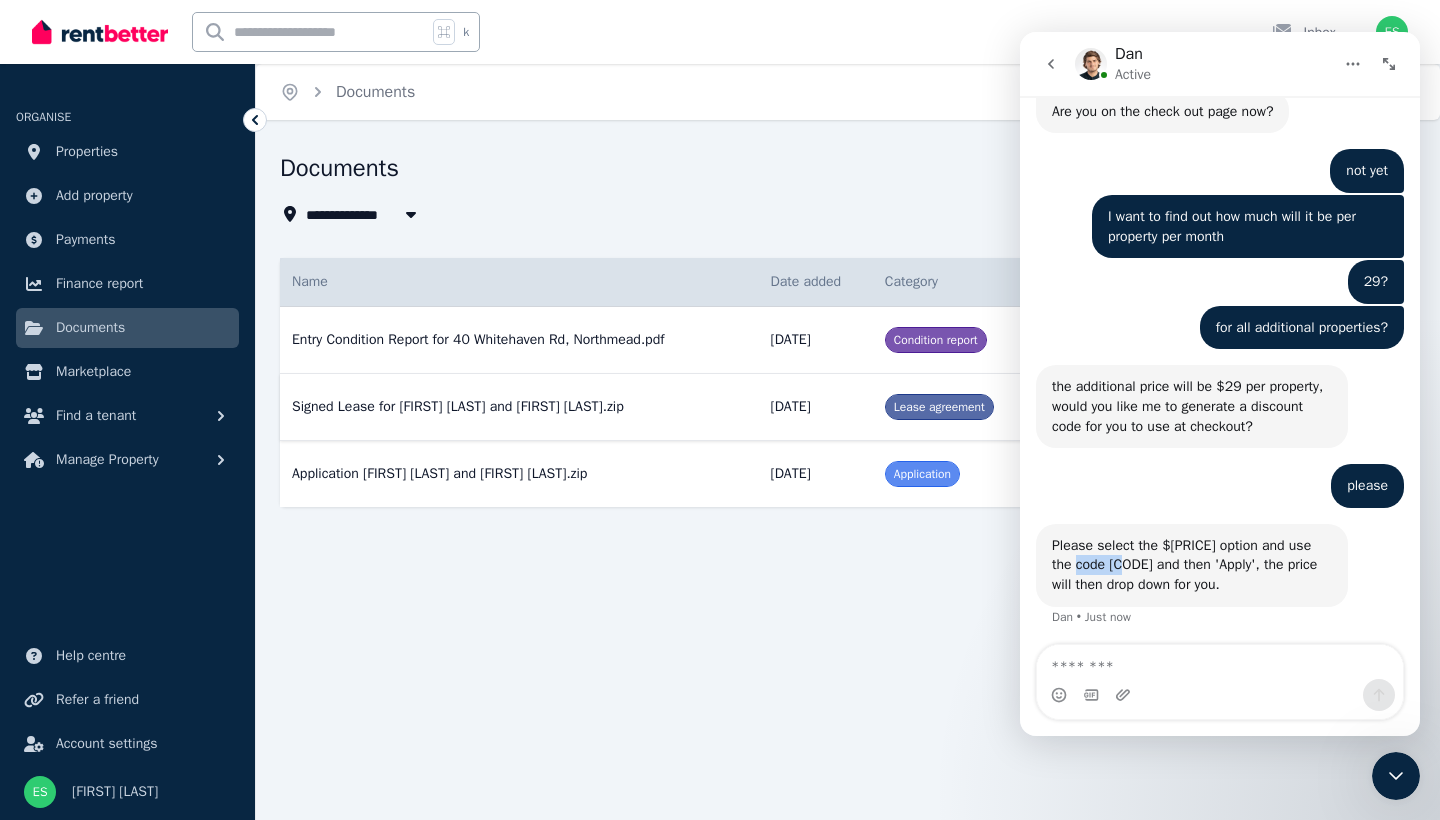 drag, startPoint x: 1157, startPoint y: 559, endPoint x: 1088, endPoint y: 563, distance: 69.115845 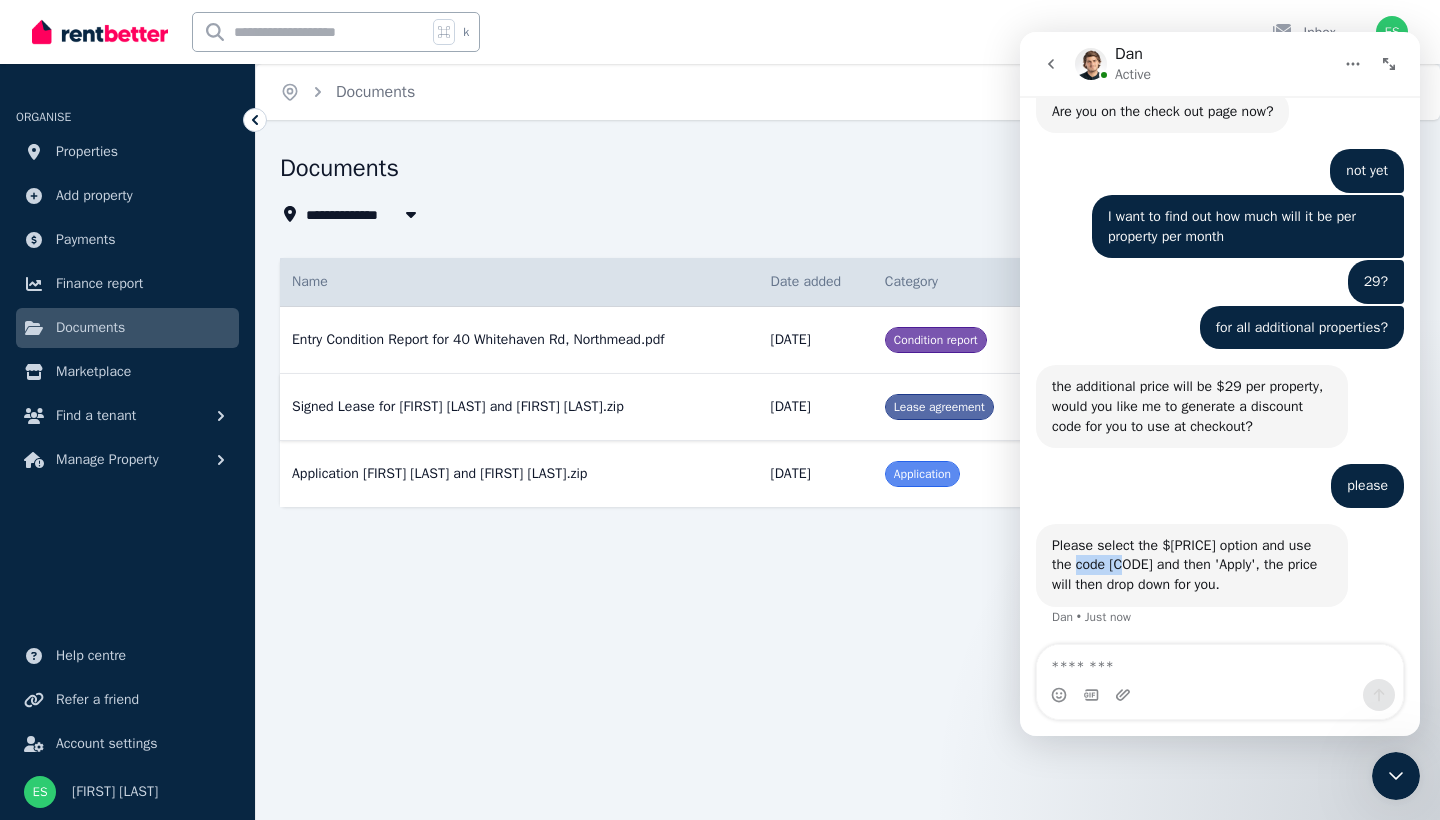 click on "Please select the $[PRICE] option and use the code [CODE] and then 'Apply', the price will then drop down for you." at bounding box center (1192, 565) 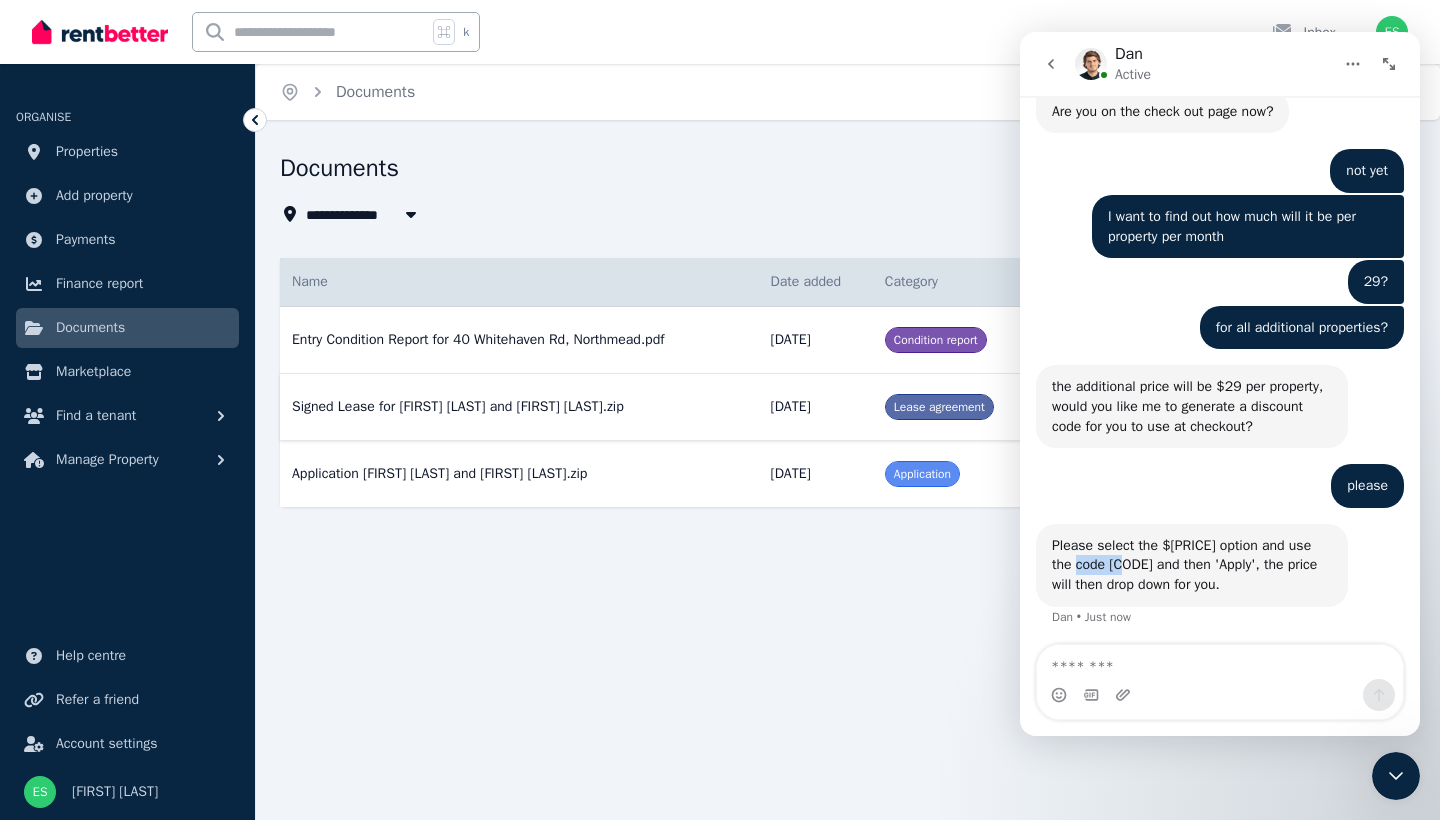copy on "29@MA56" 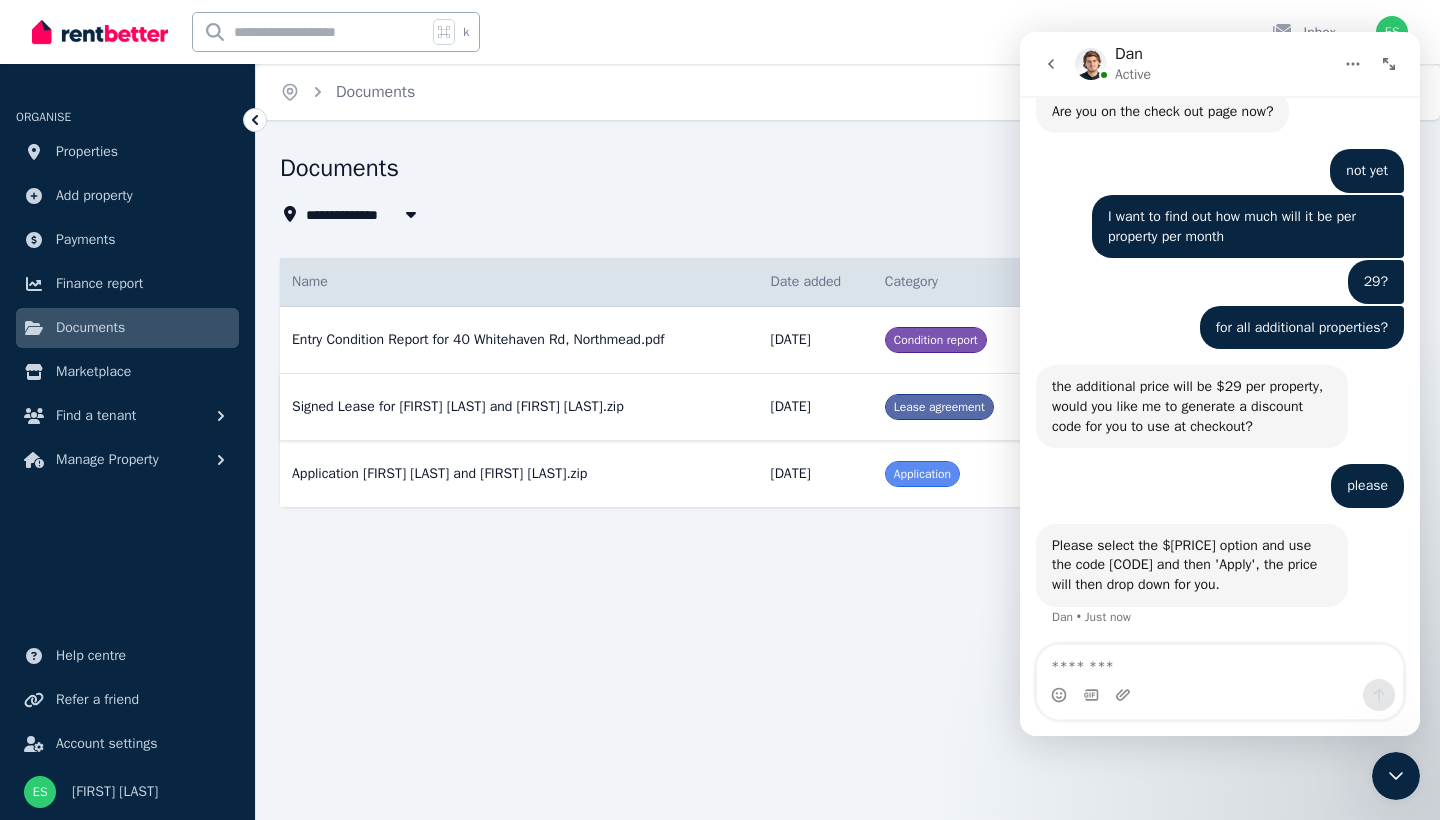 click at bounding box center [1220, 695] 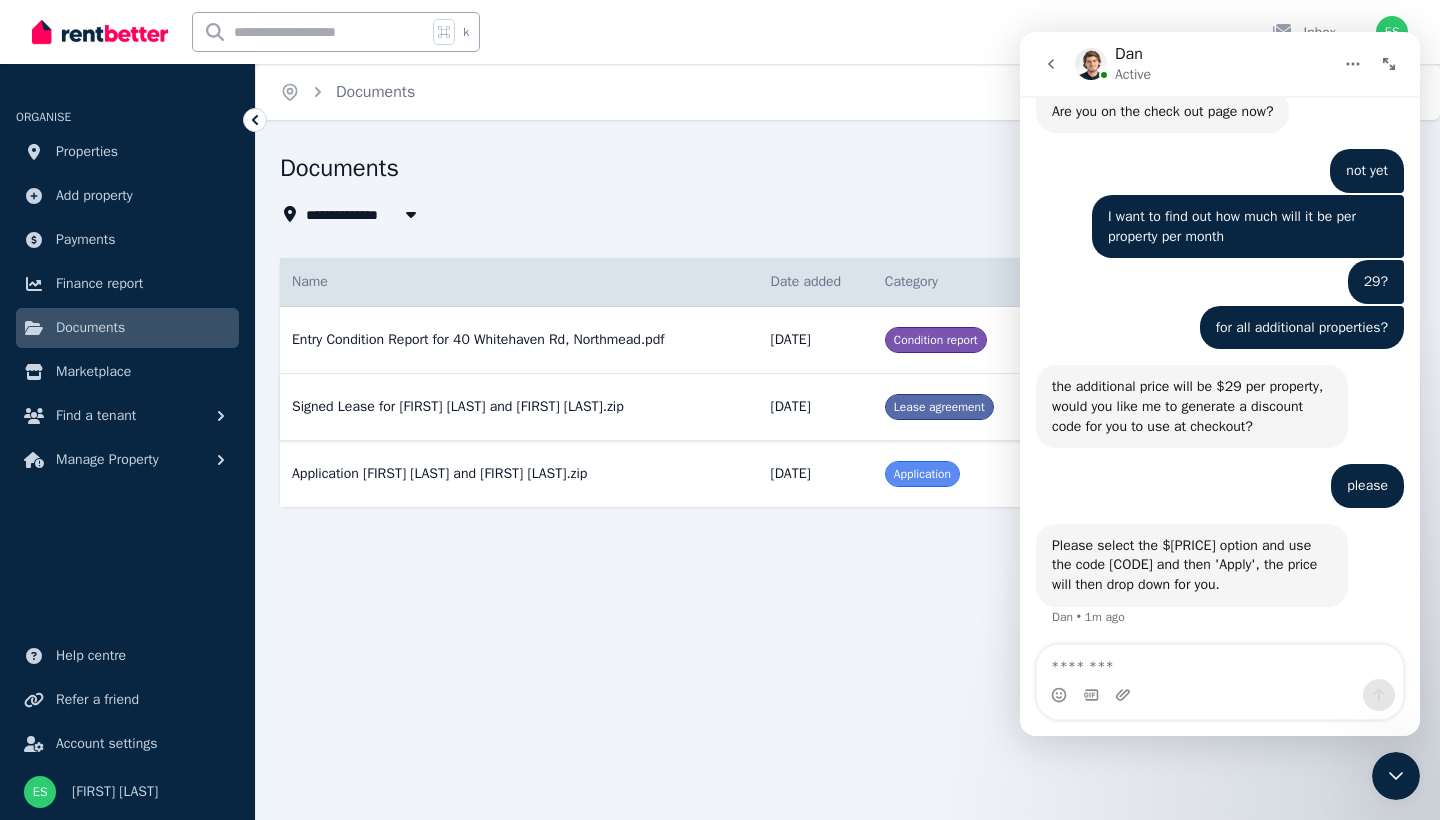 click on "**********" at bounding box center [720, 410] 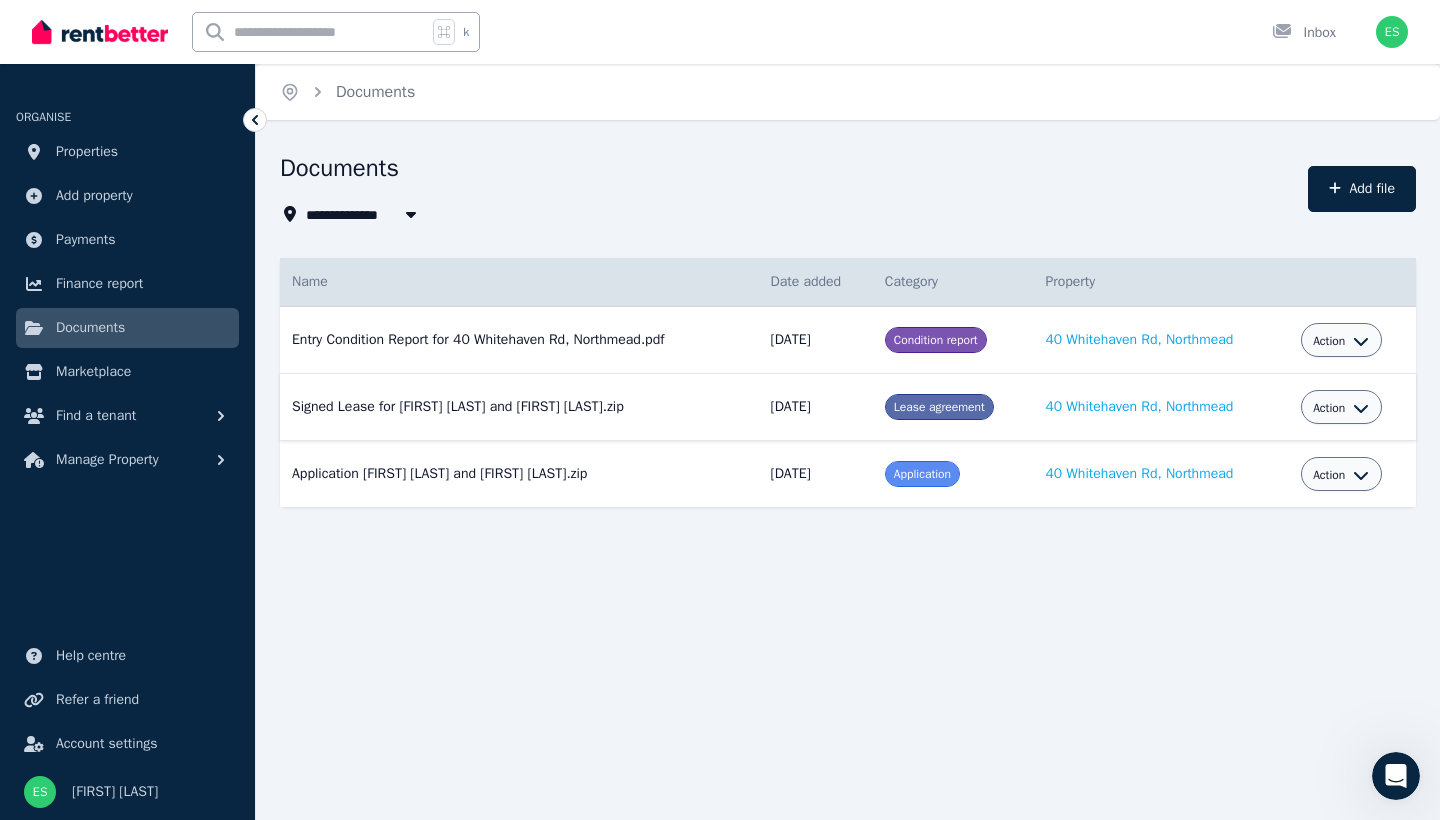 click on "Action" at bounding box center (1329, 408) 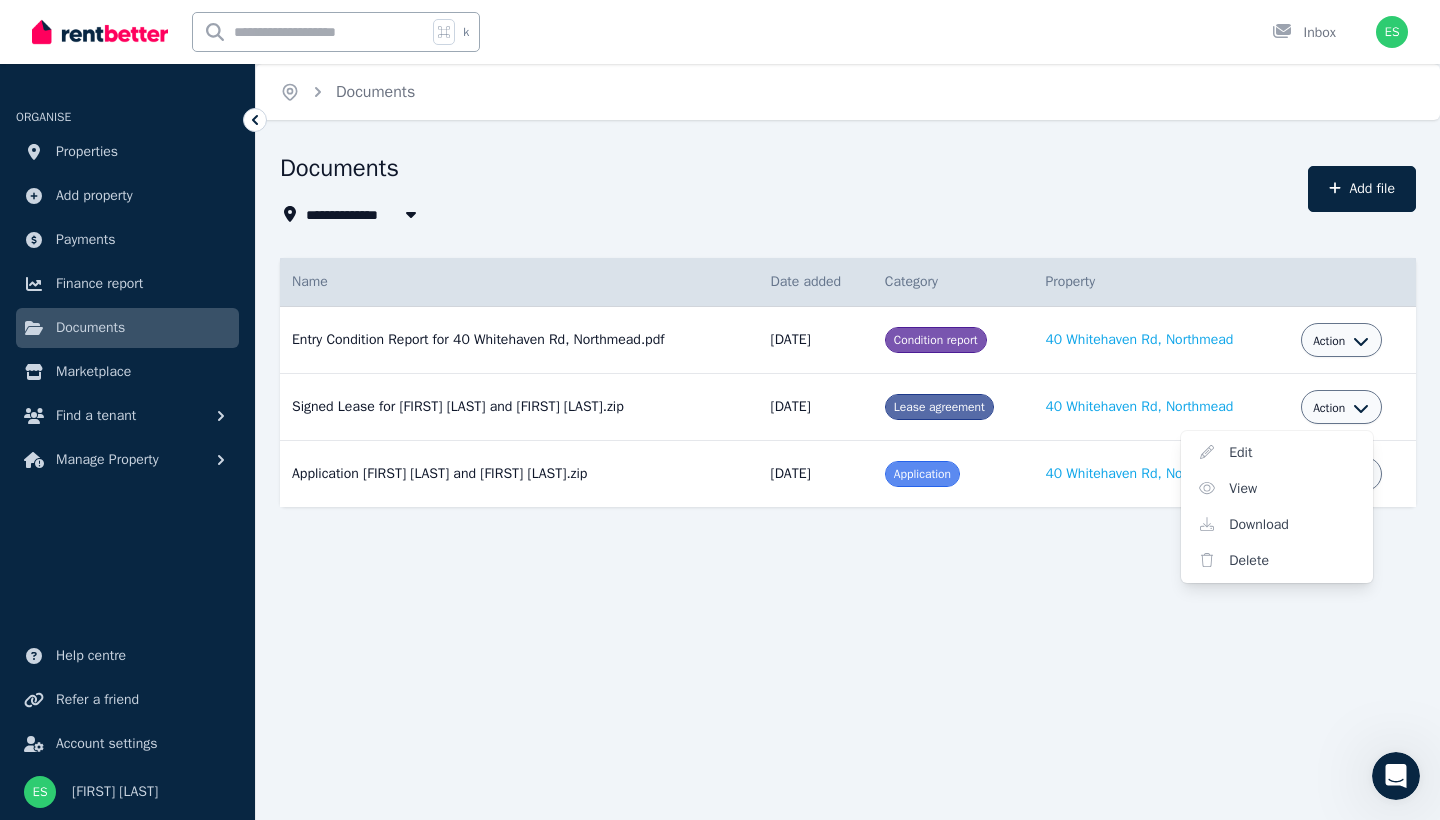 click on "**********" at bounding box center [720, 410] 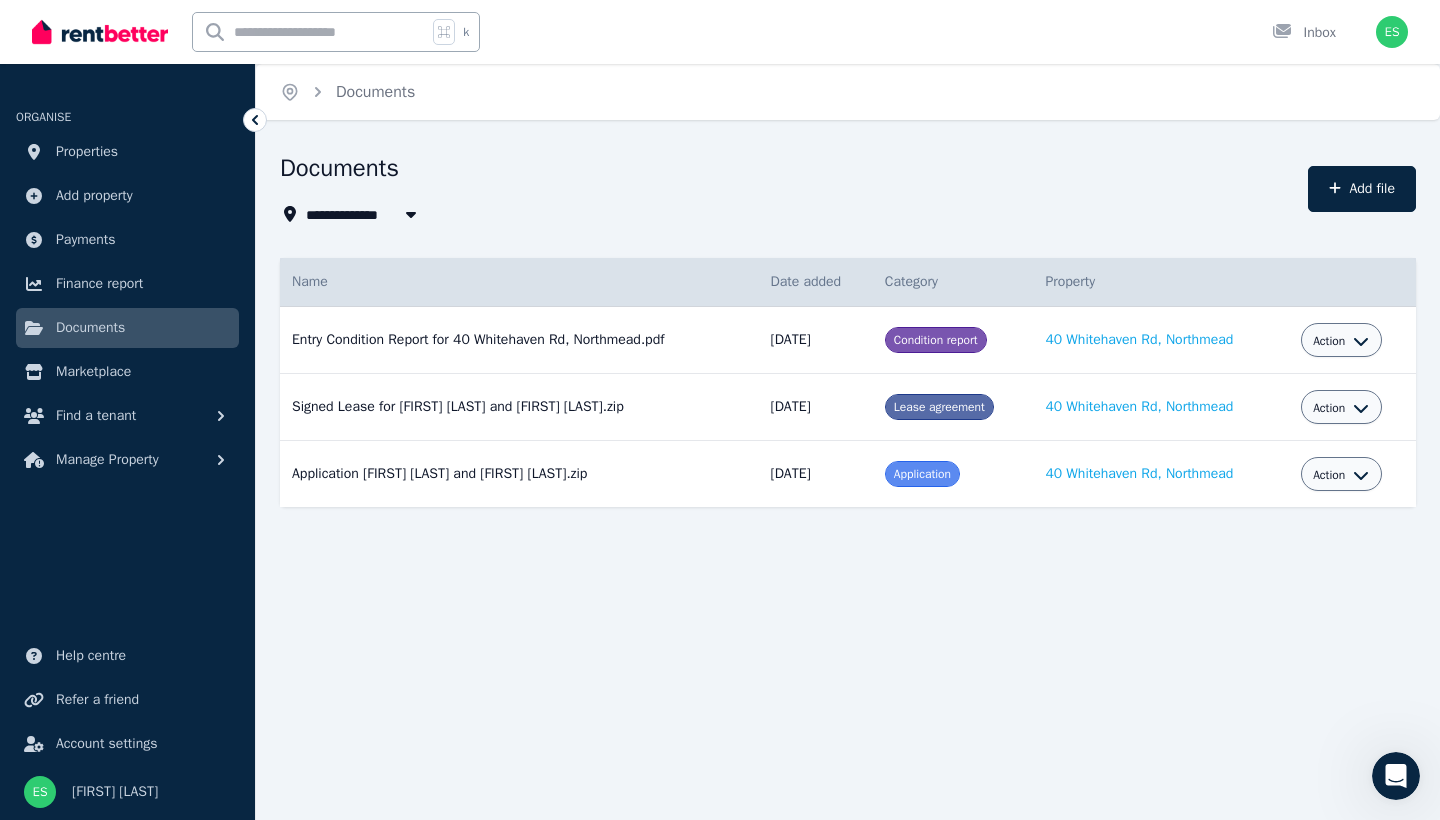 click 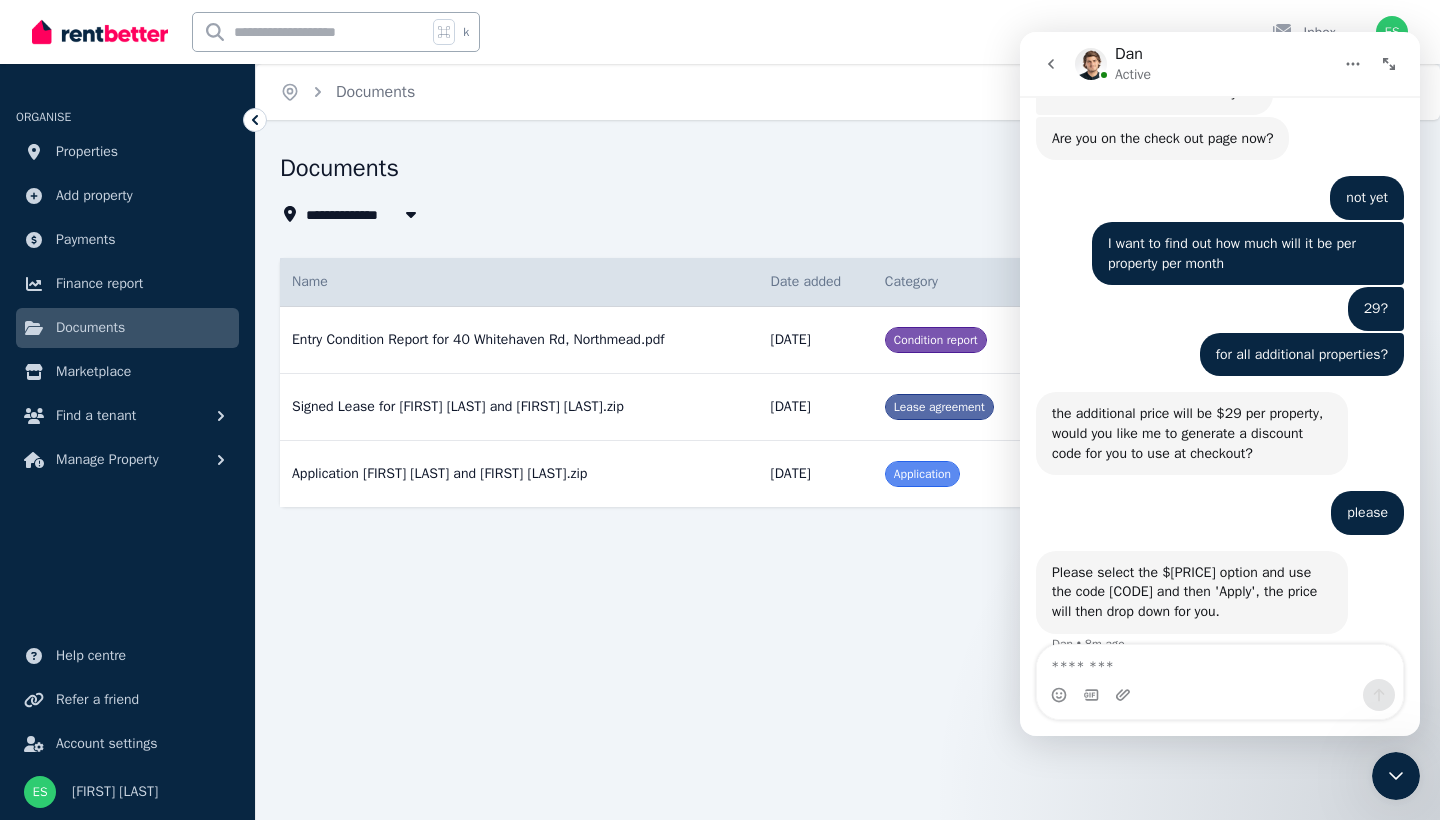 scroll, scrollTop: 1237, scrollLeft: 0, axis: vertical 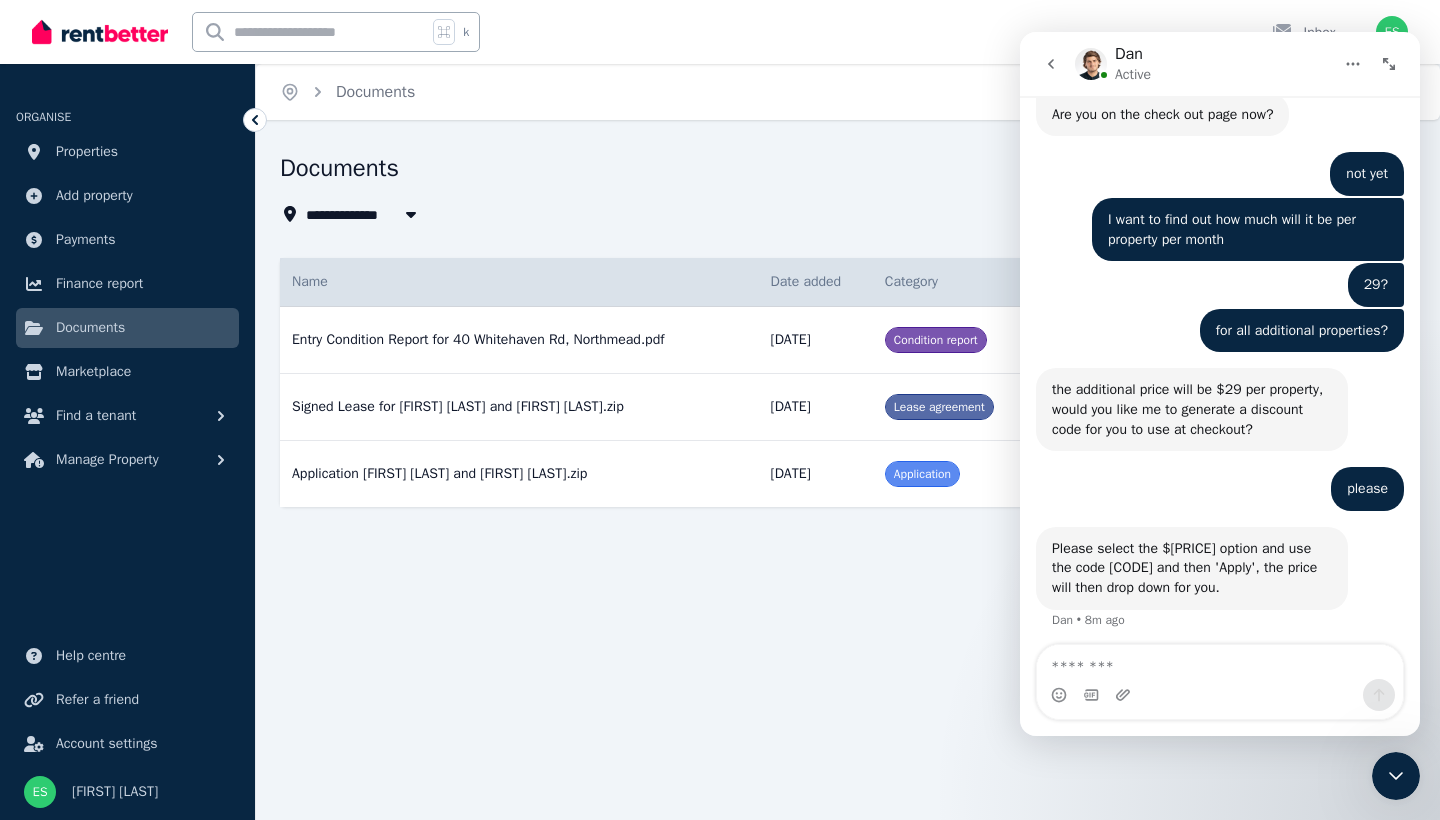 click at bounding box center [1220, 695] 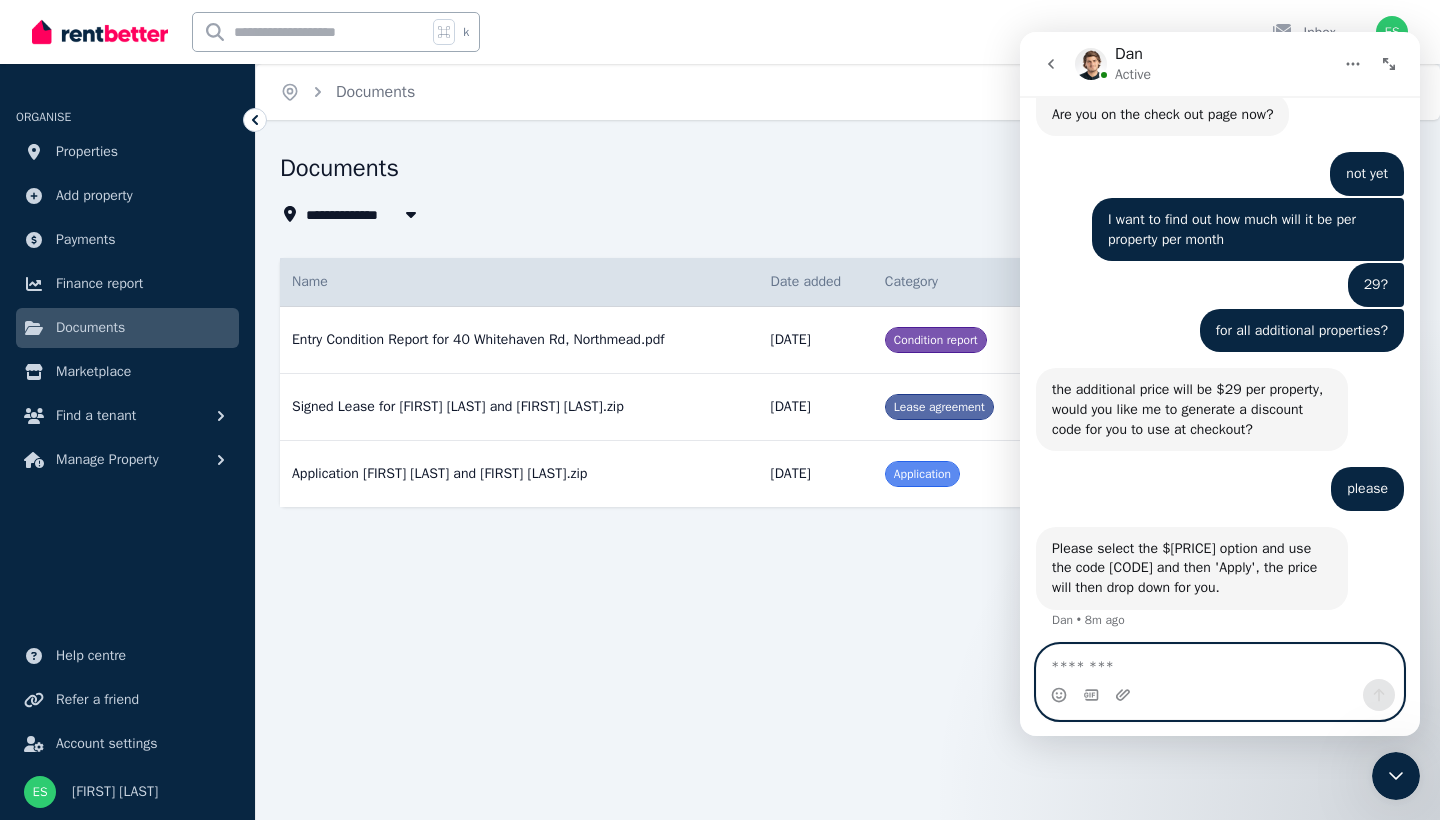 click at bounding box center (1220, 662) 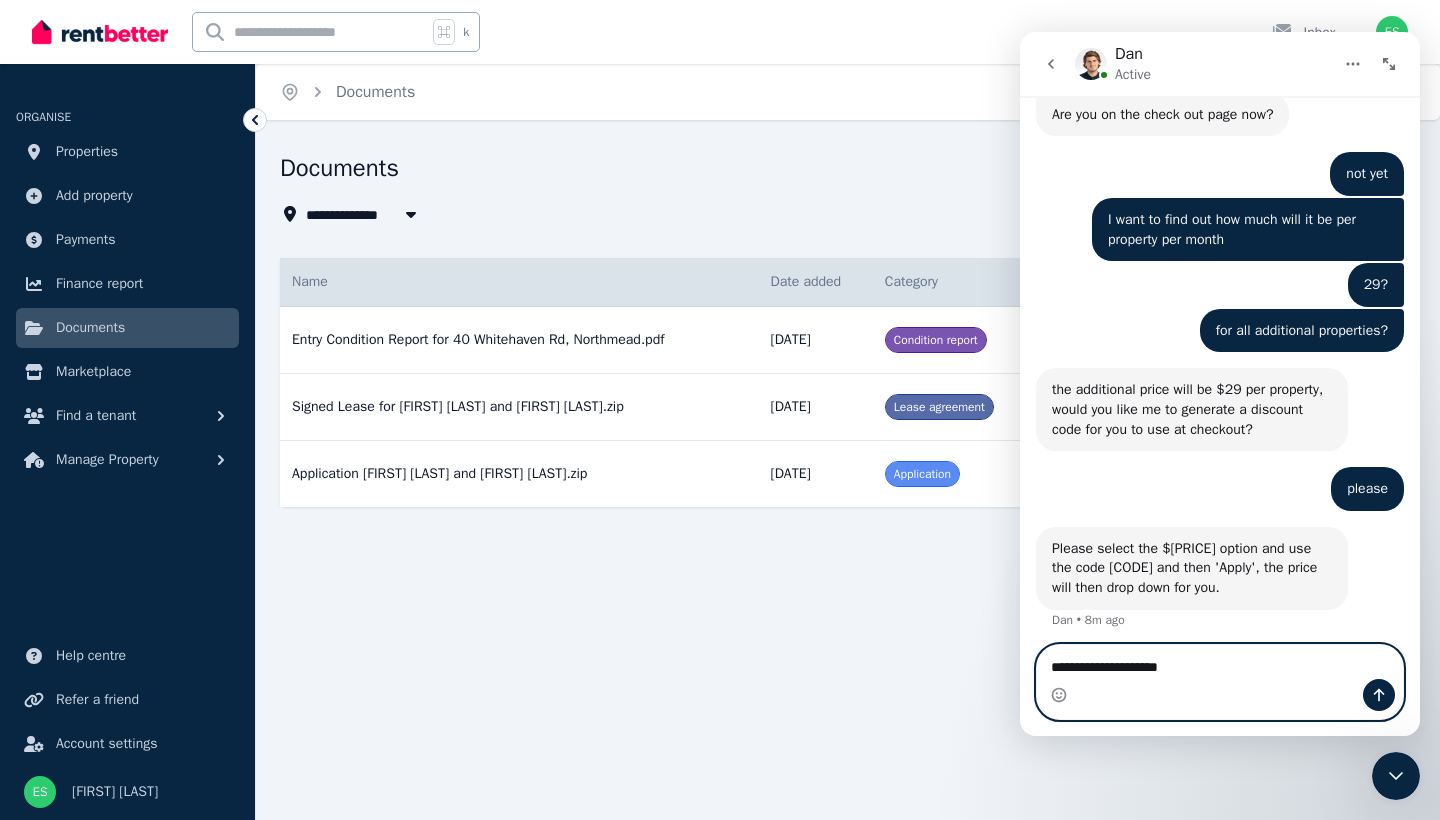 type on "**********" 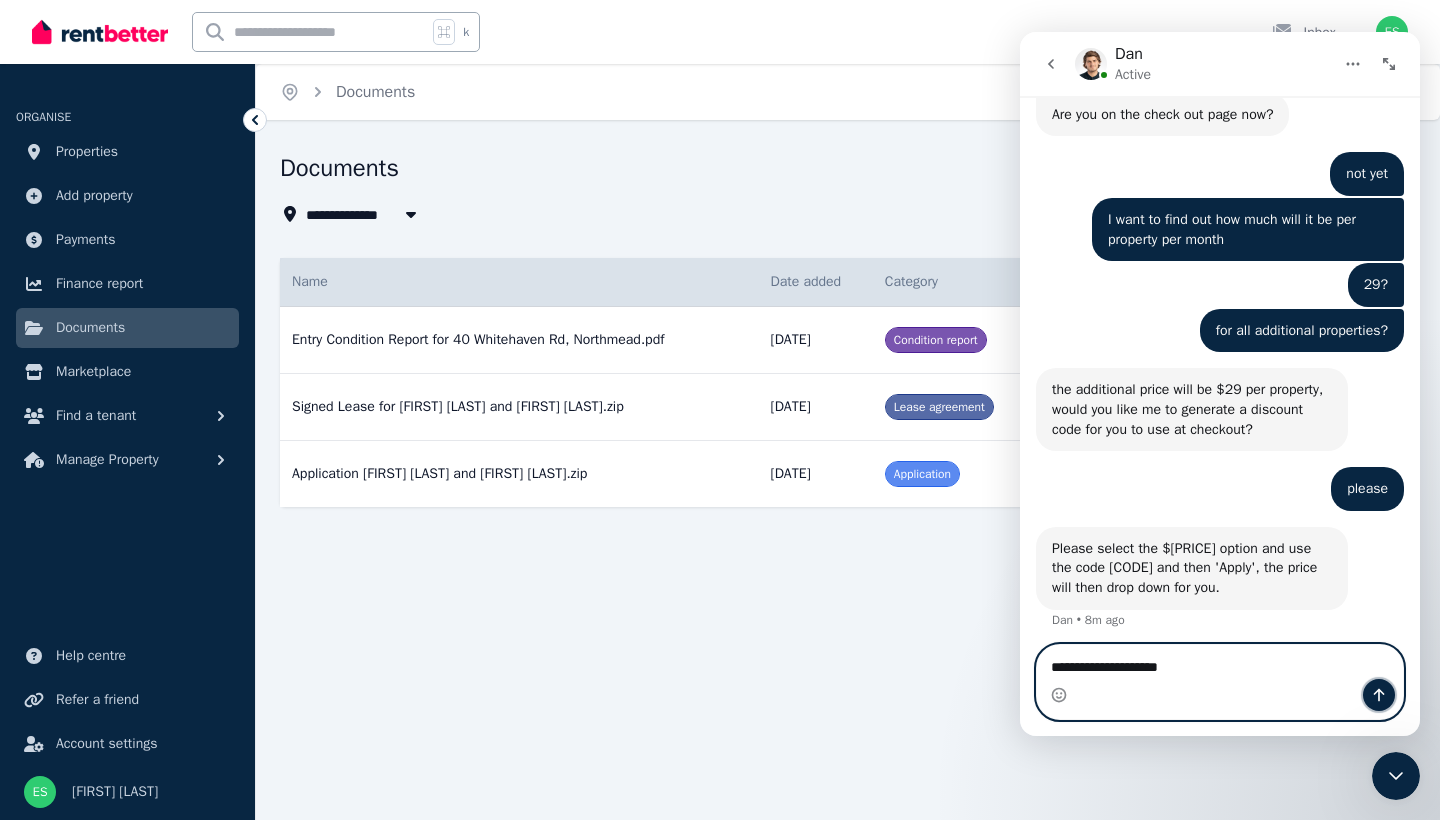 click 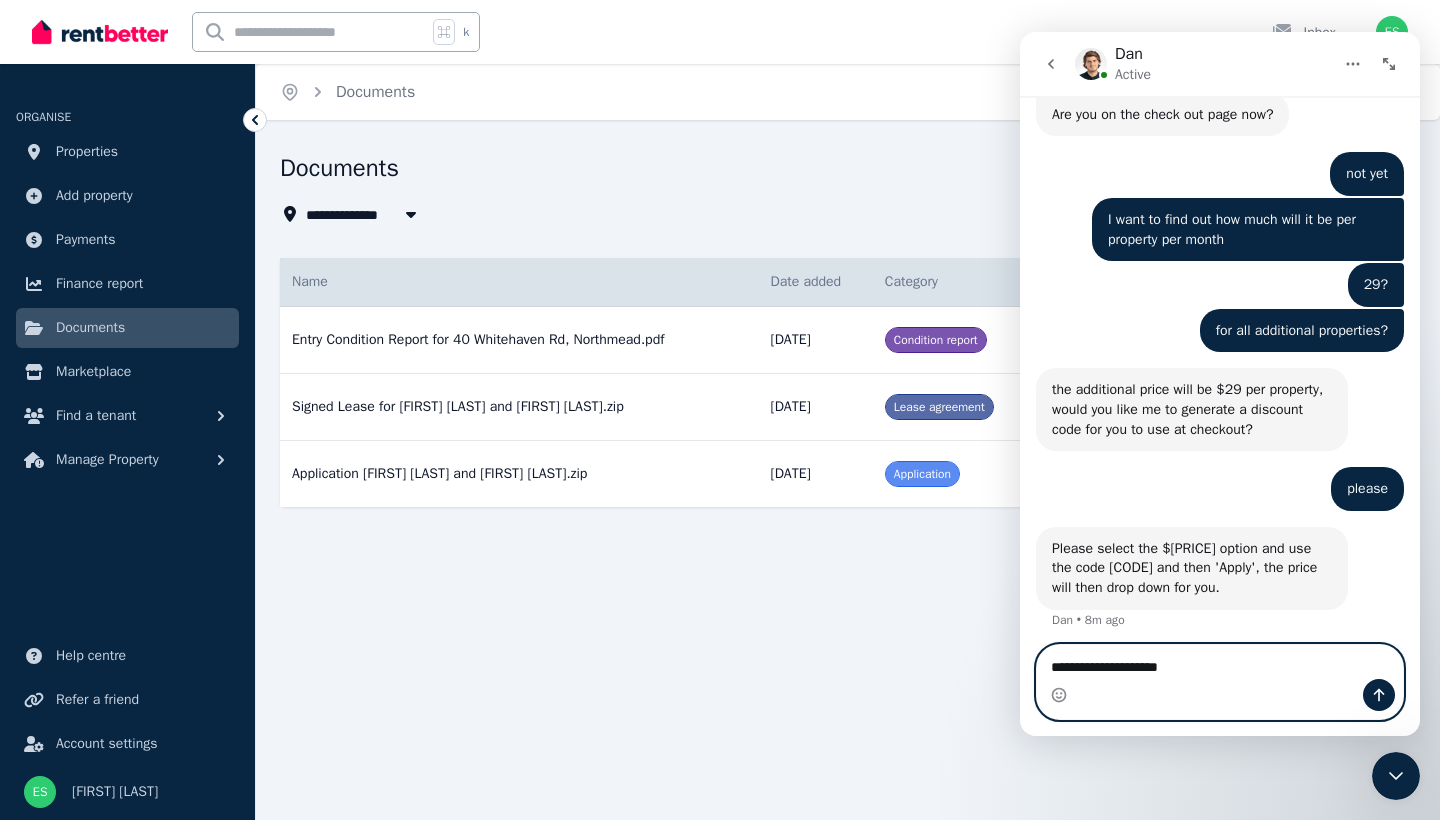 type 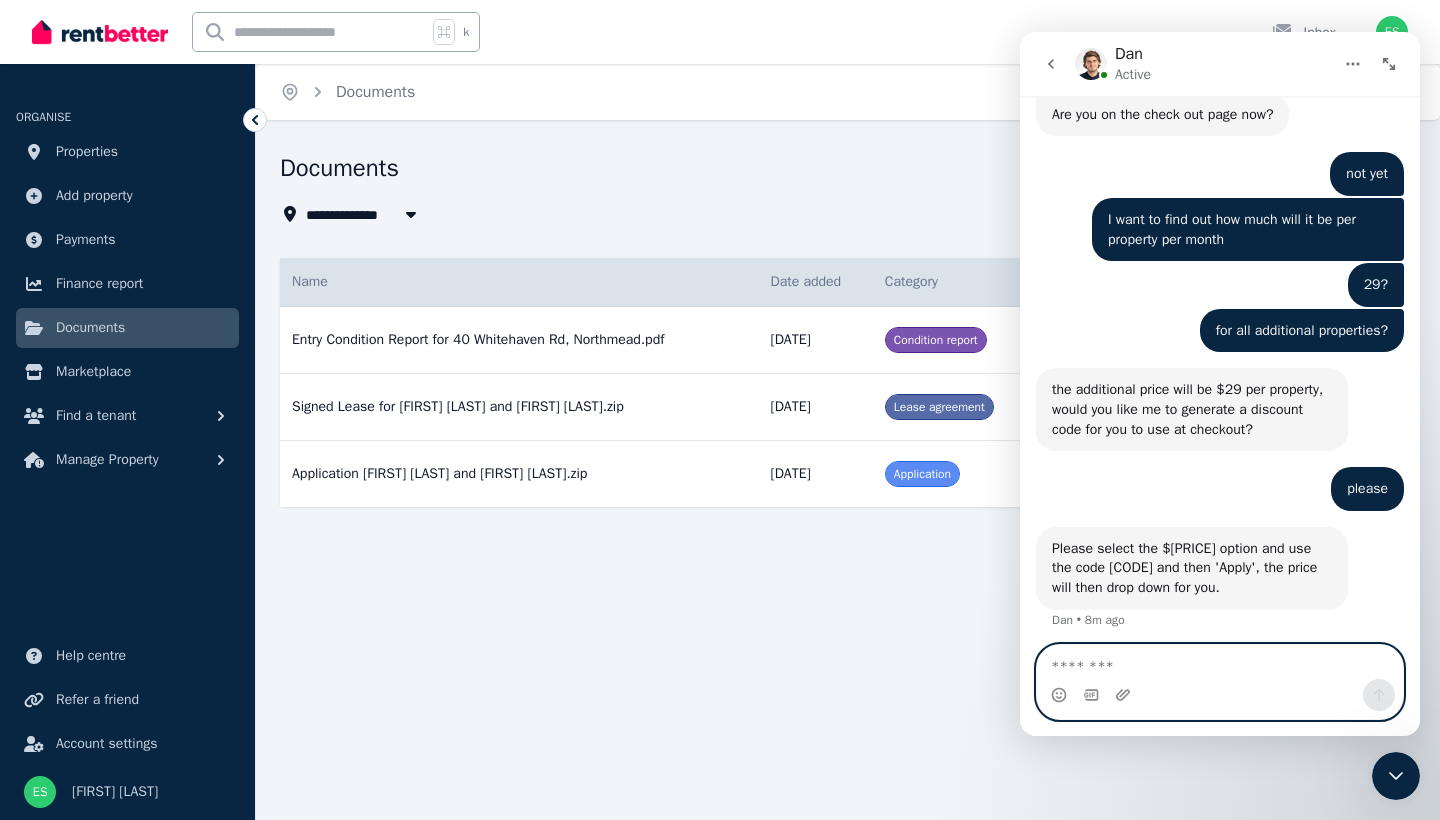 scroll, scrollTop: 1296, scrollLeft: 0, axis: vertical 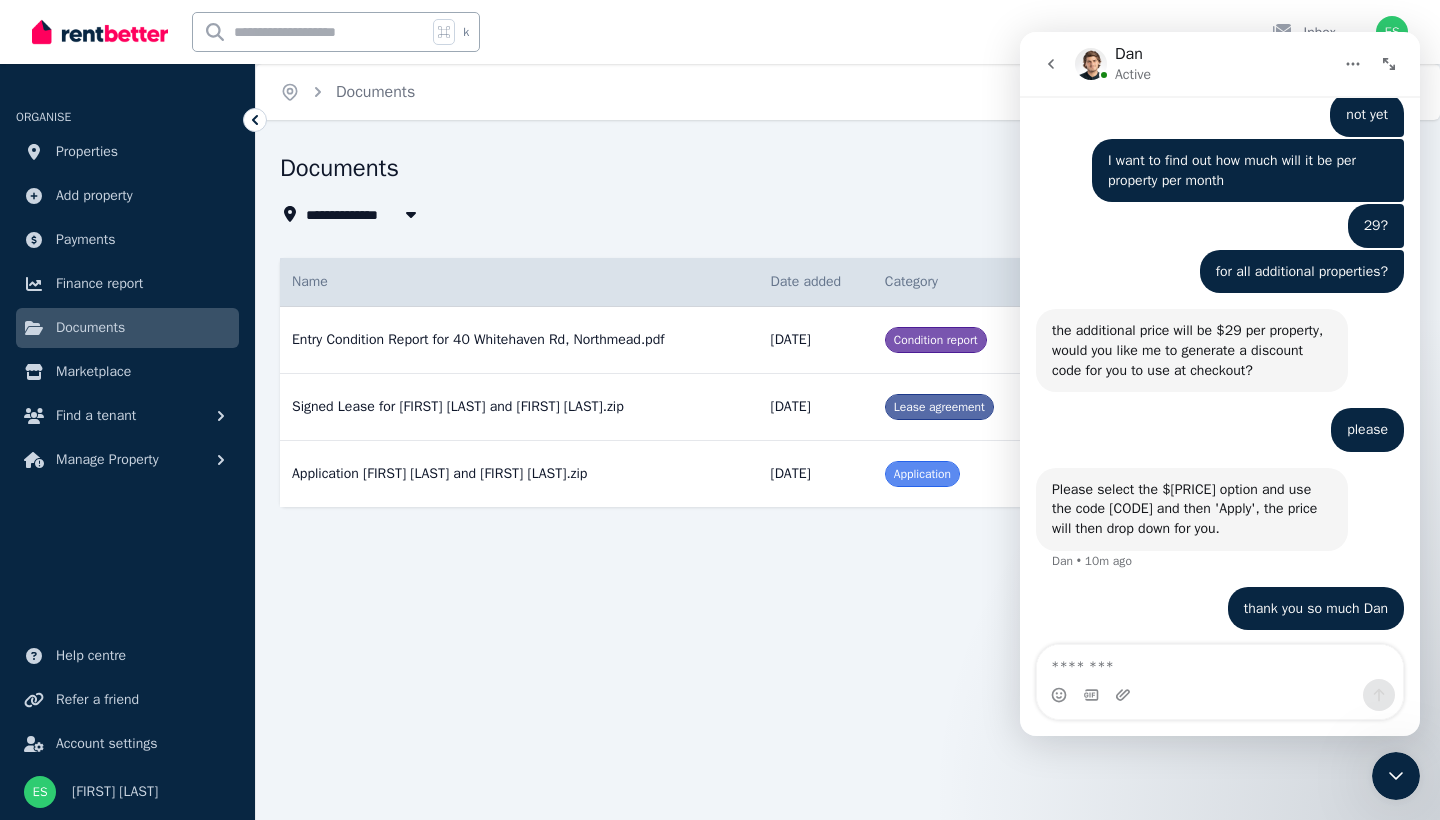 click 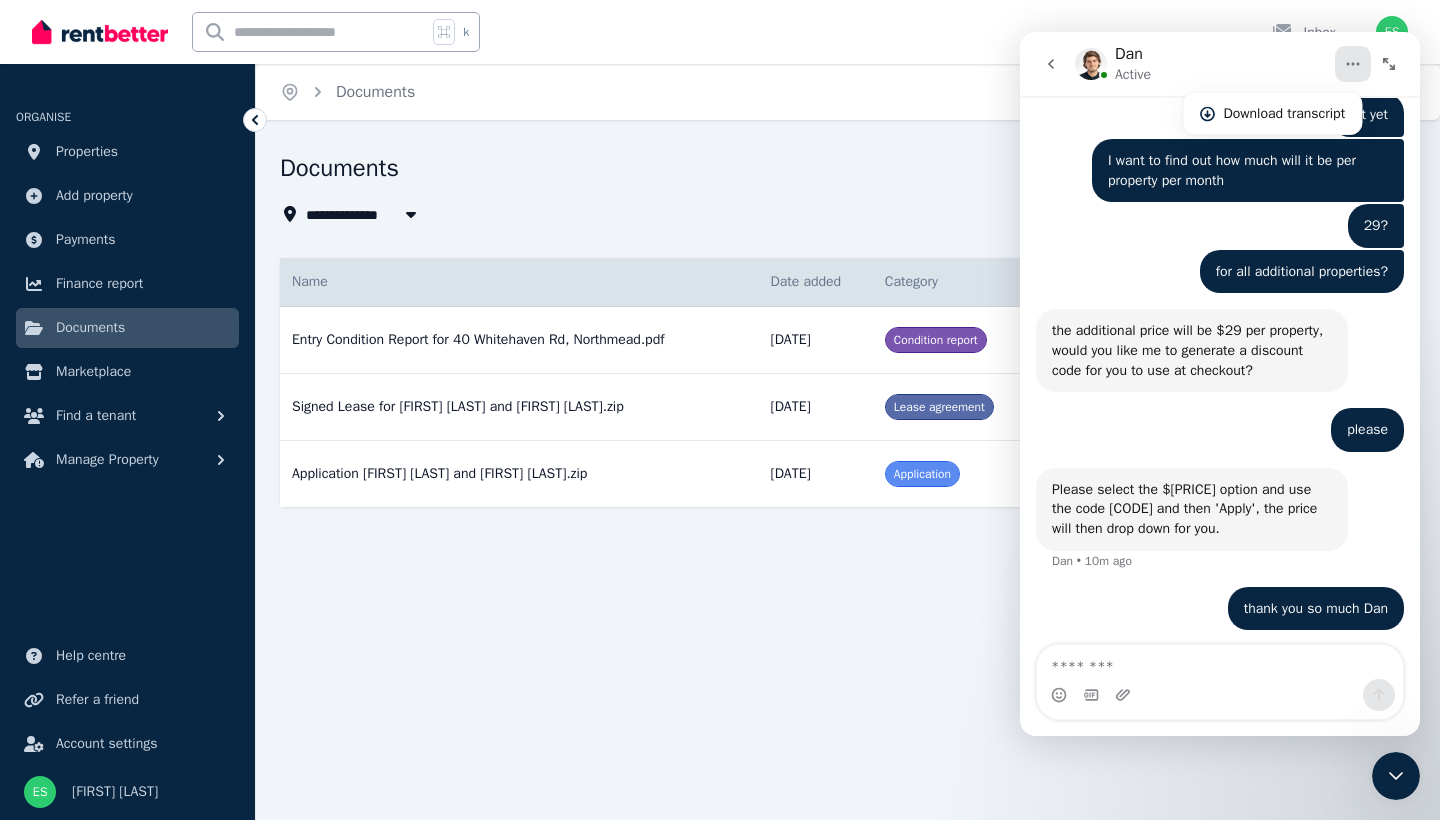 click 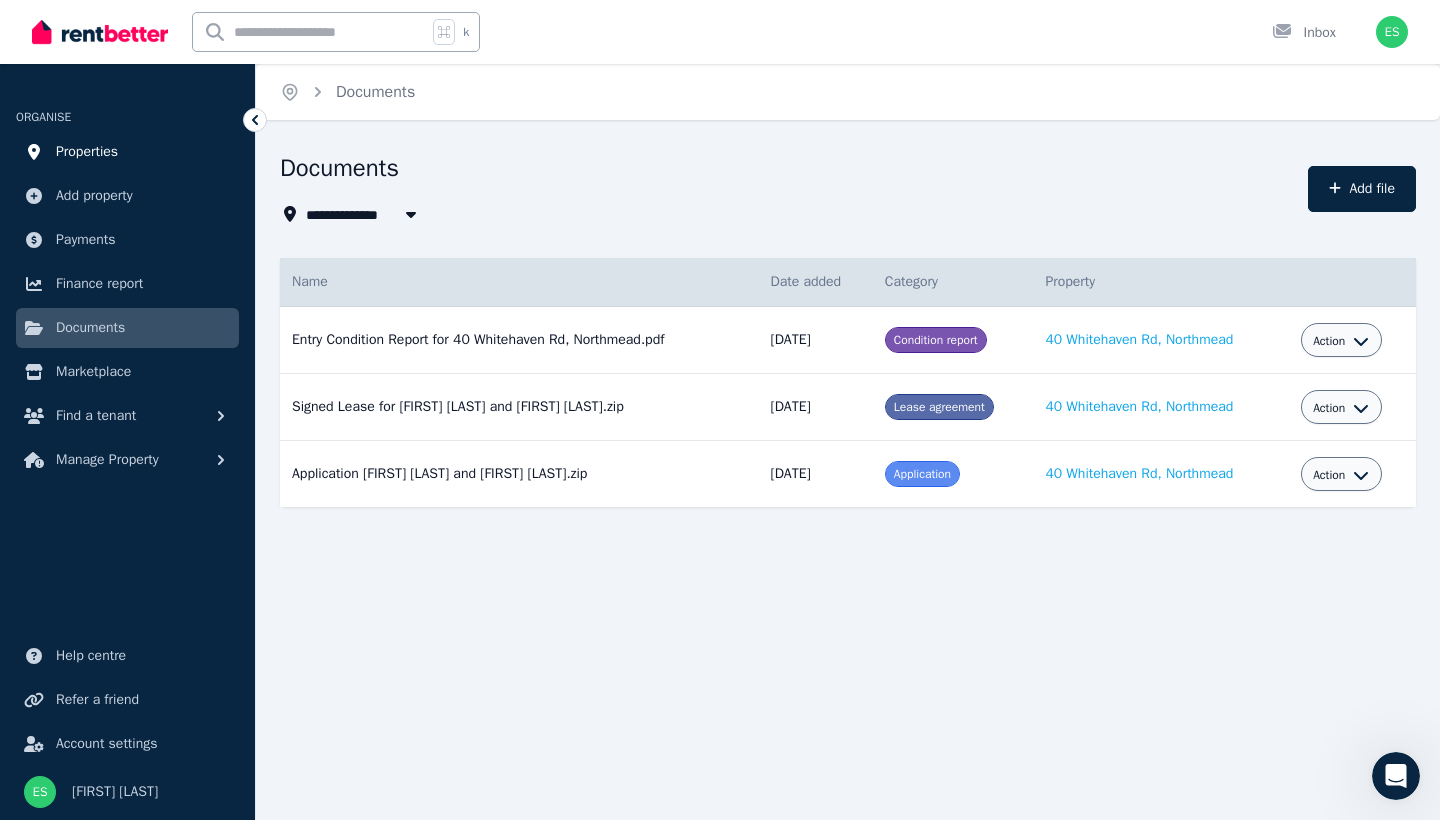 click on "Properties" at bounding box center [87, 152] 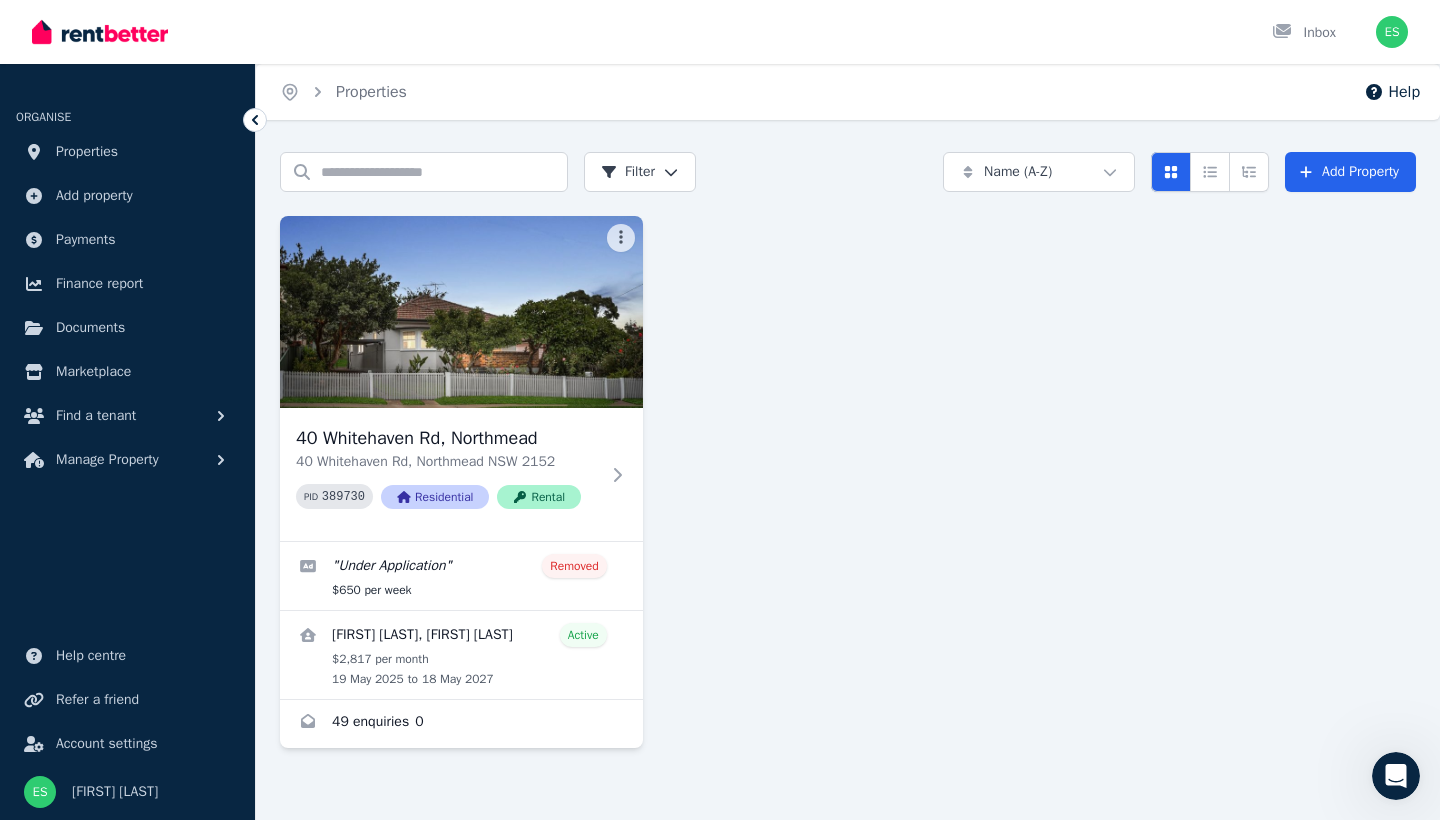 click on "[NUMBER] [STREET], [CITY] [STATE] [POSTAL_CODE] PID   [NUMBER] Residential Rental " Under Application " Removed $[PRICE] per week [FIRST] [LAST] and [FIRST] [LAST] Active $[PRICE] per month [DATE] to [DATE] [NUMBER]   enquiries [NUMBER]" at bounding box center (848, 482) 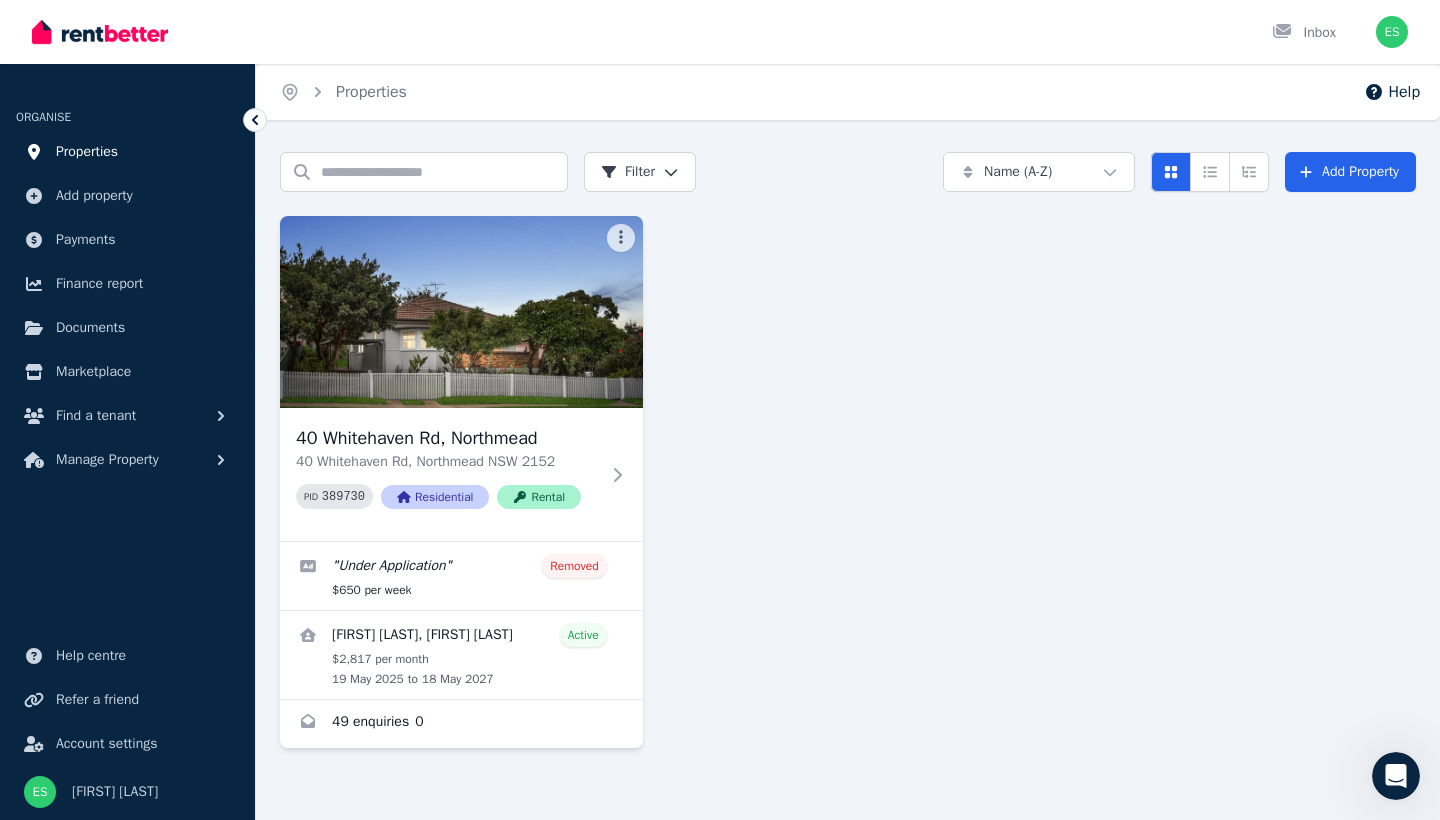 click on "Properties" at bounding box center [87, 152] 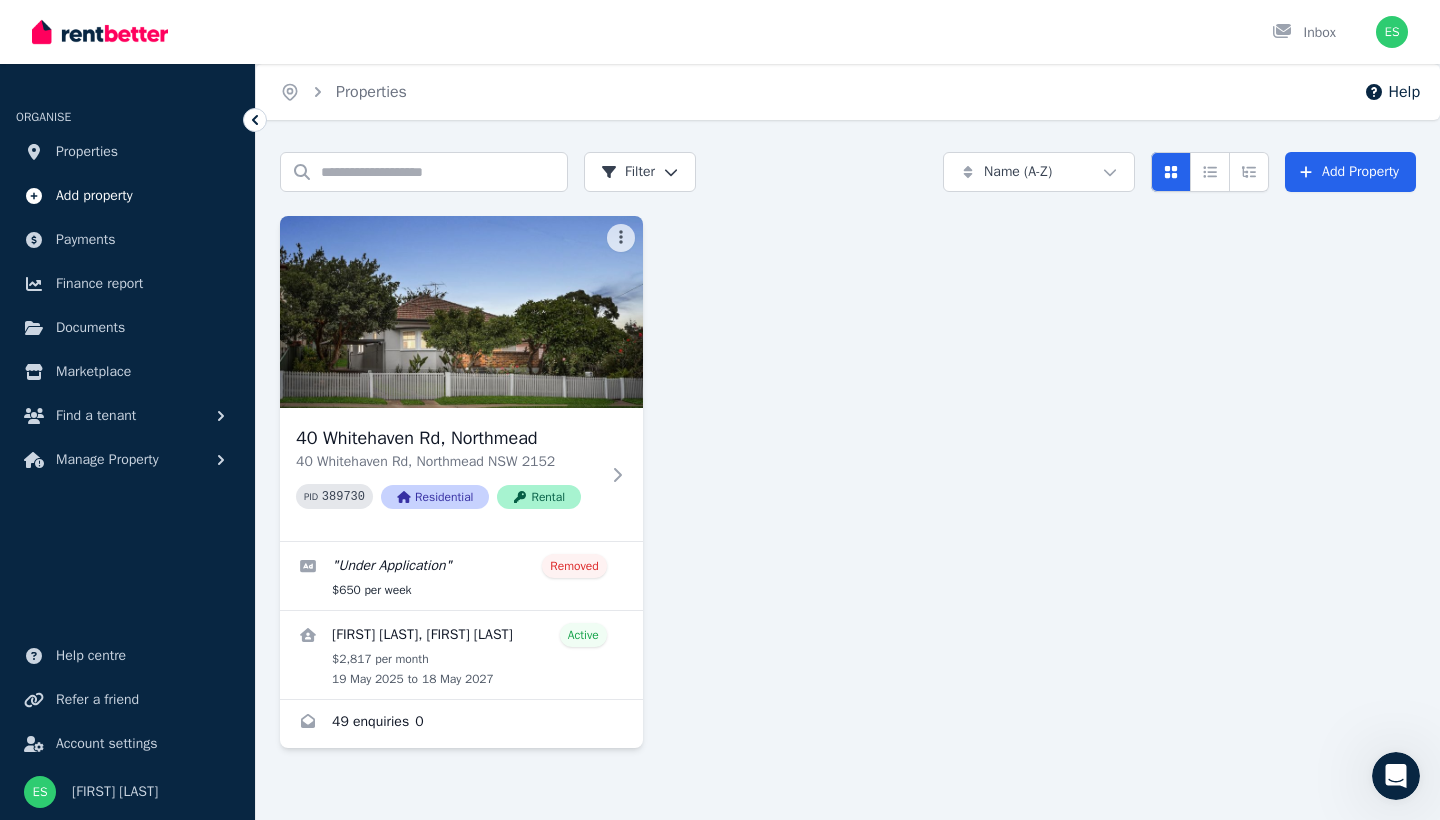 click on "Add property" at bounding box center (94, 196) 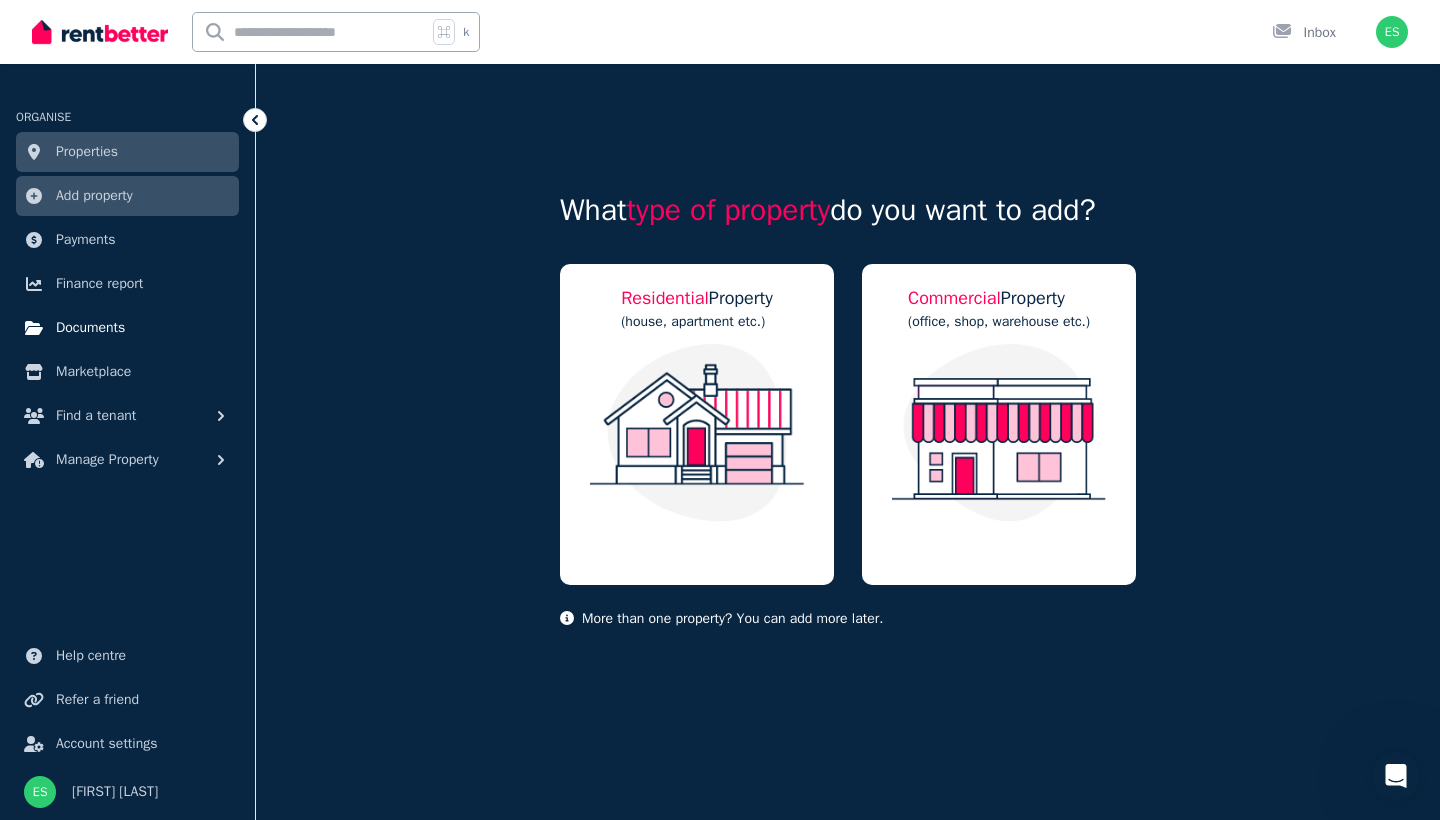 click on "Documents" at bounding box center (90, 328) 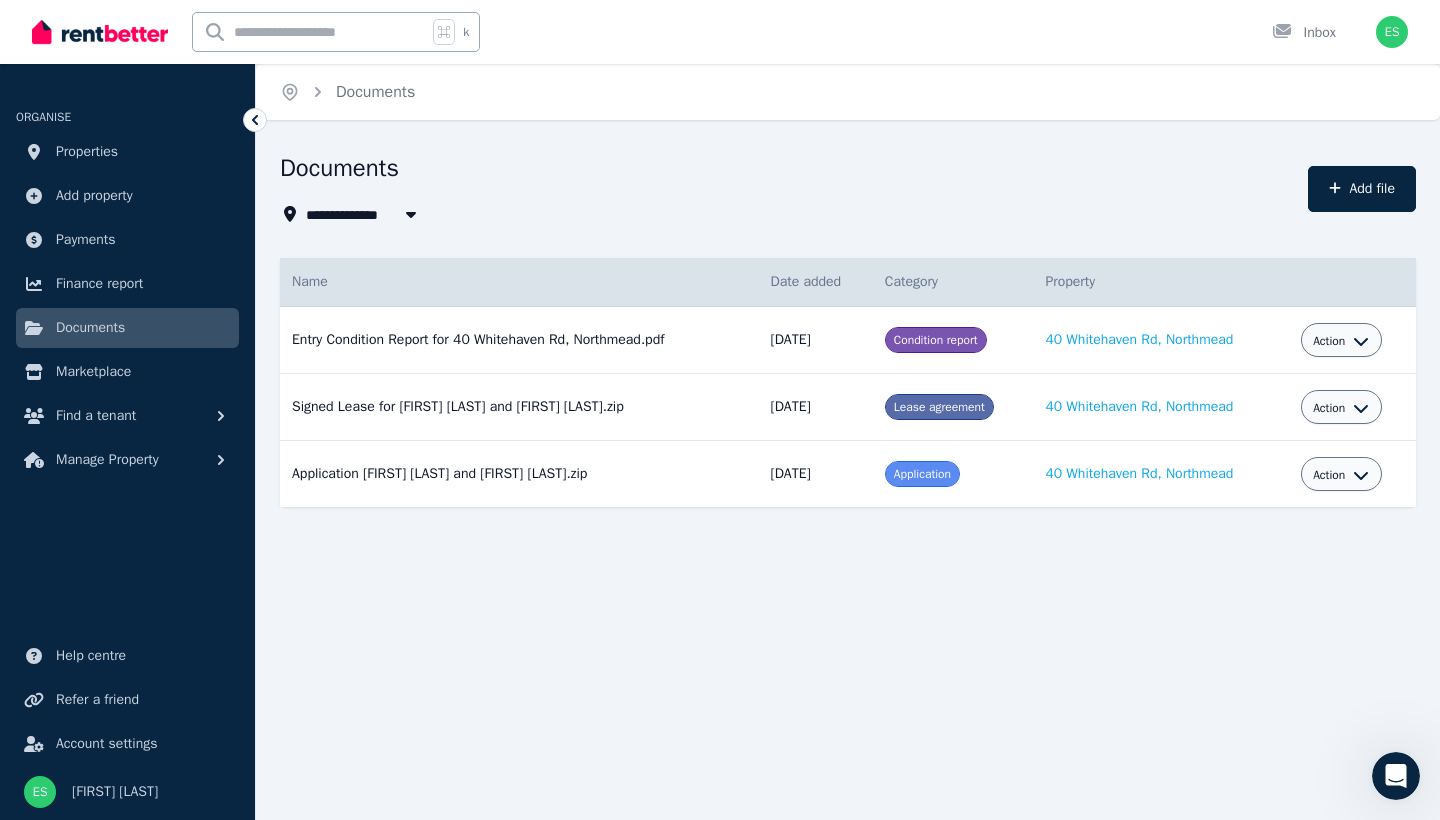 click 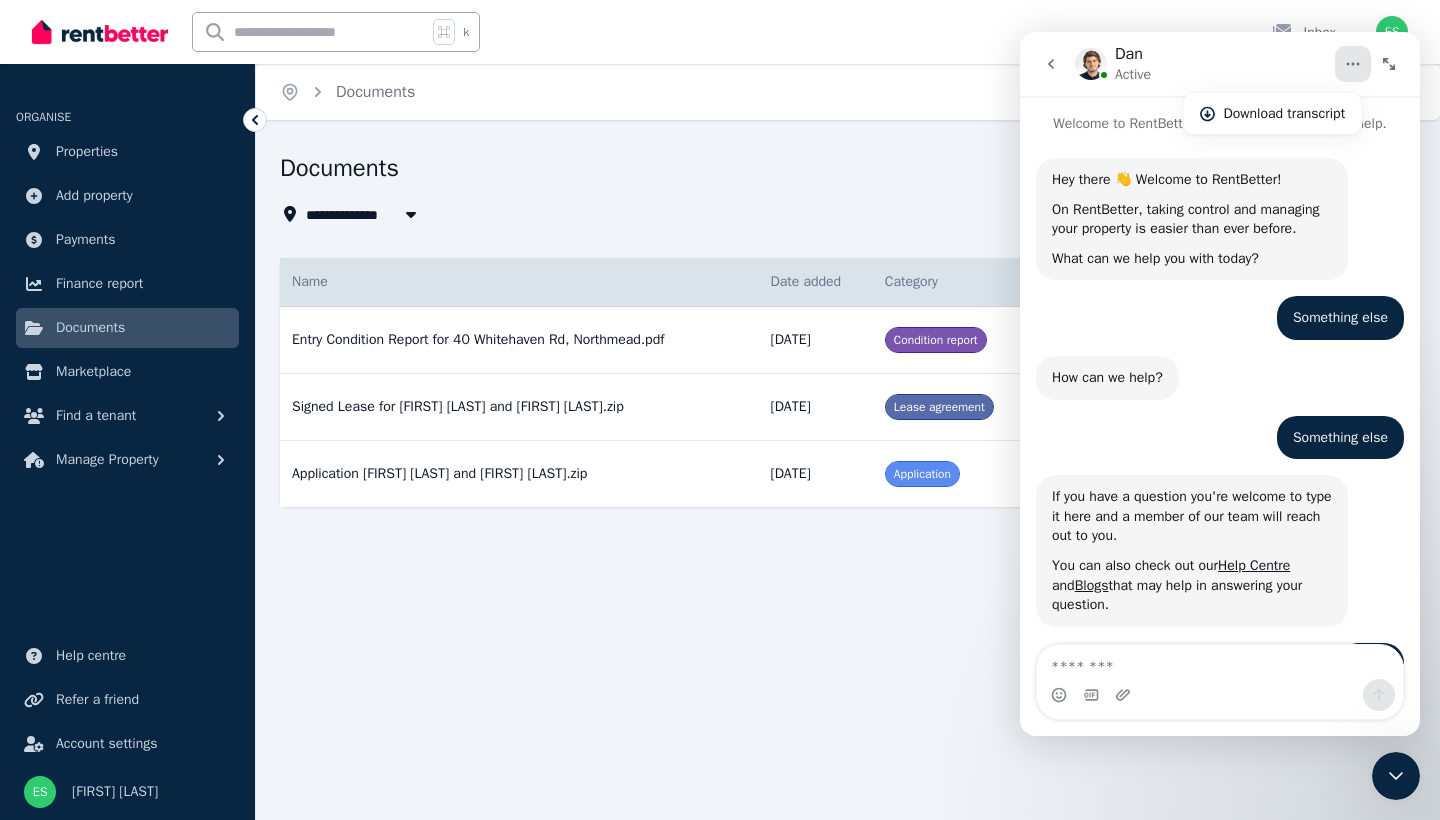 scroll, scrollTop: 1296, scrollLeft: 0, axis: vertical 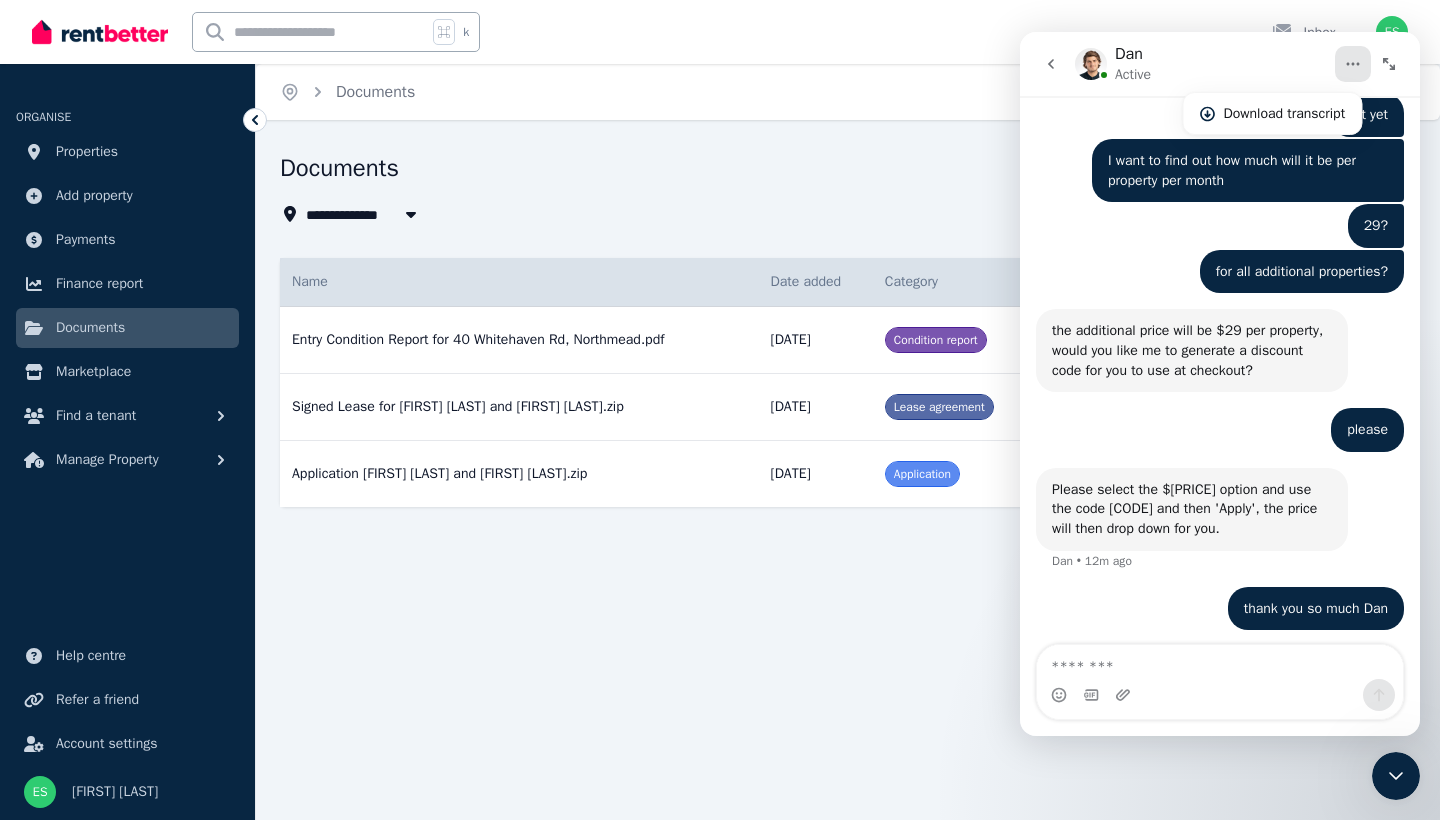 click 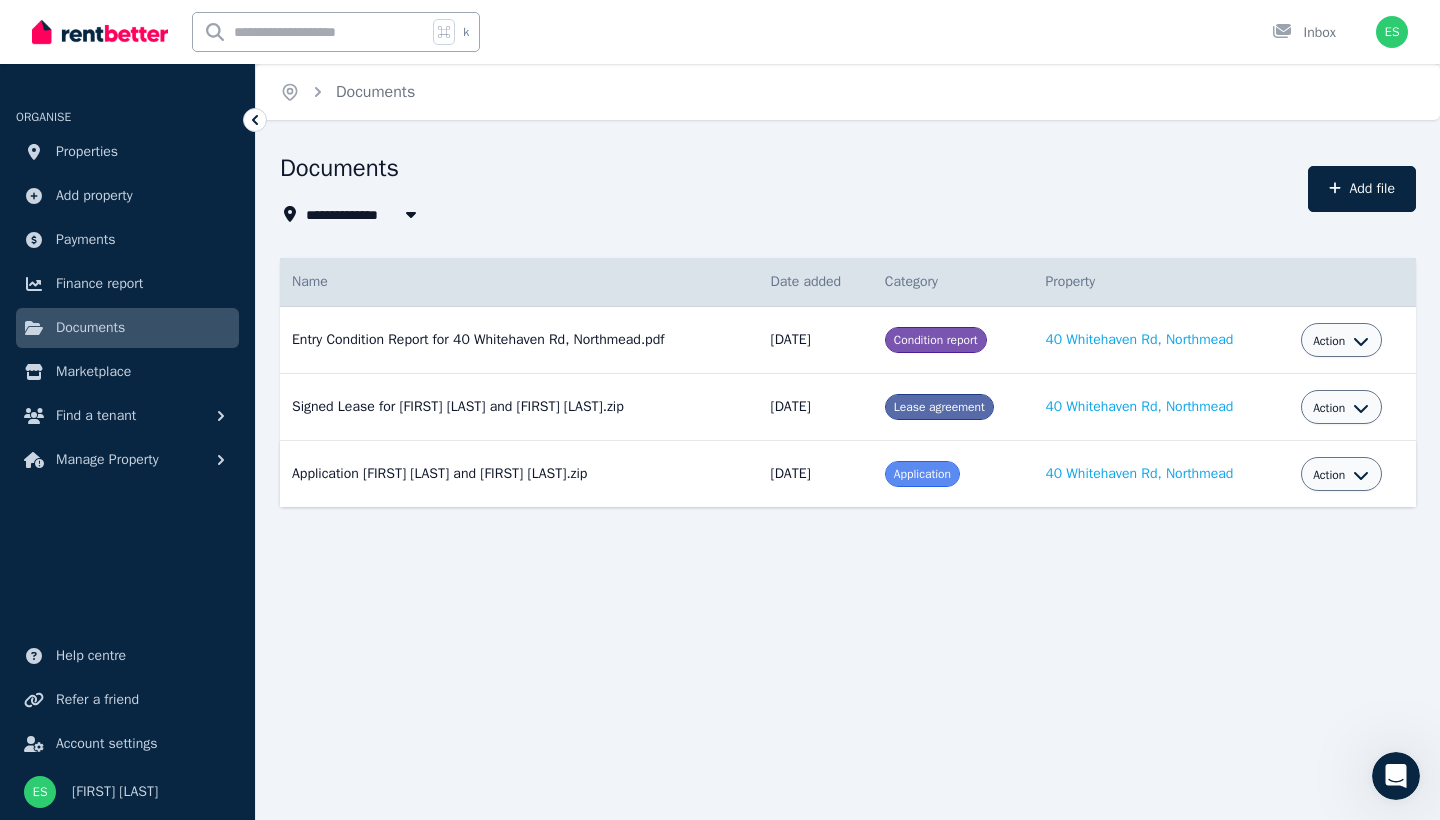 click on "Action" at bounding box center (1329, 475) 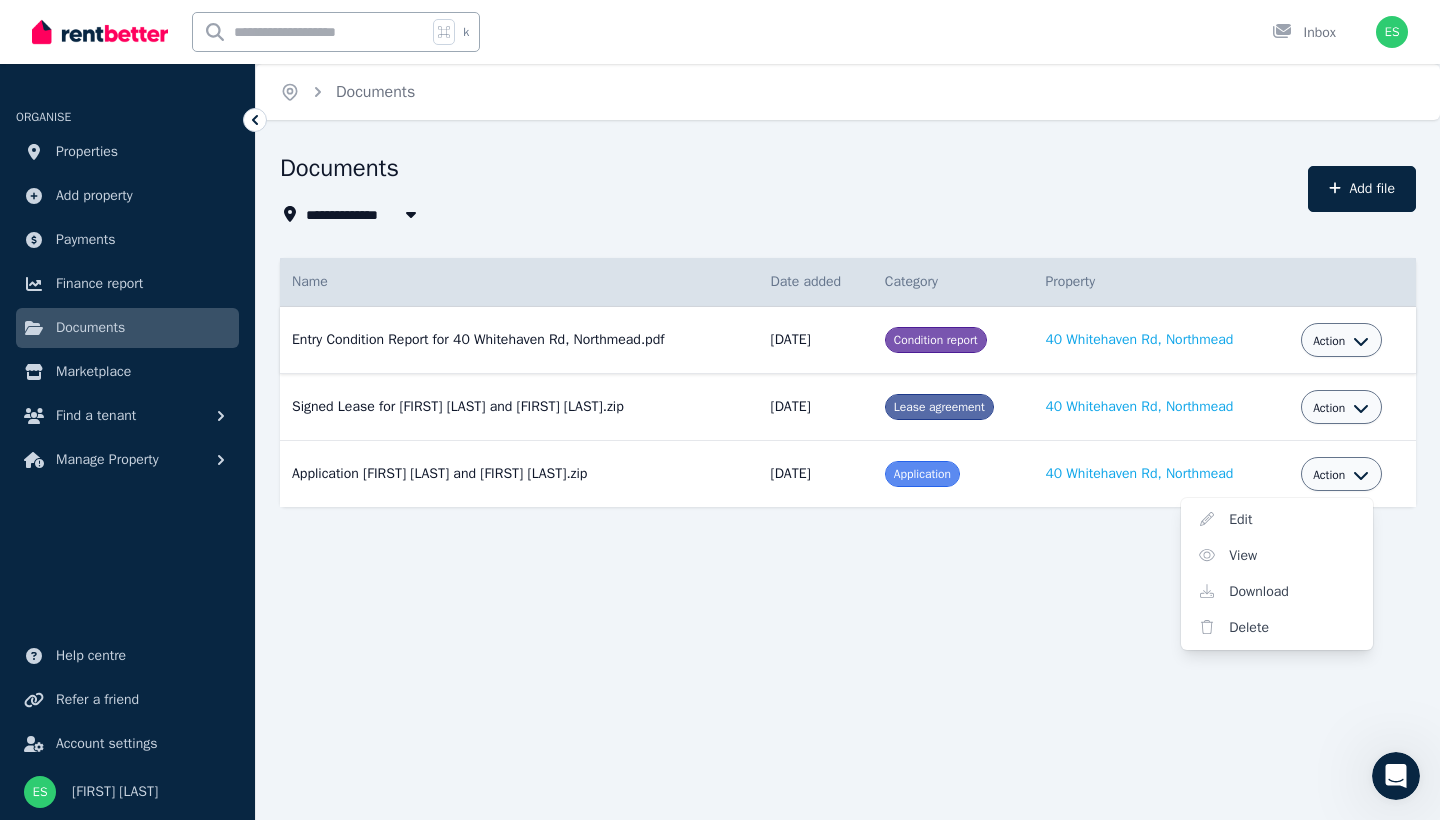click on "Action" at bounding box center (1329, 341) 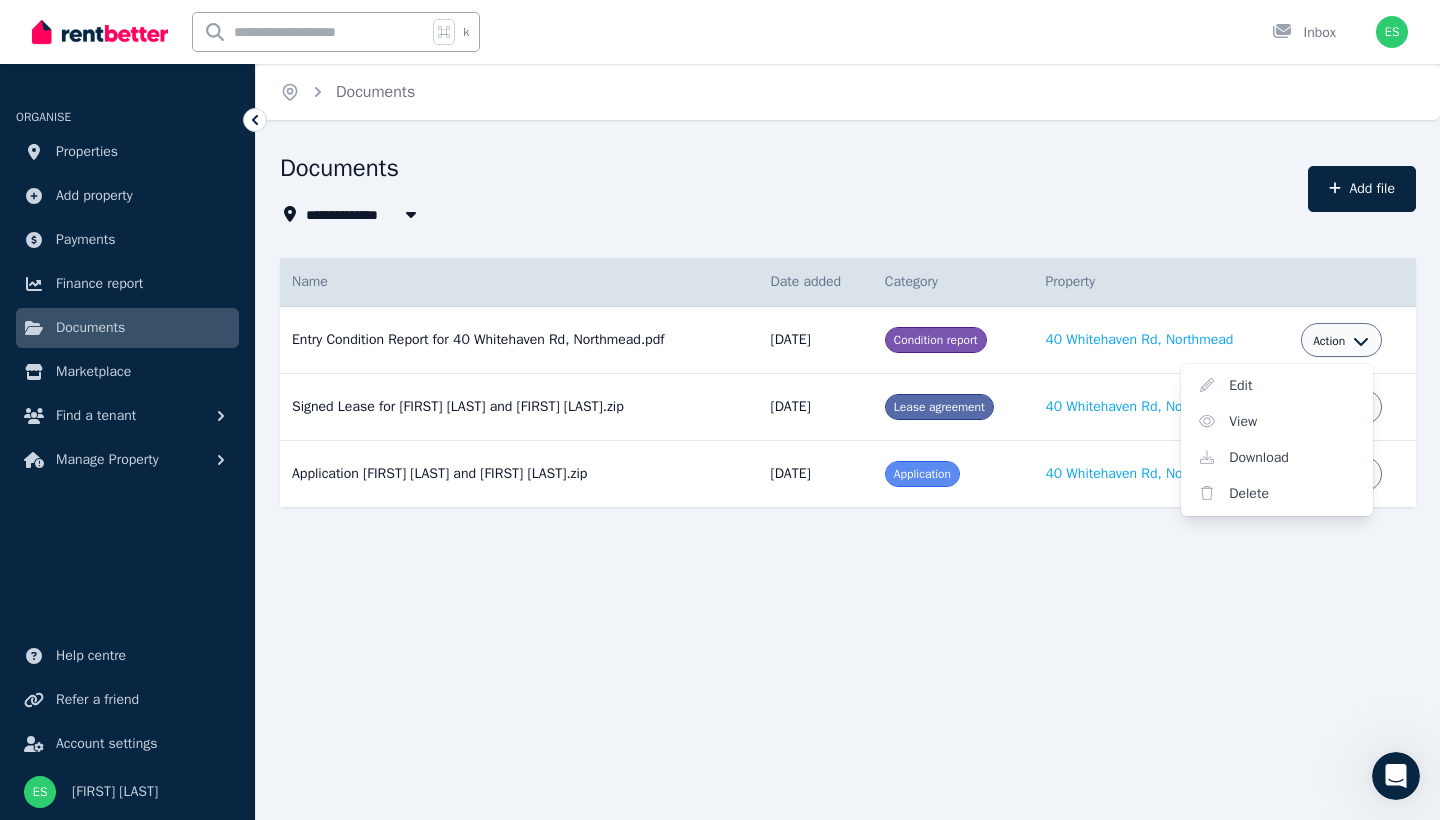 click on "**********" at bounding box center (720, 410) 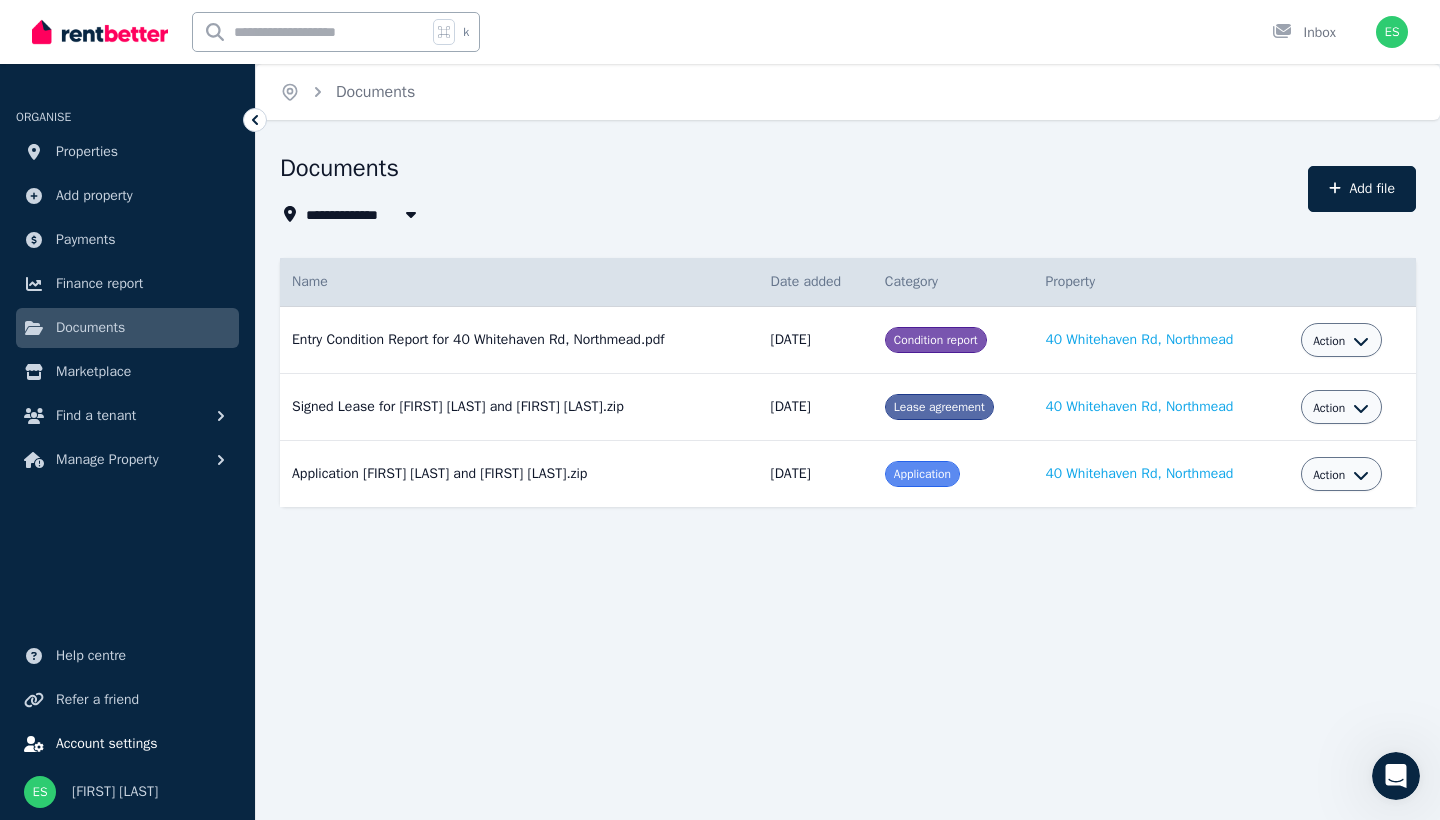 click on "Account settings" at bounding box center (107, 744) 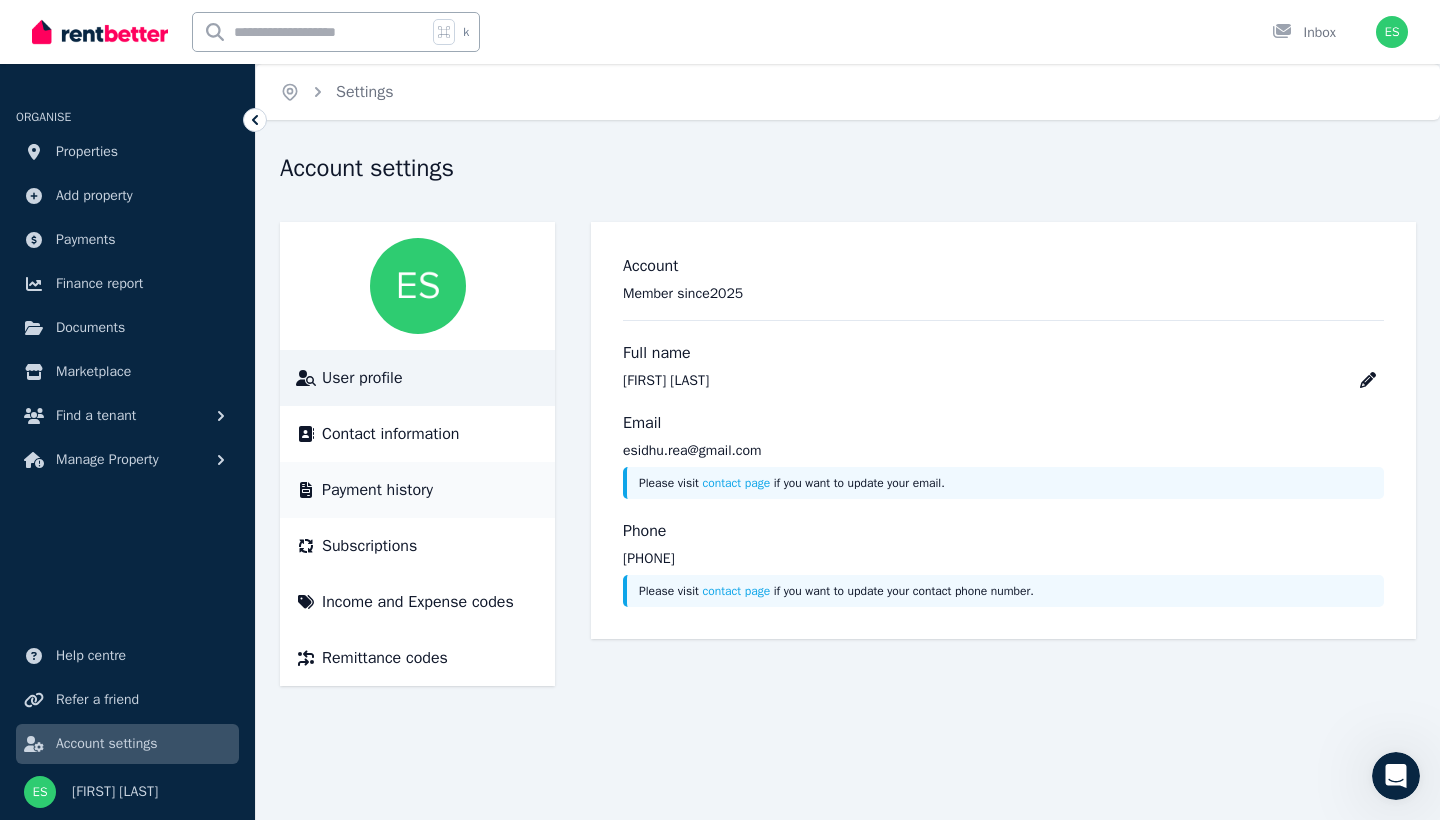 click on "Payment history" at bounding box center (377, 490) 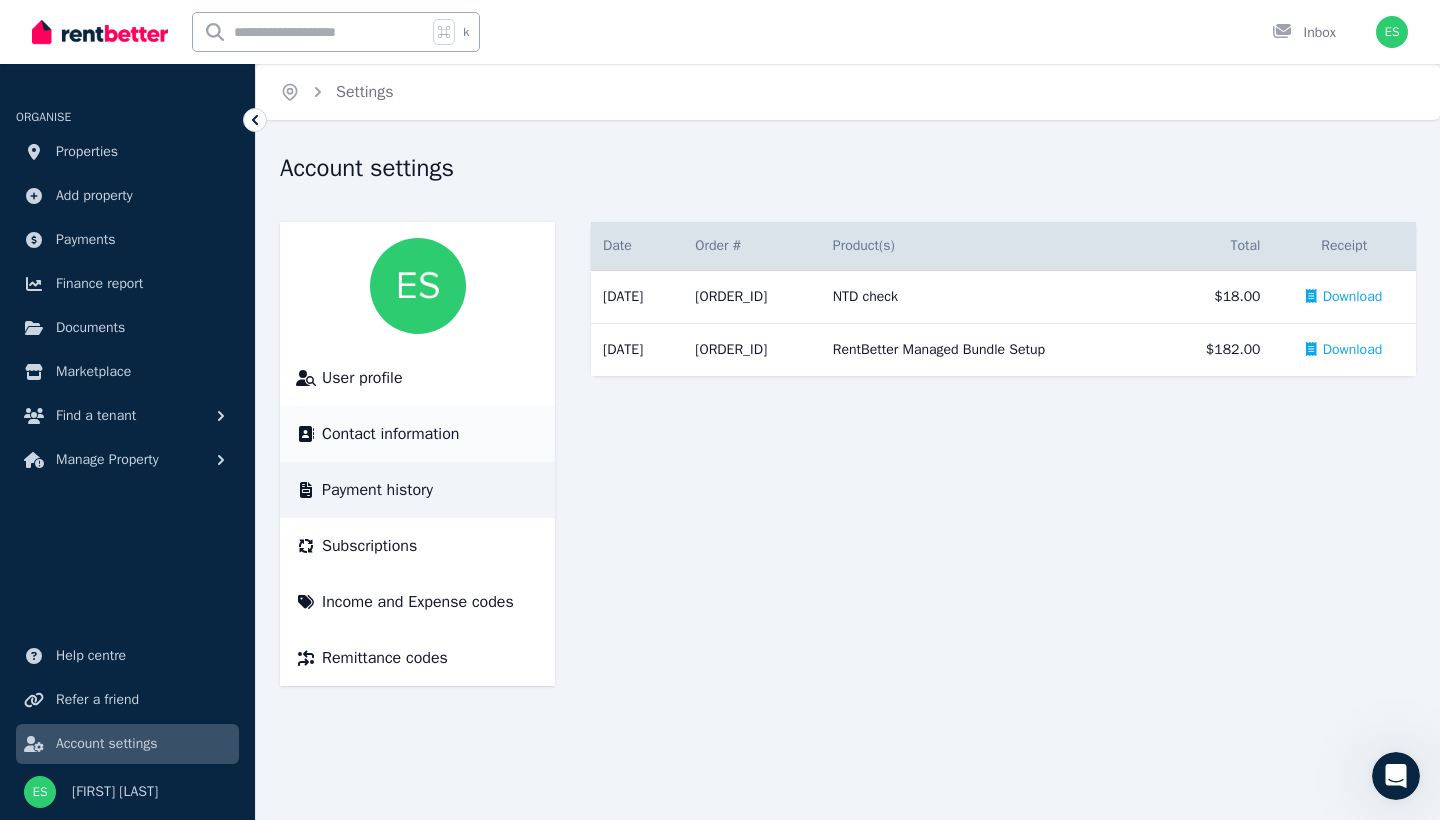 click on "Contact information" at bounding box center (390, 434) 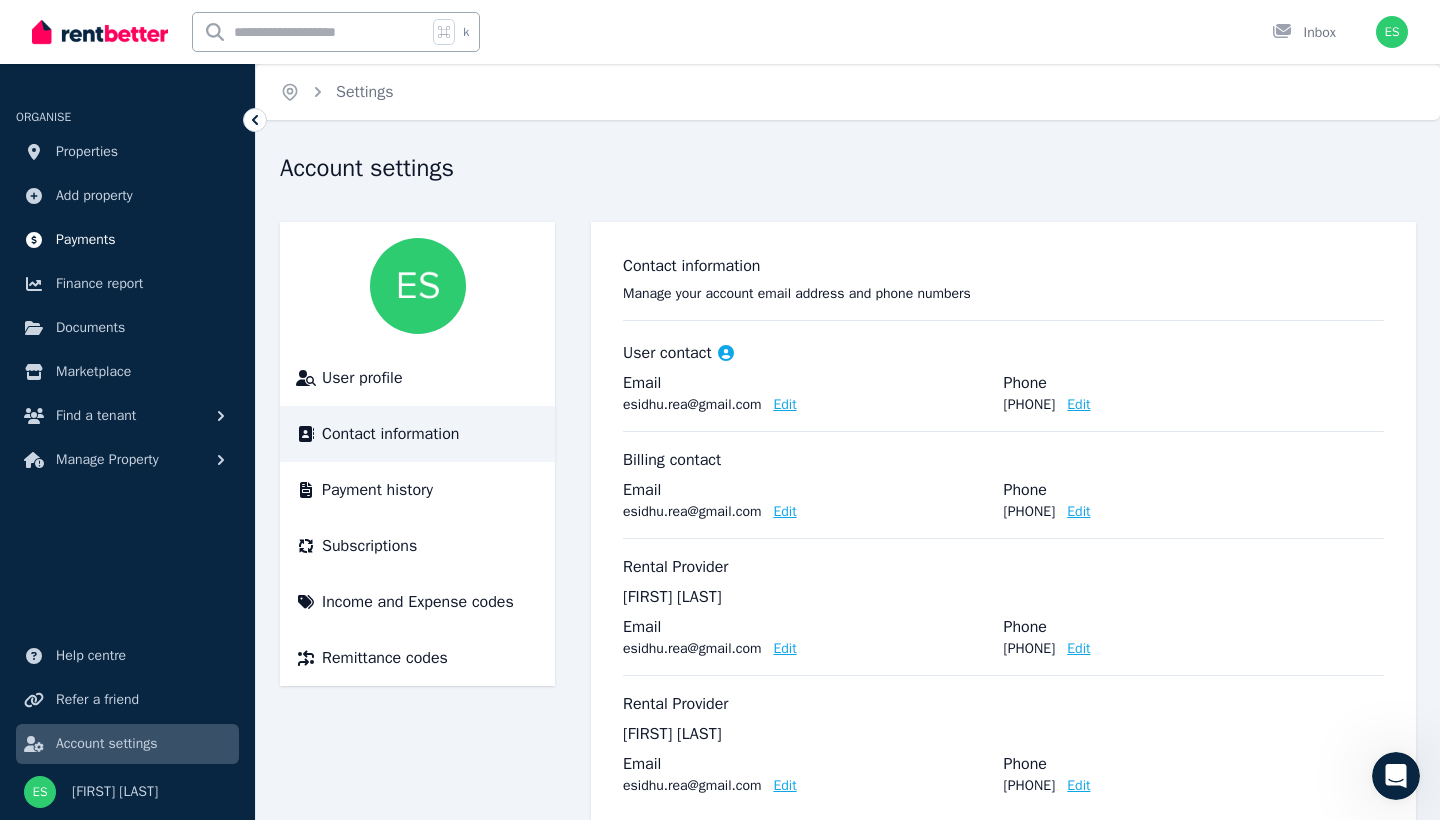 click on "Payments" at bounding box center [86, 240] 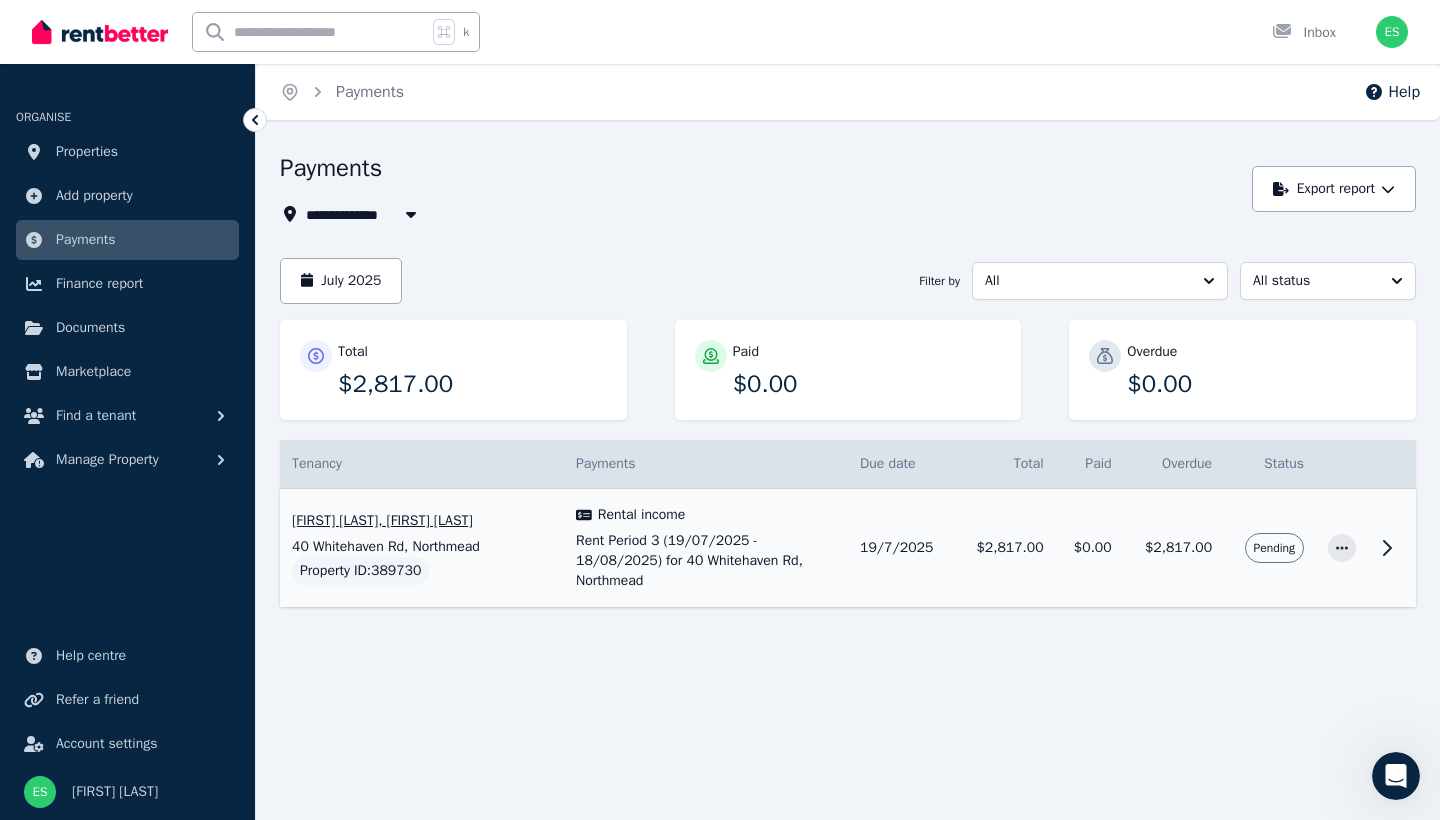 scroll, scrollTop: 0, scrollLeft: 0, axis: both 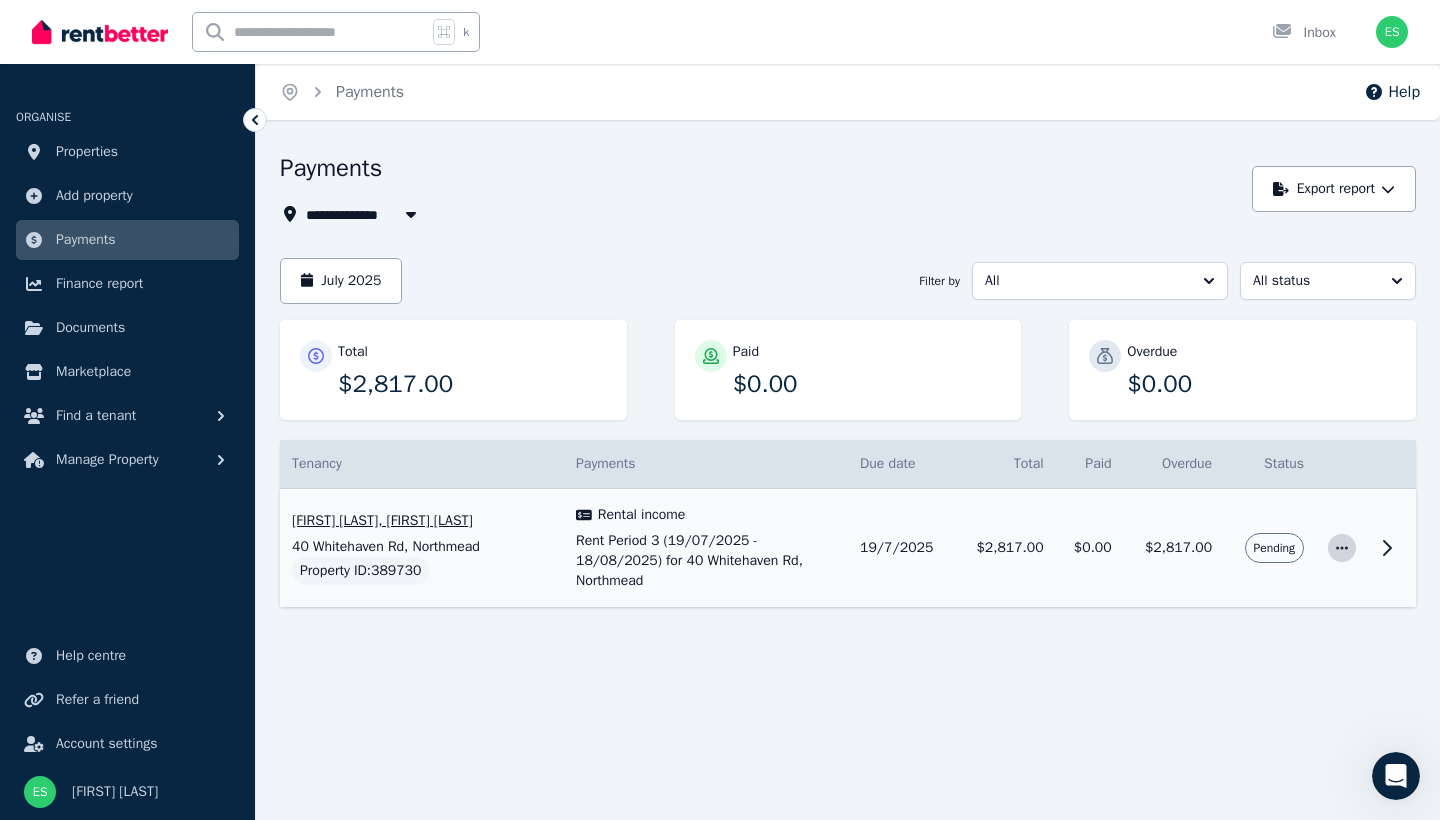 click 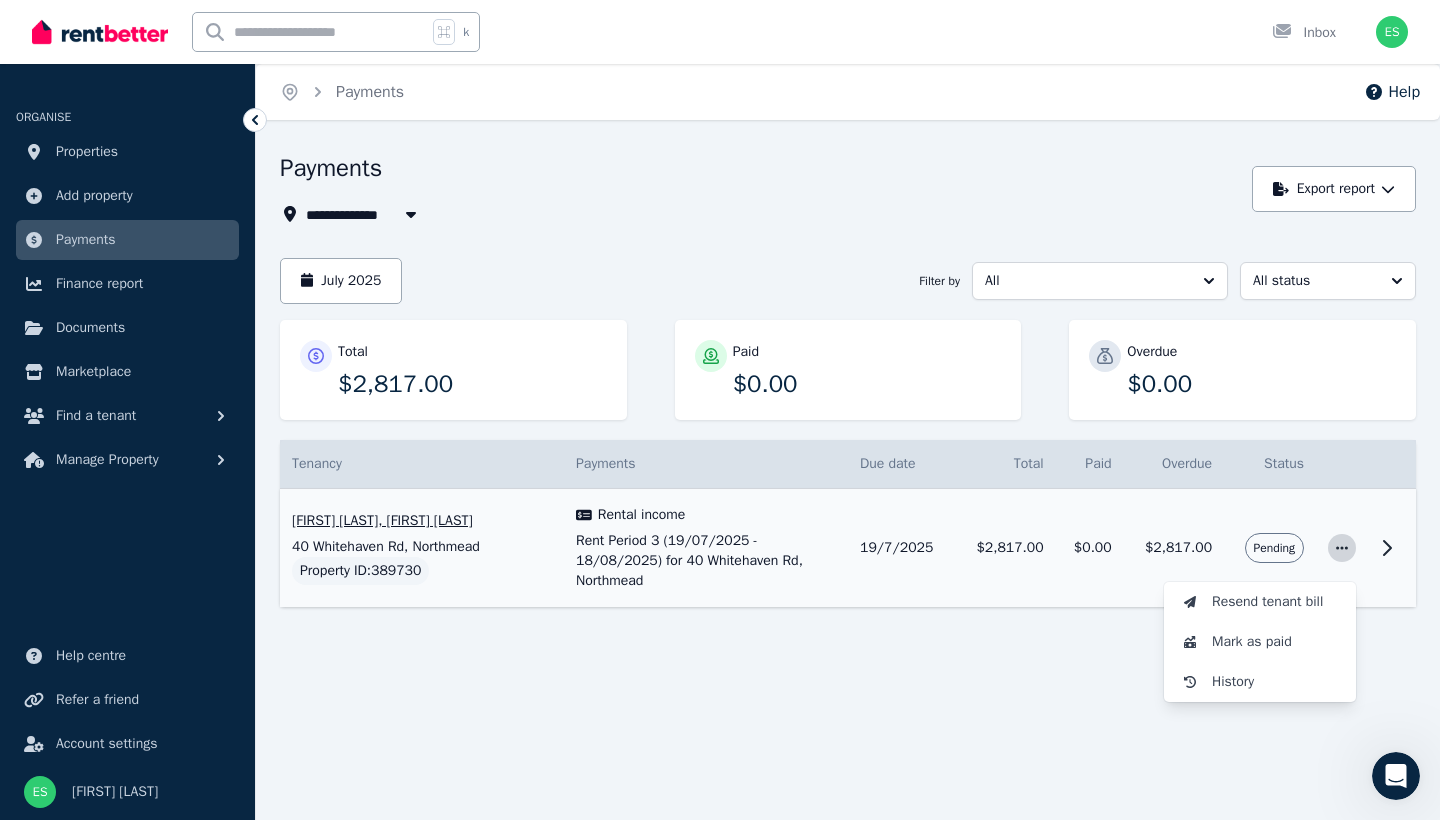 click 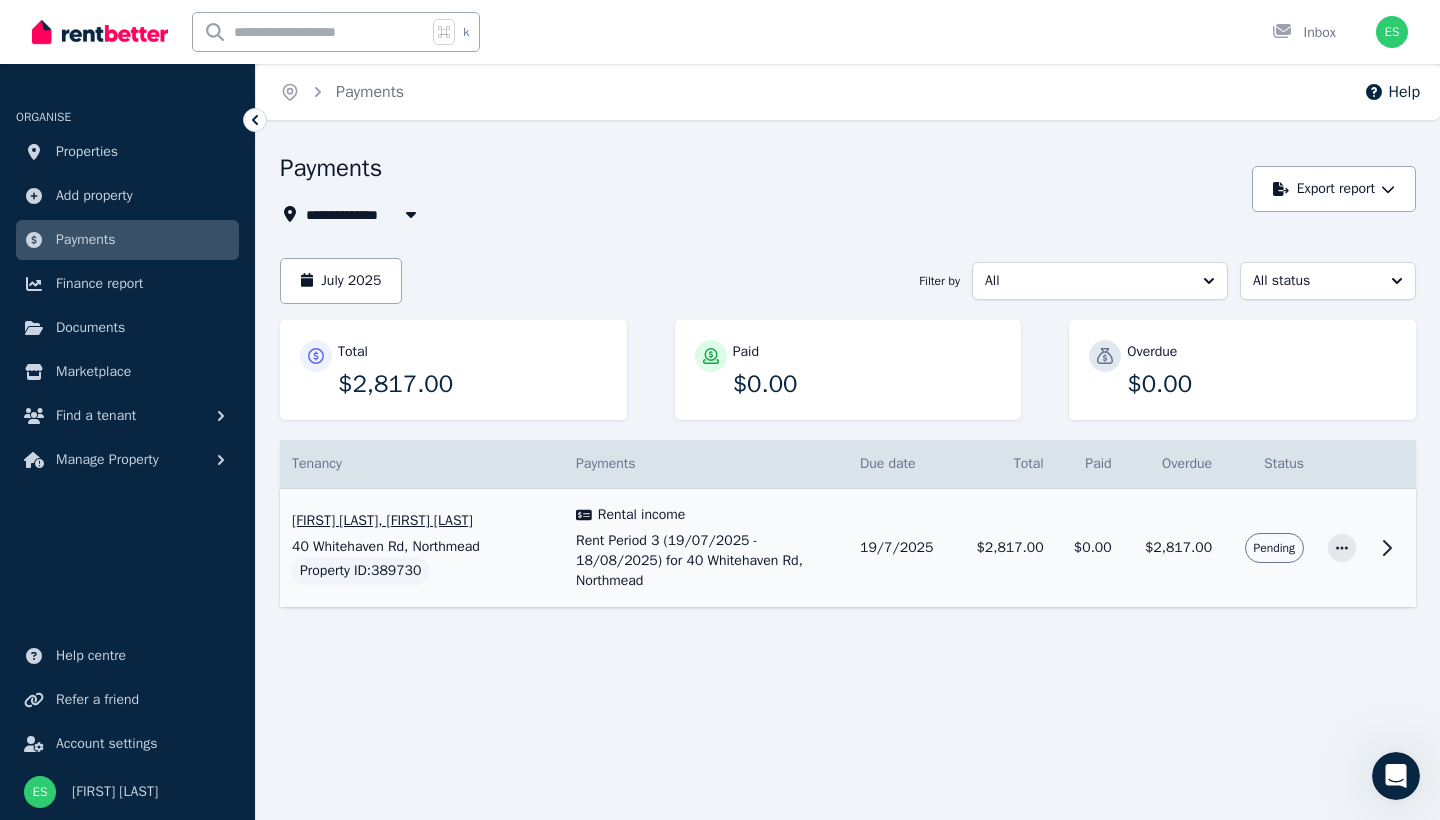 click 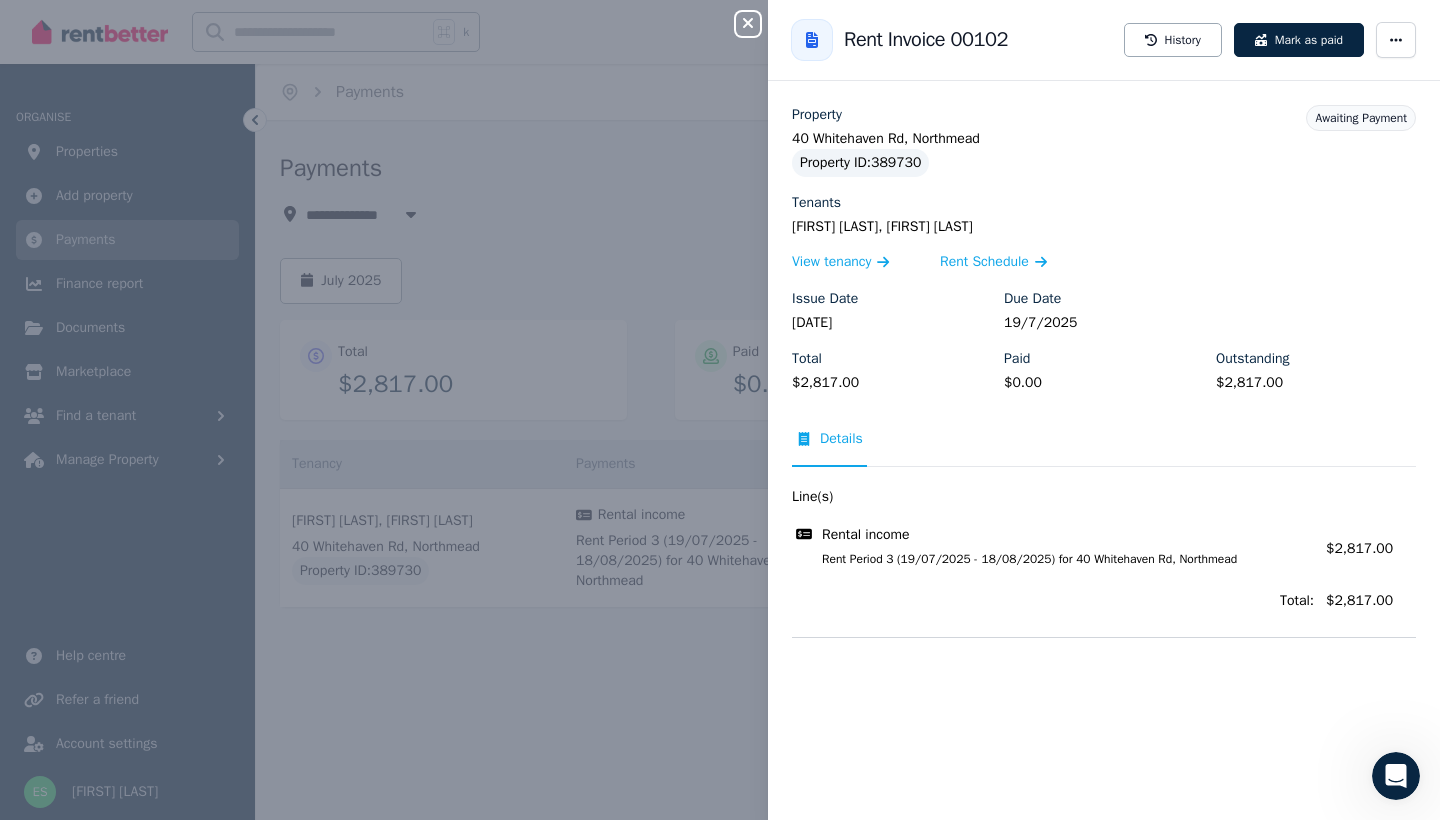 click on "Close panel Back to  Rent Invoice 00102 History Mark as paid Property [NUMBER] [STREET], [CITY] Property ID :  [NUMBER] Tenants [FIRST] [LAST], [FIRST] [LAST] View tenancy Rent Schedule Issue Date [DATE] Due Date [DATE] Total $[PRICE] Paid $[PRICE] Outstanding $[PRICE] Awaiting Payment Details Line(s) Rental income Rent Period 3 ([DATE] - [DATE]) for [NUMBER] [STREET], [CITY] Amount:  $[PRICE] Total: $[PRICE]" at bounding box center [720, 410] 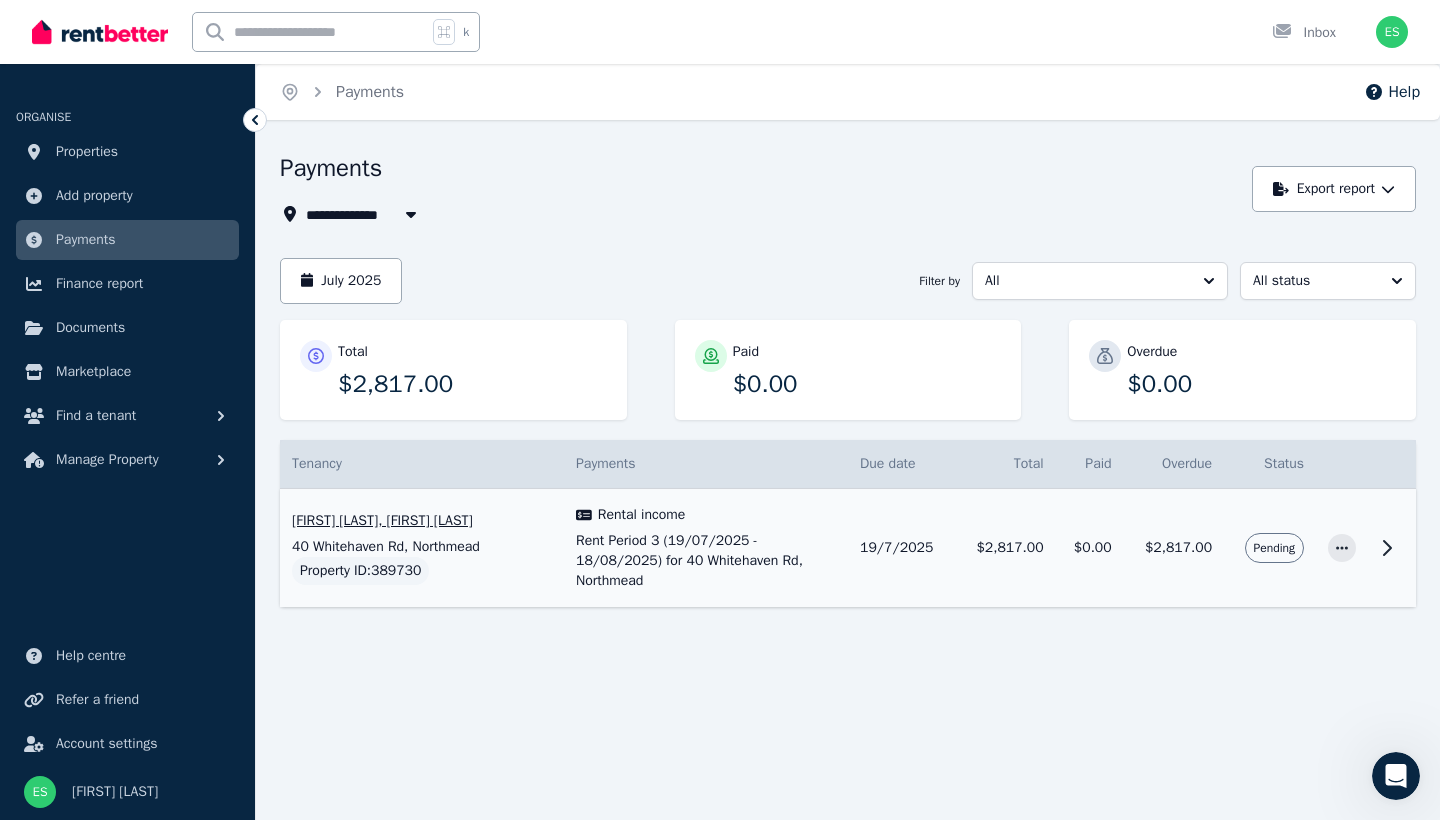 click on "Rent Period 3 (19/07/2025 - 18/08/2025) for 40 Whitehaven Rd, Northmead" at bounding box center [706, 561] 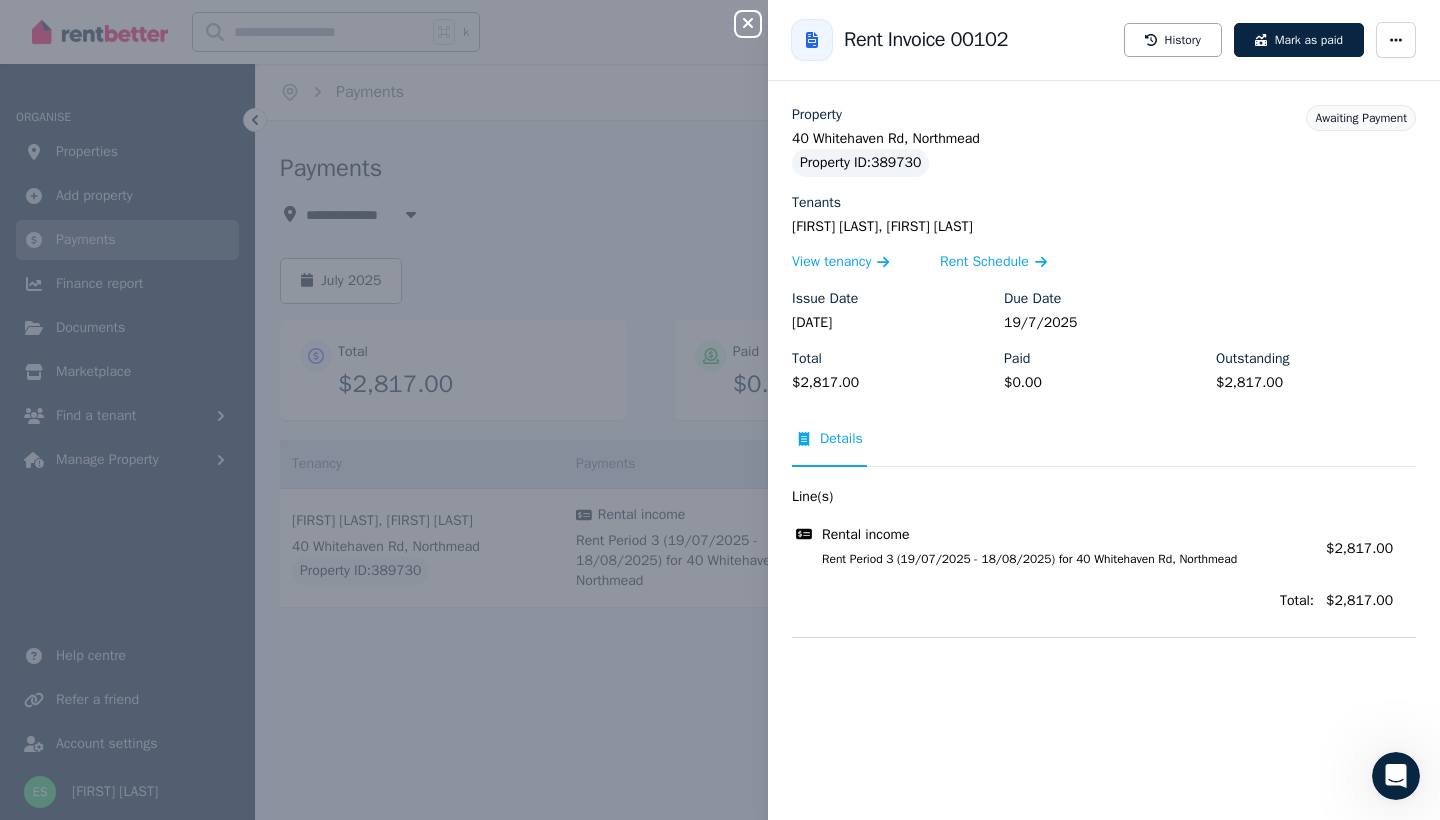 click on "Details" at bounding box center [841, 439] 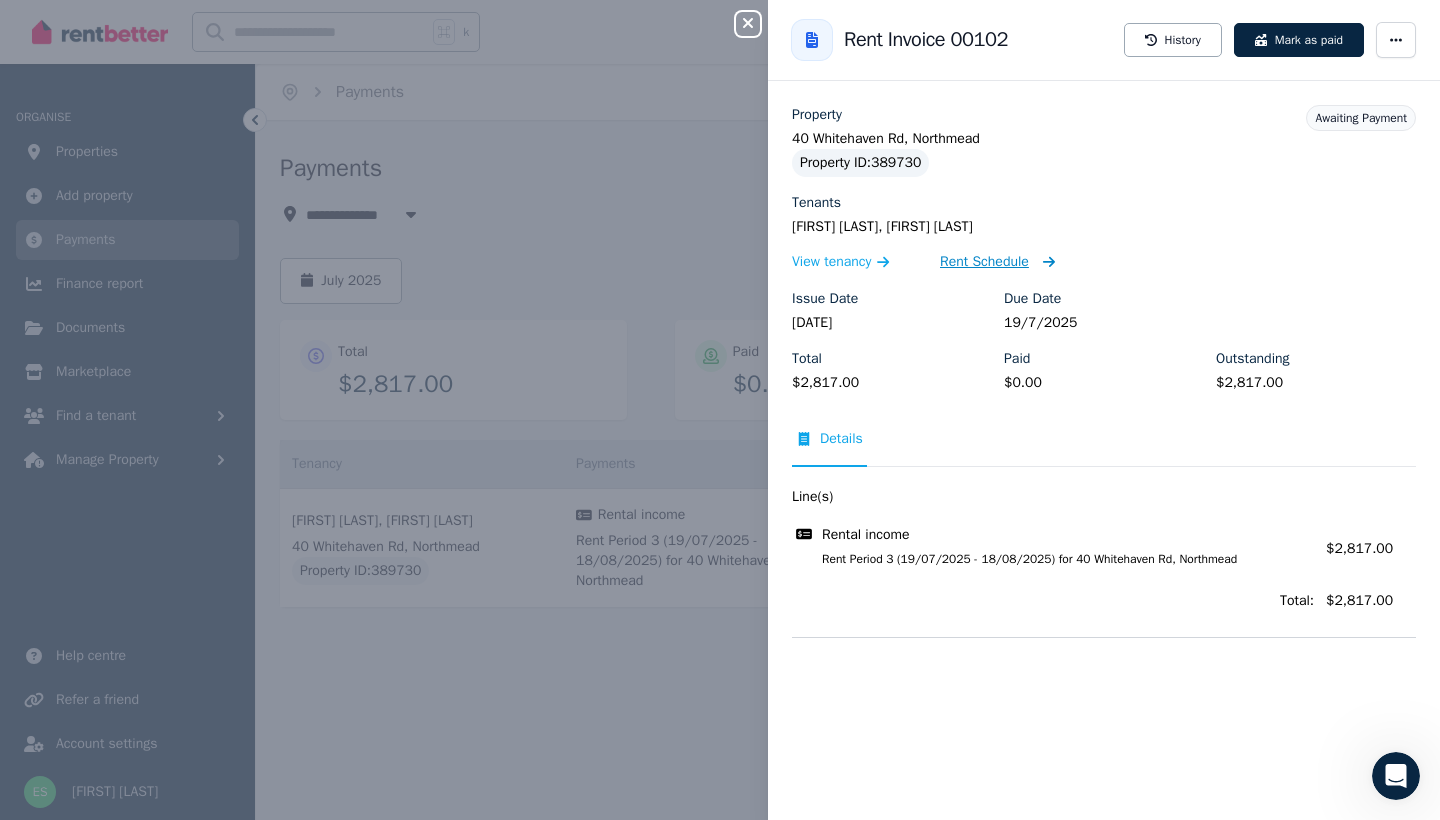 click on "Rent Schedule" at bounding box center (984, 262) 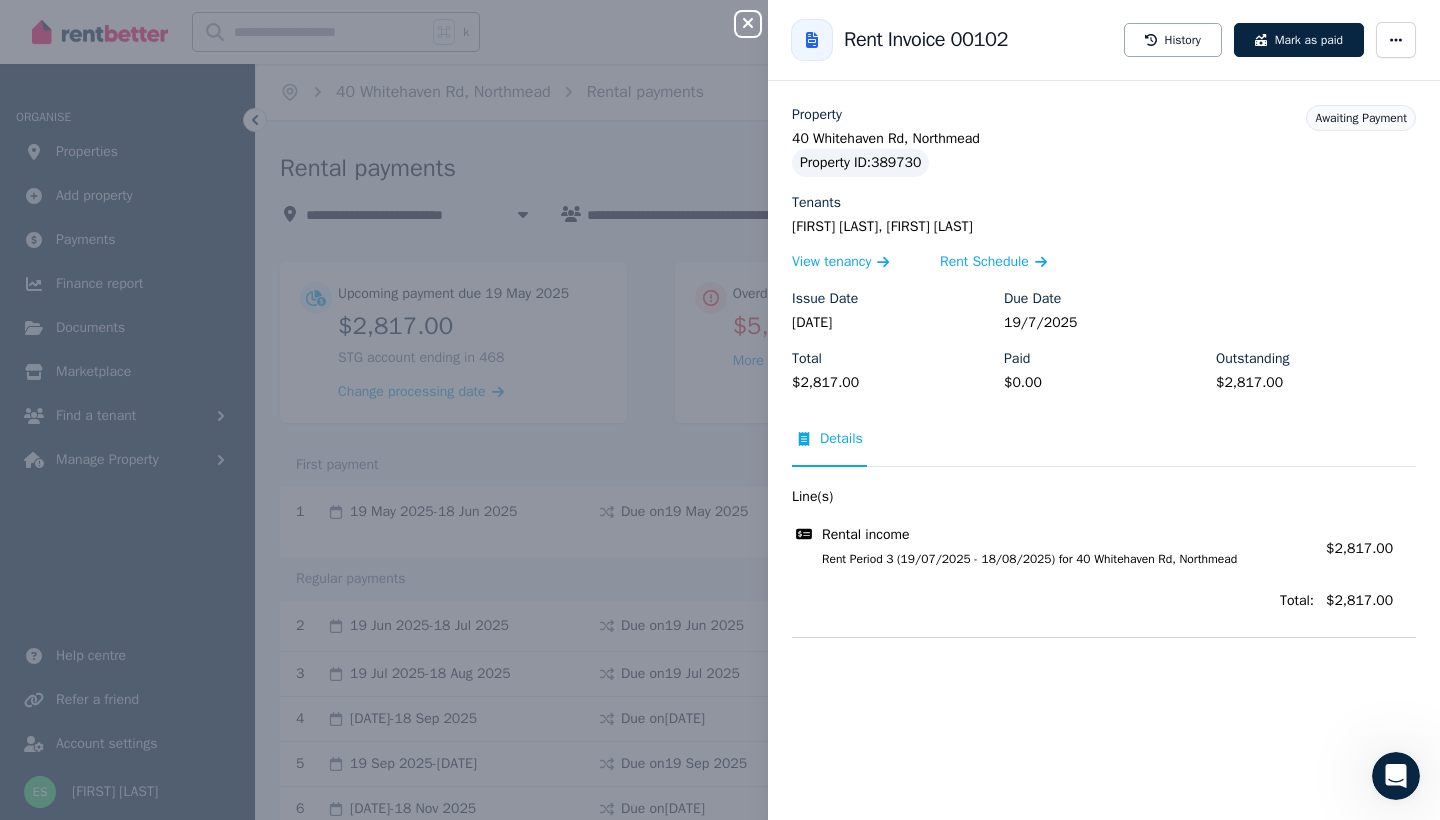 click on "Close panel Back to  Rent Invoice 00102 History Mark as paid Property [NUMBER] [STREET], [CITY] Property ID :  [NUMBER] Tenants [FIRST] [LAST], [FIRST] [LAST] View tenancy Rent Schedule Issue Date [DATE] Due Date [DATE] Total $[PRICE] Paid $[PRICE] Outstanding $[PRICE] Awaiting Payment Details Line(s) Rental income Rent Period 3 ([DATE] - [DATE]) for [NUMBER] [STREET], [CITY] Amount:  $[PRICE] Total: $[PRICE]" at bounding box center [720, 410] 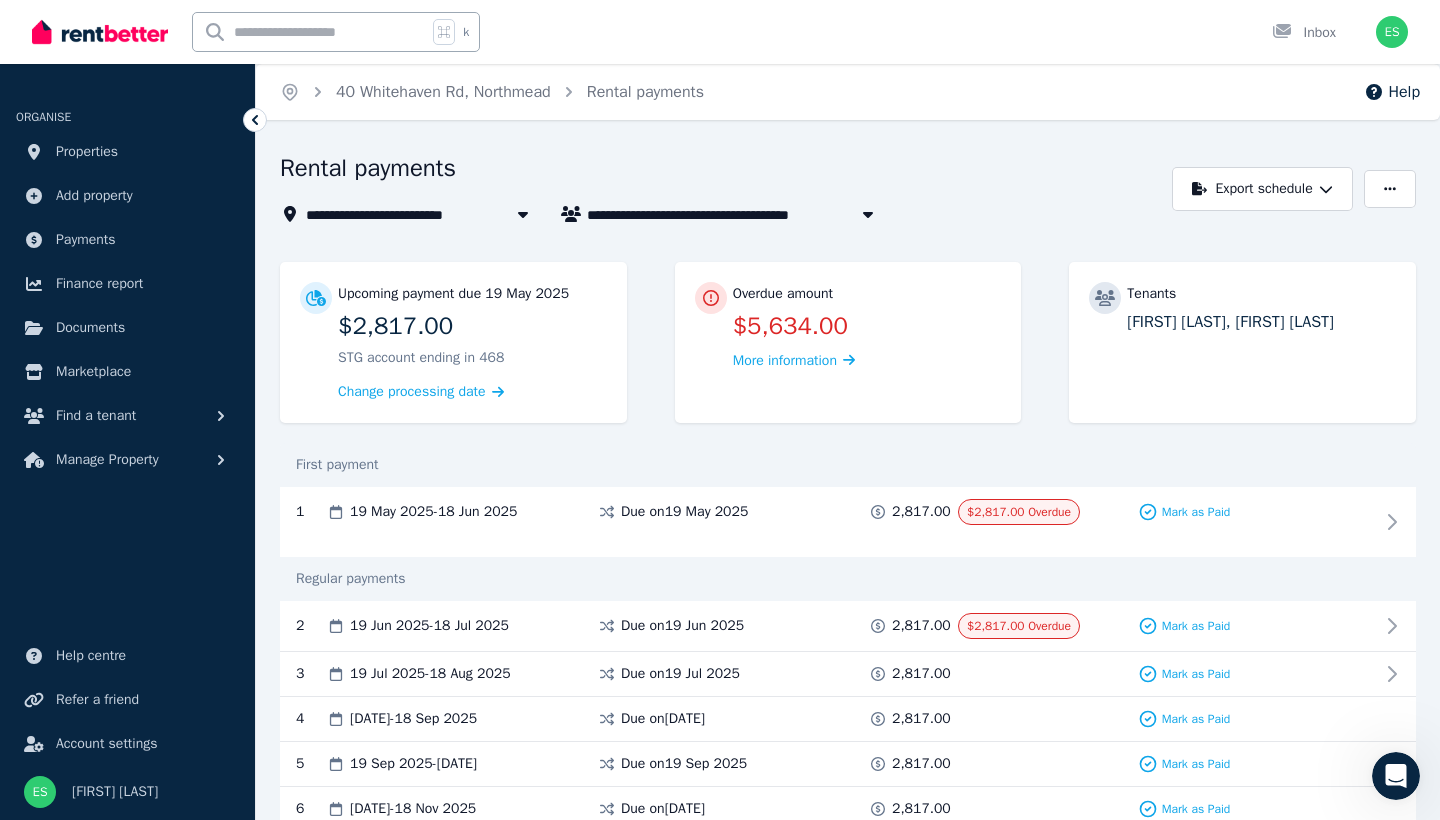 scroll, scrollTop: 0, scrollLeft: 0, axis: both 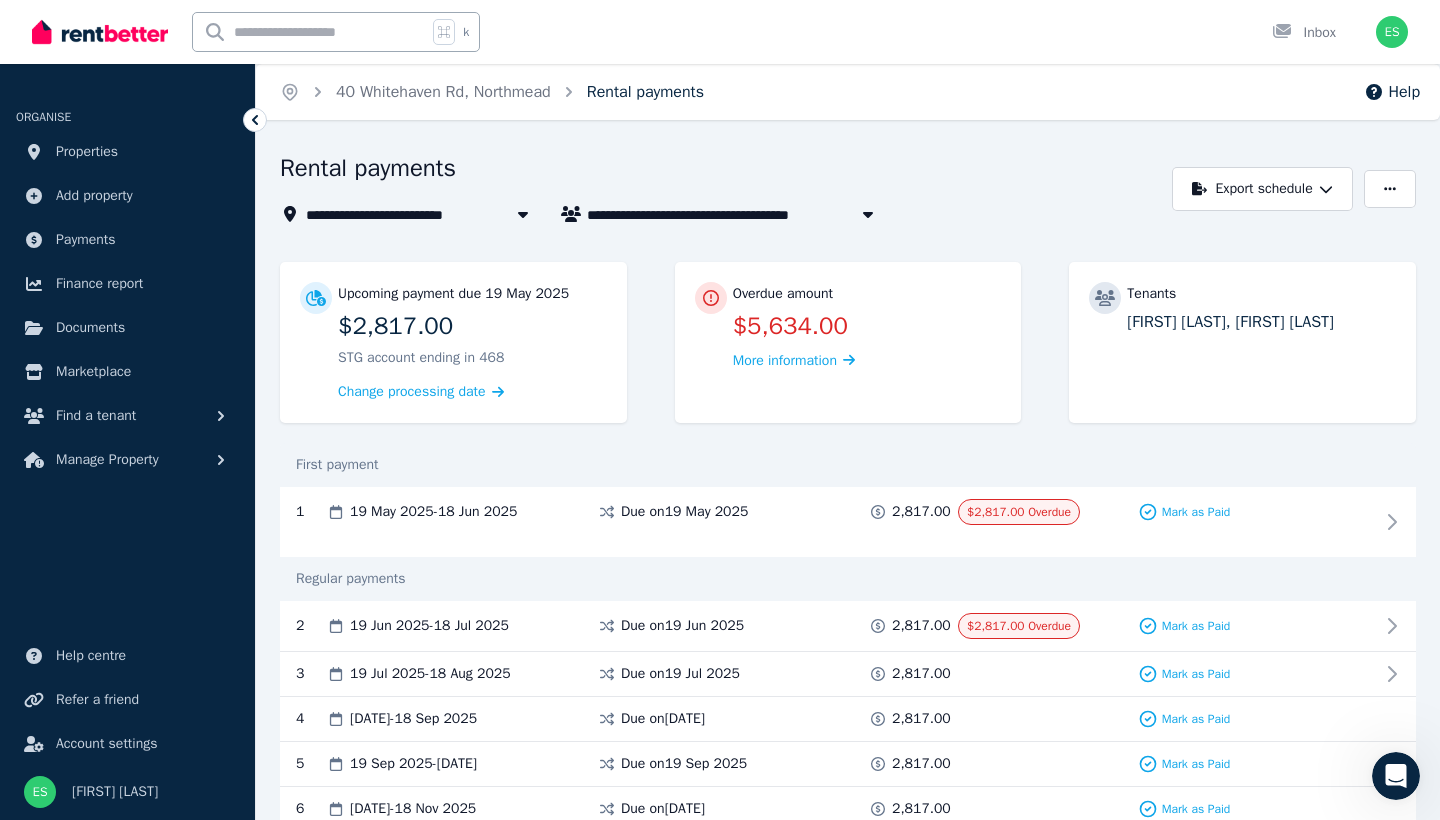 click on "Rental payments" at bounding box center (645, 92) 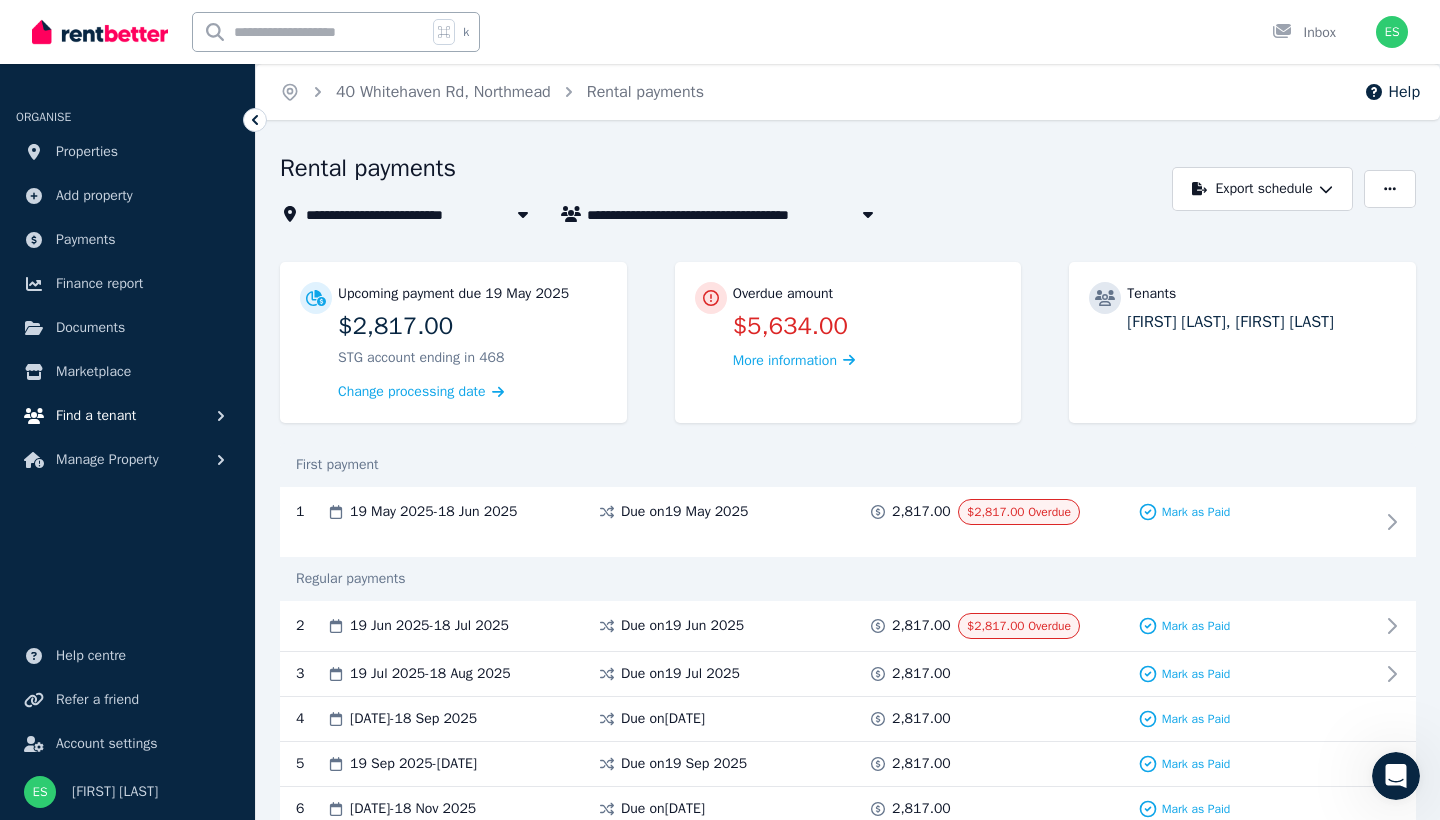 scroll, scrollTop: 0, scrollLeft: 0, axis: both 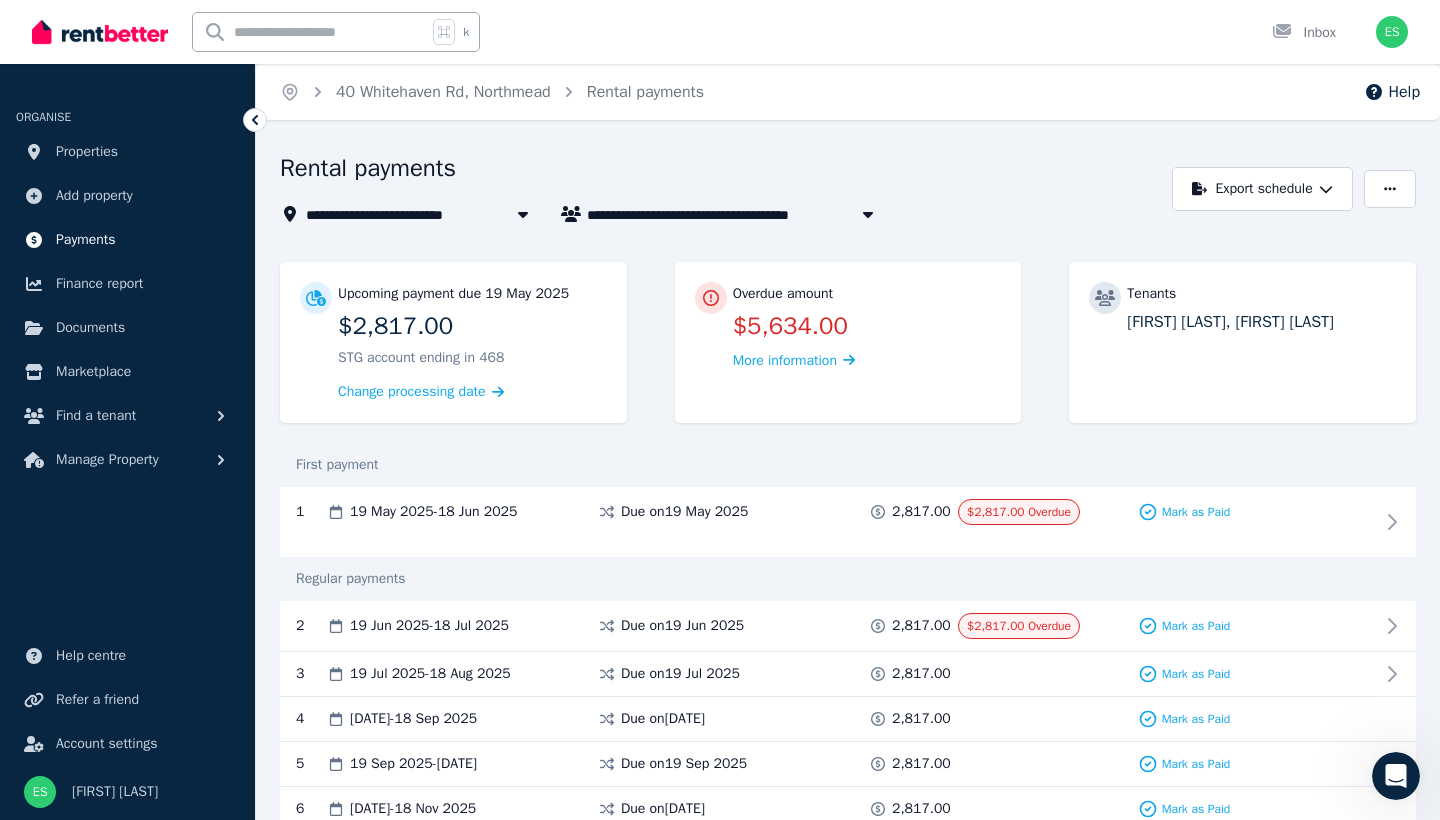 click on "Payments" at bounding box center (86, 240) 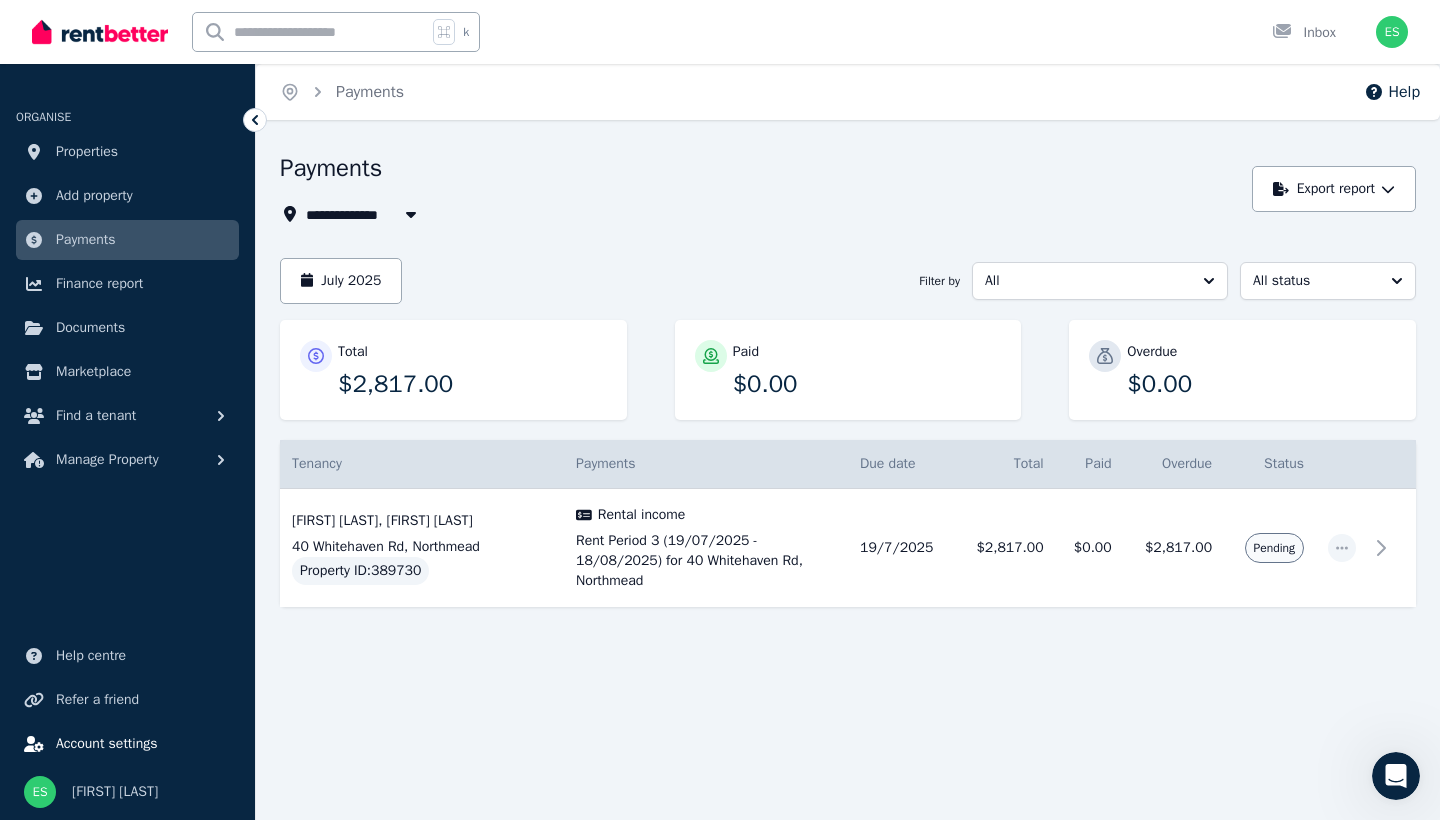 click on "Account settings" at bounding box center (107, 744) 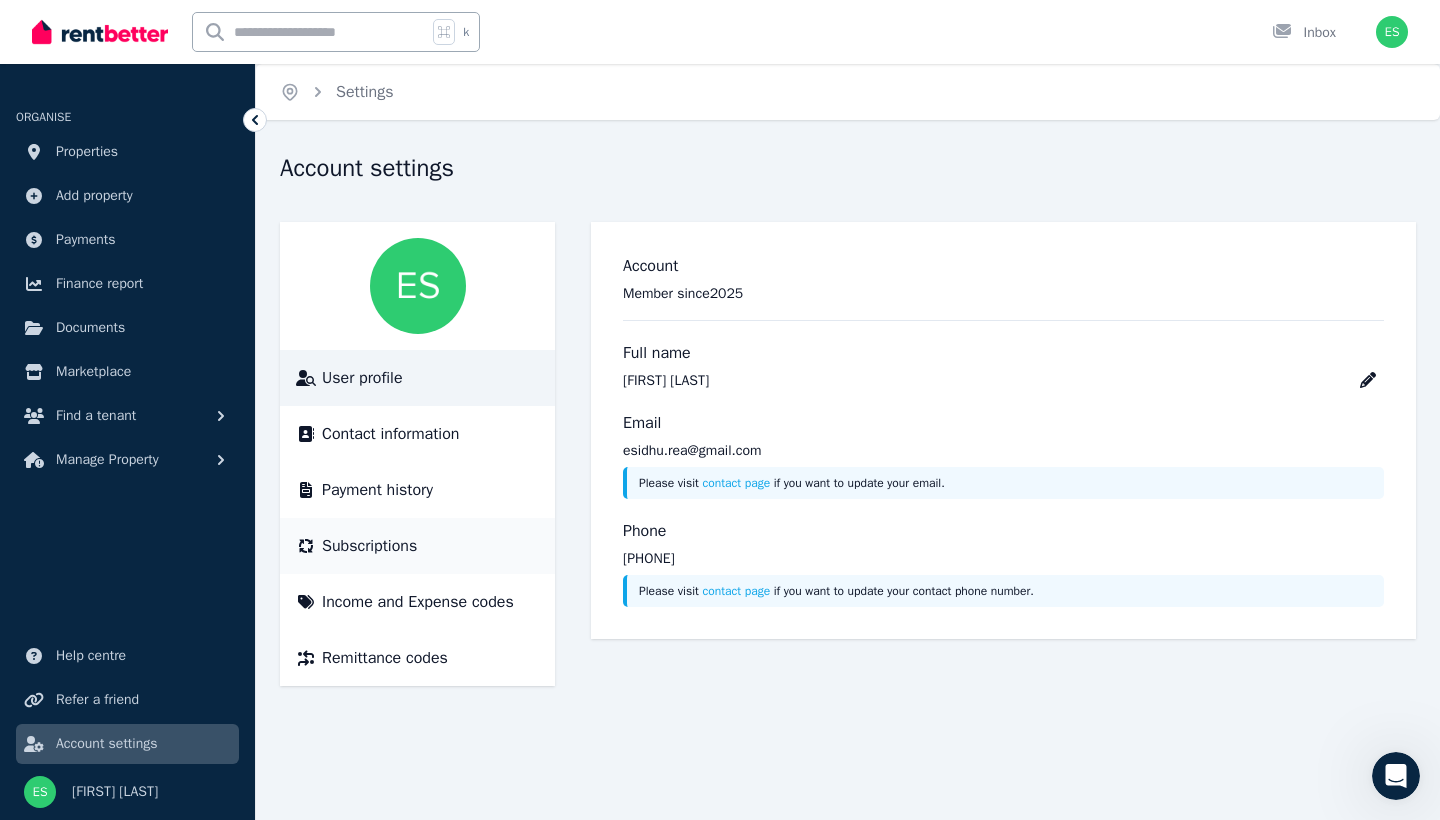 click on "Subscriptions" at bounding box center (369, 546) 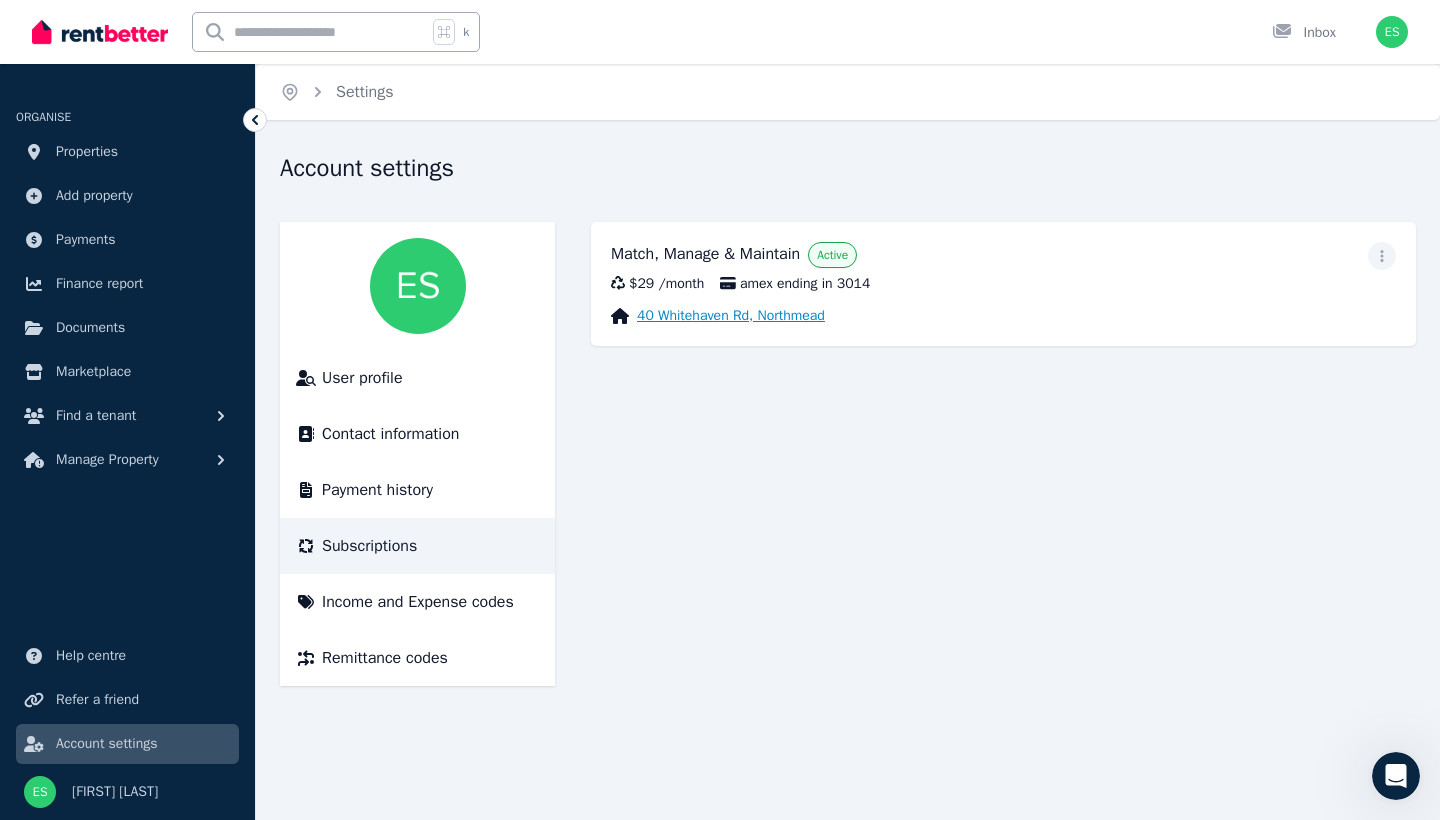 click on "40 Whitehaven Rd, Northmead" at bounding box center (731, 316) 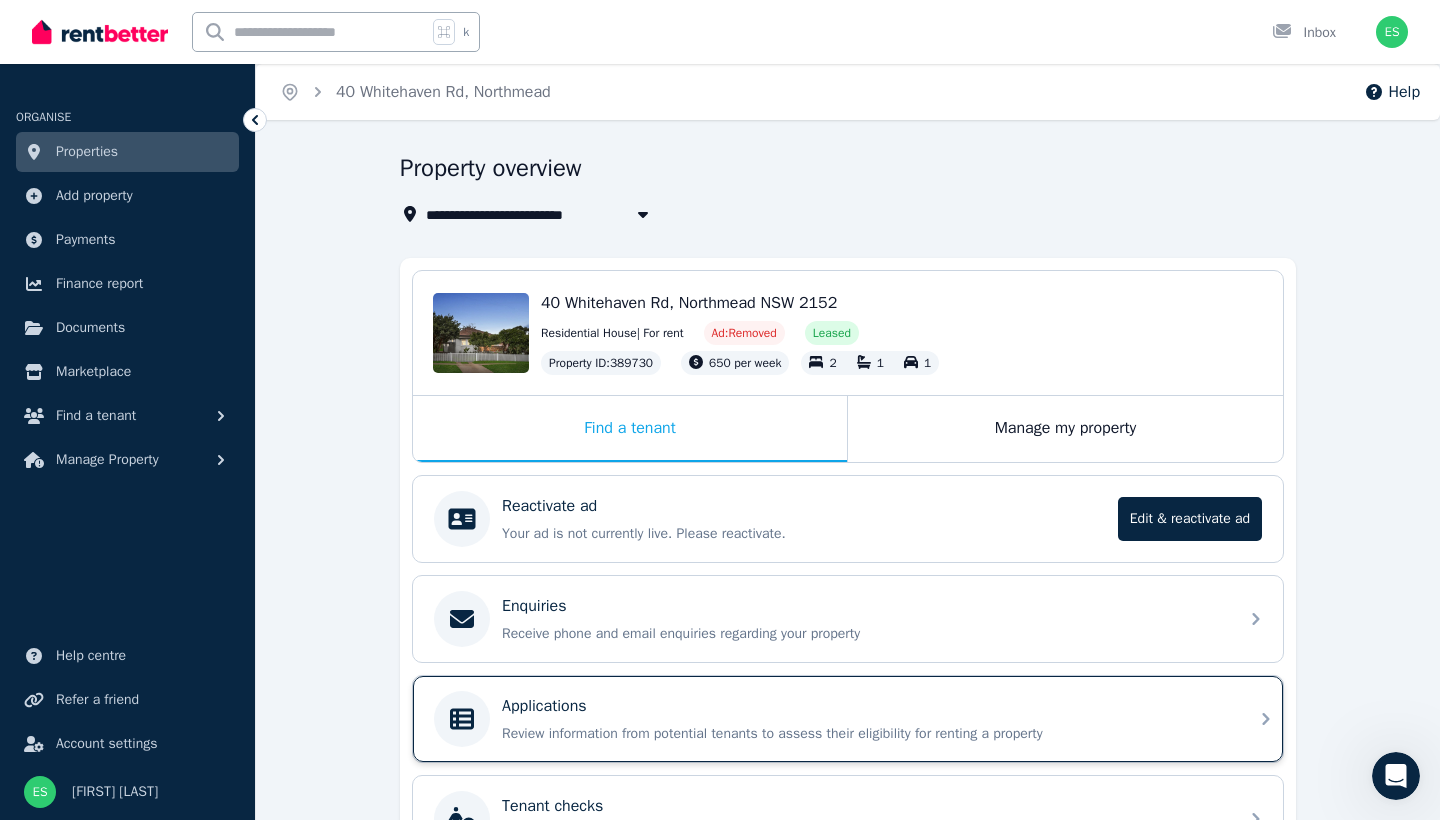 scroll, scrollTop: 0, scrollLeft: 0, axis: both 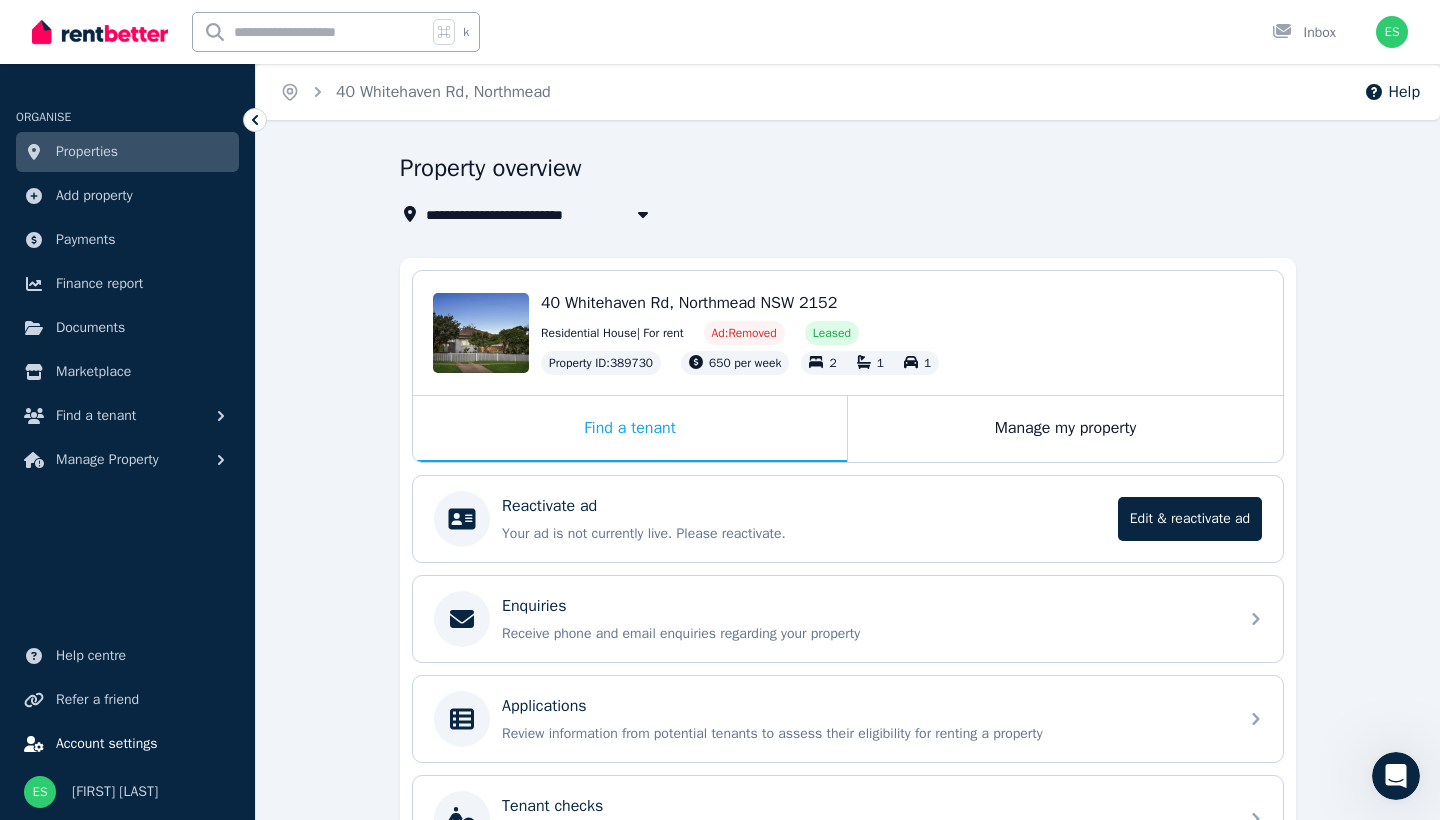 click on "Account settings" at bounding box center (107, 744) 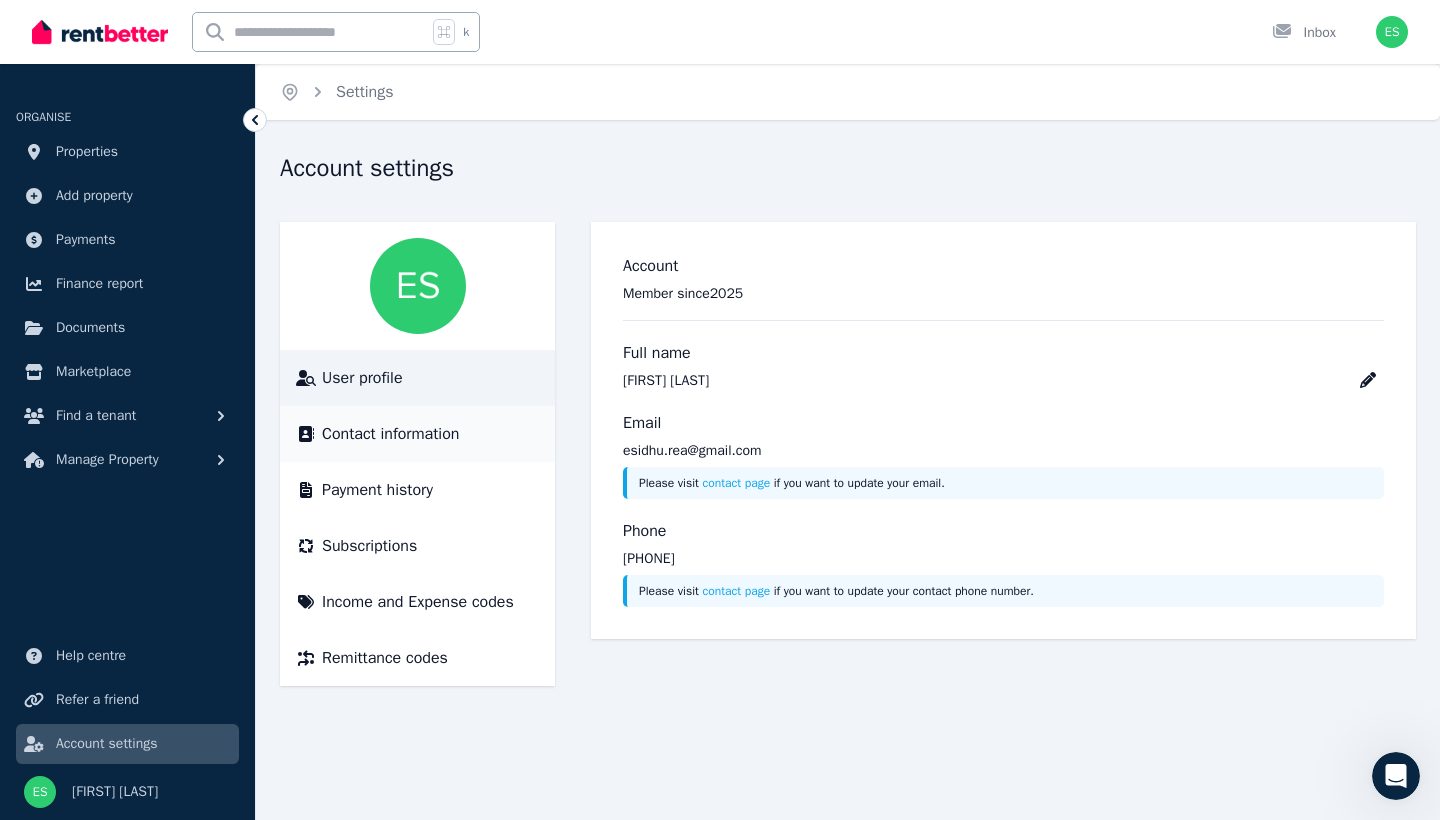 click on "Contact information" at bounding box center [390, 434] 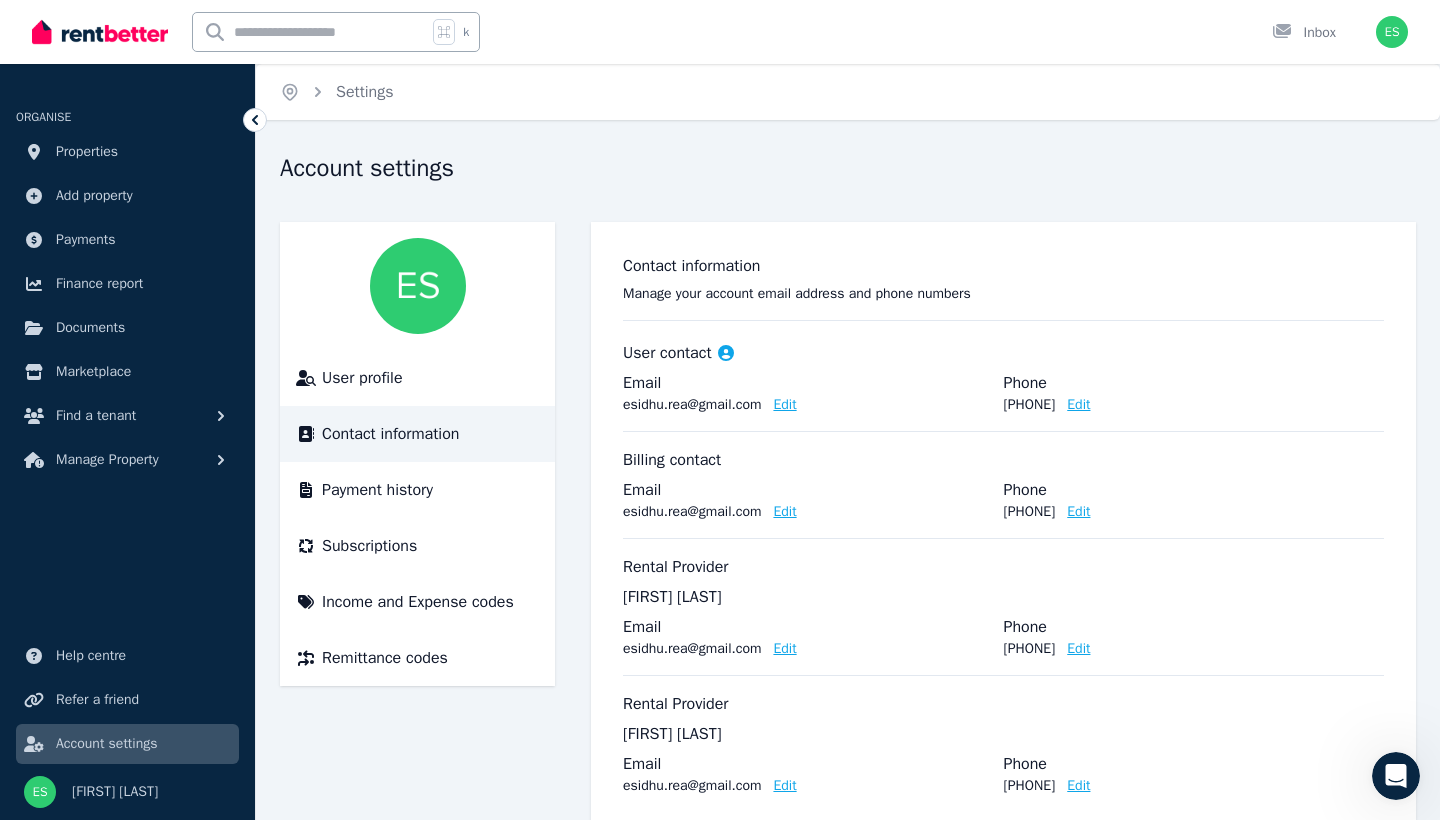 scroll, scrollTop: 0, scrollLeft: 0, axis: both 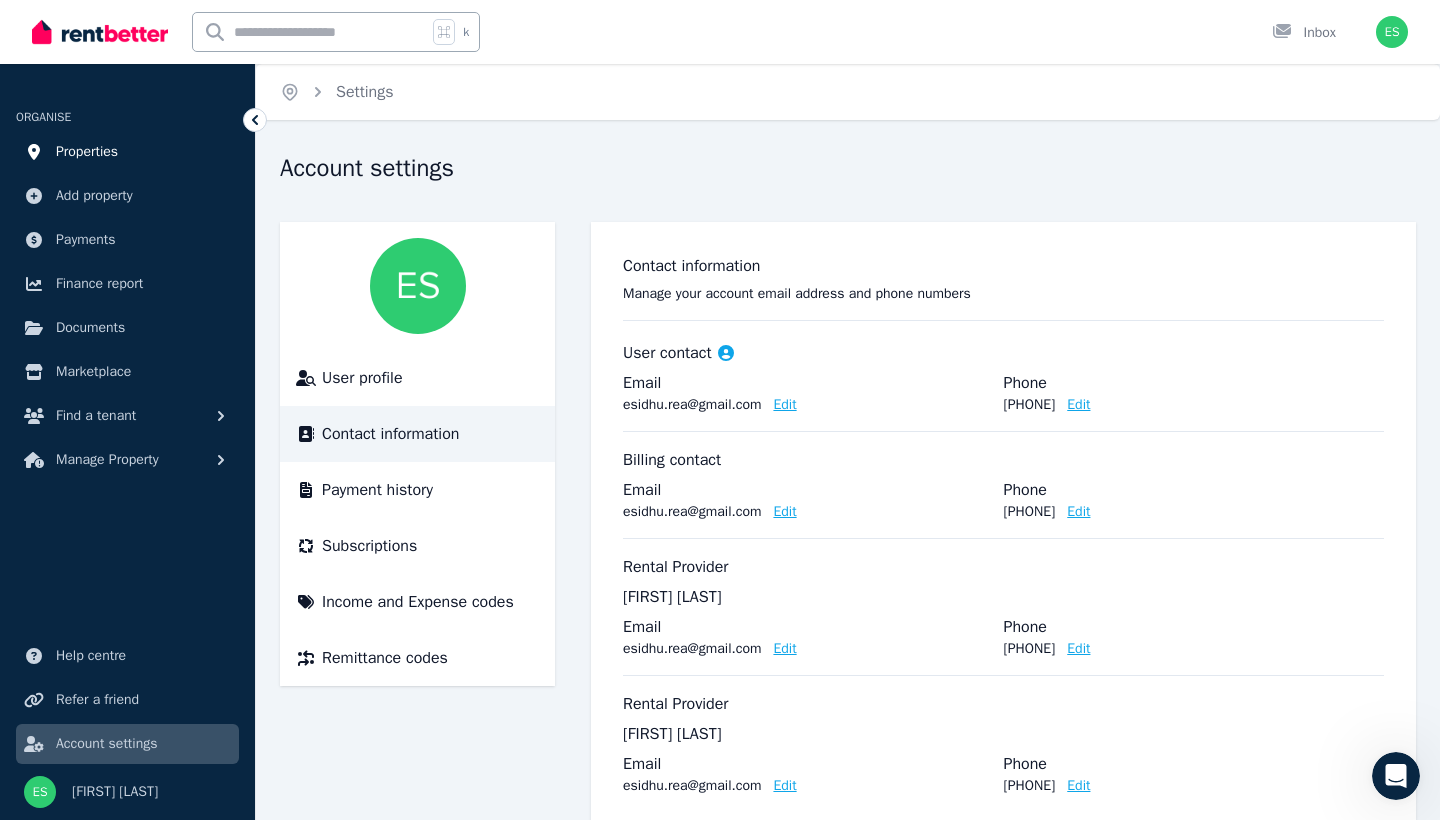 click on "Properties" at bounding box center [87, 152] 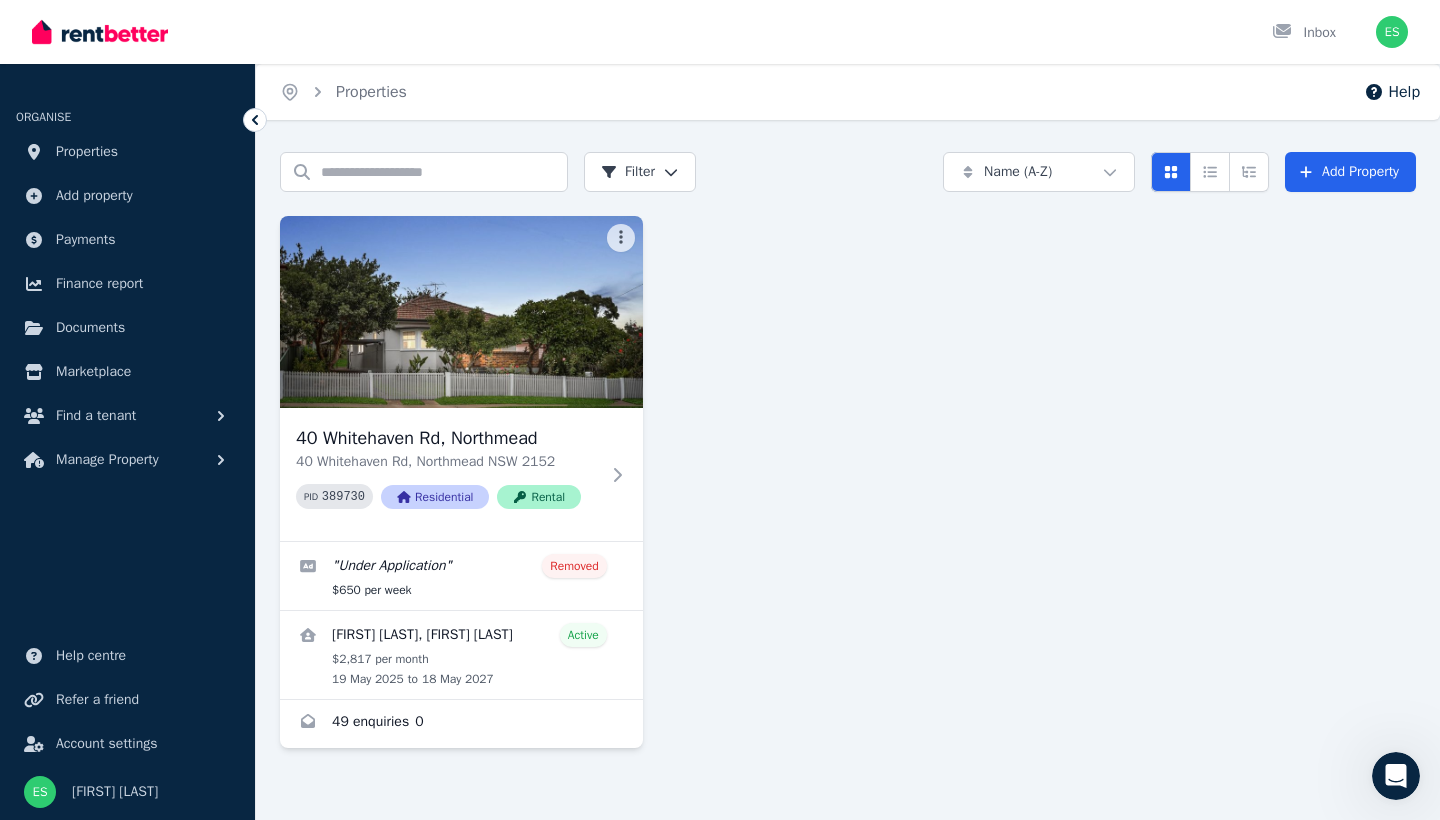 click at bounding box center [1396, 776] 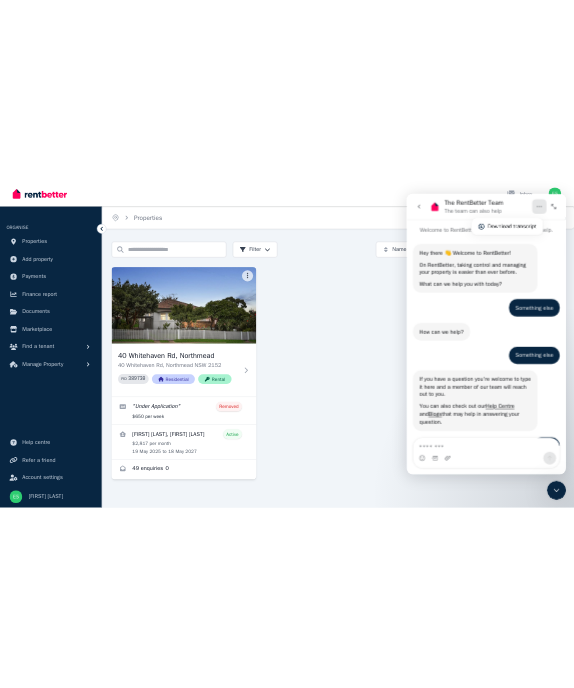 scroll, scrollTop: 1296, scrollLeft: 0, axis: vertical 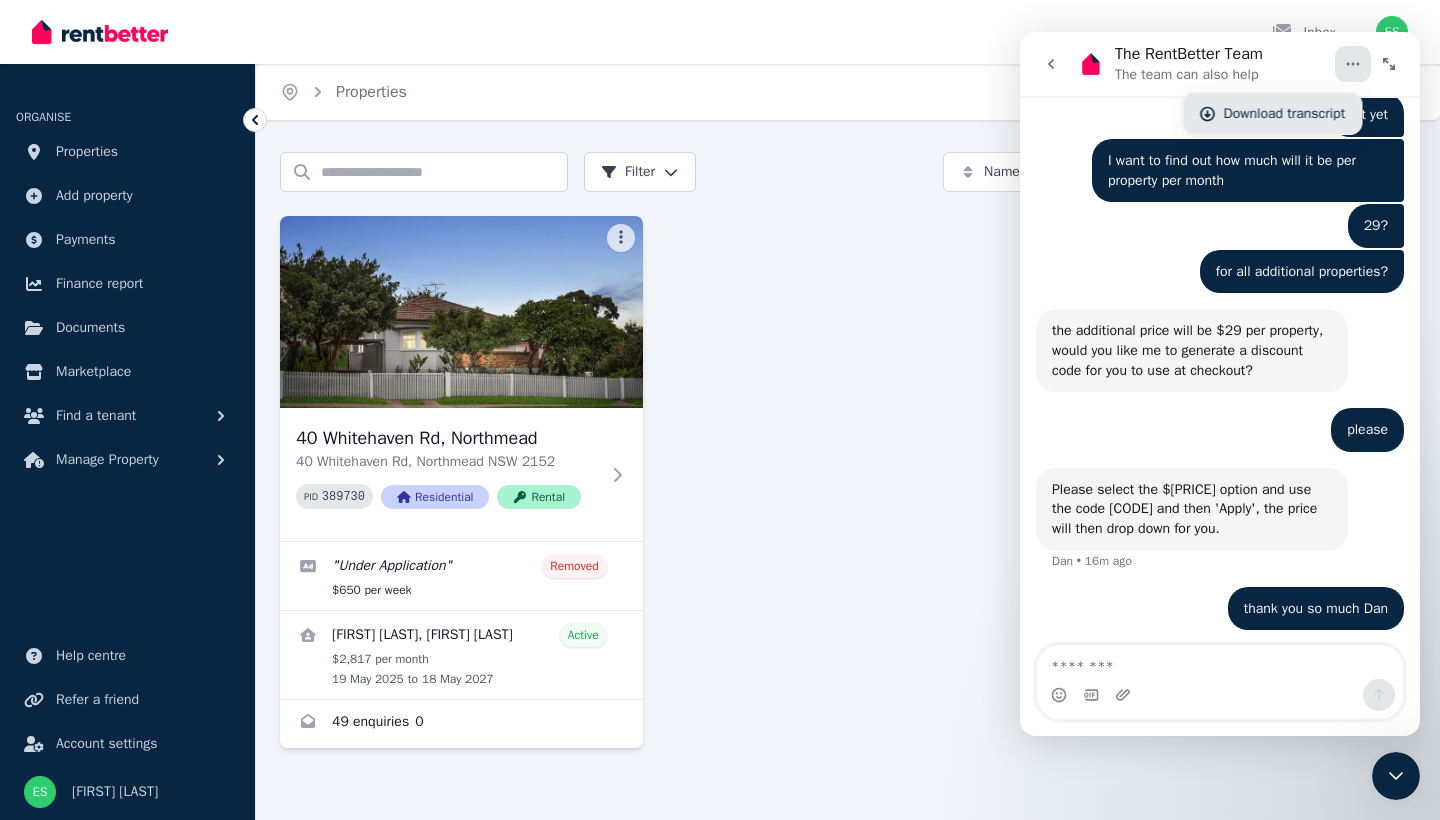 click 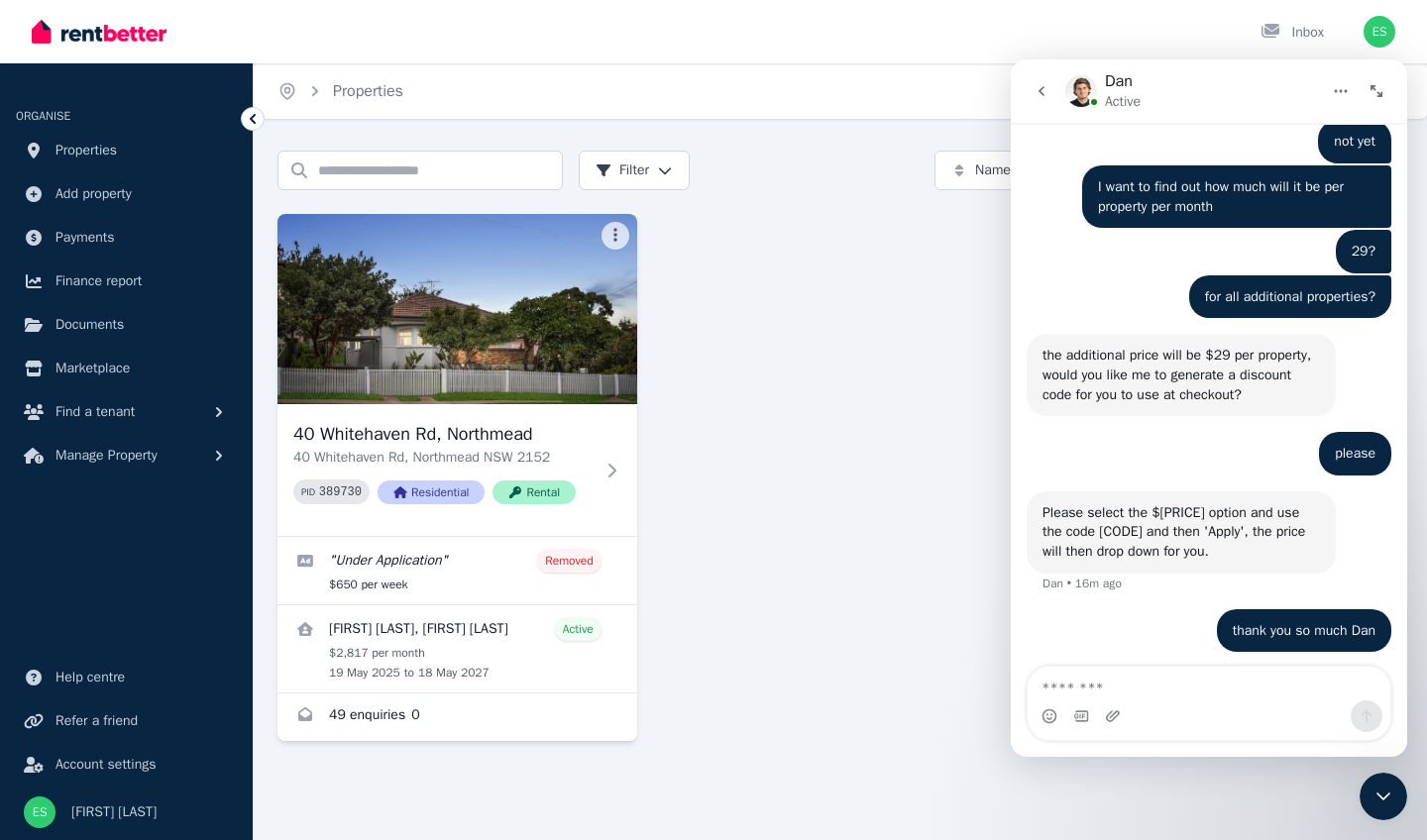 click 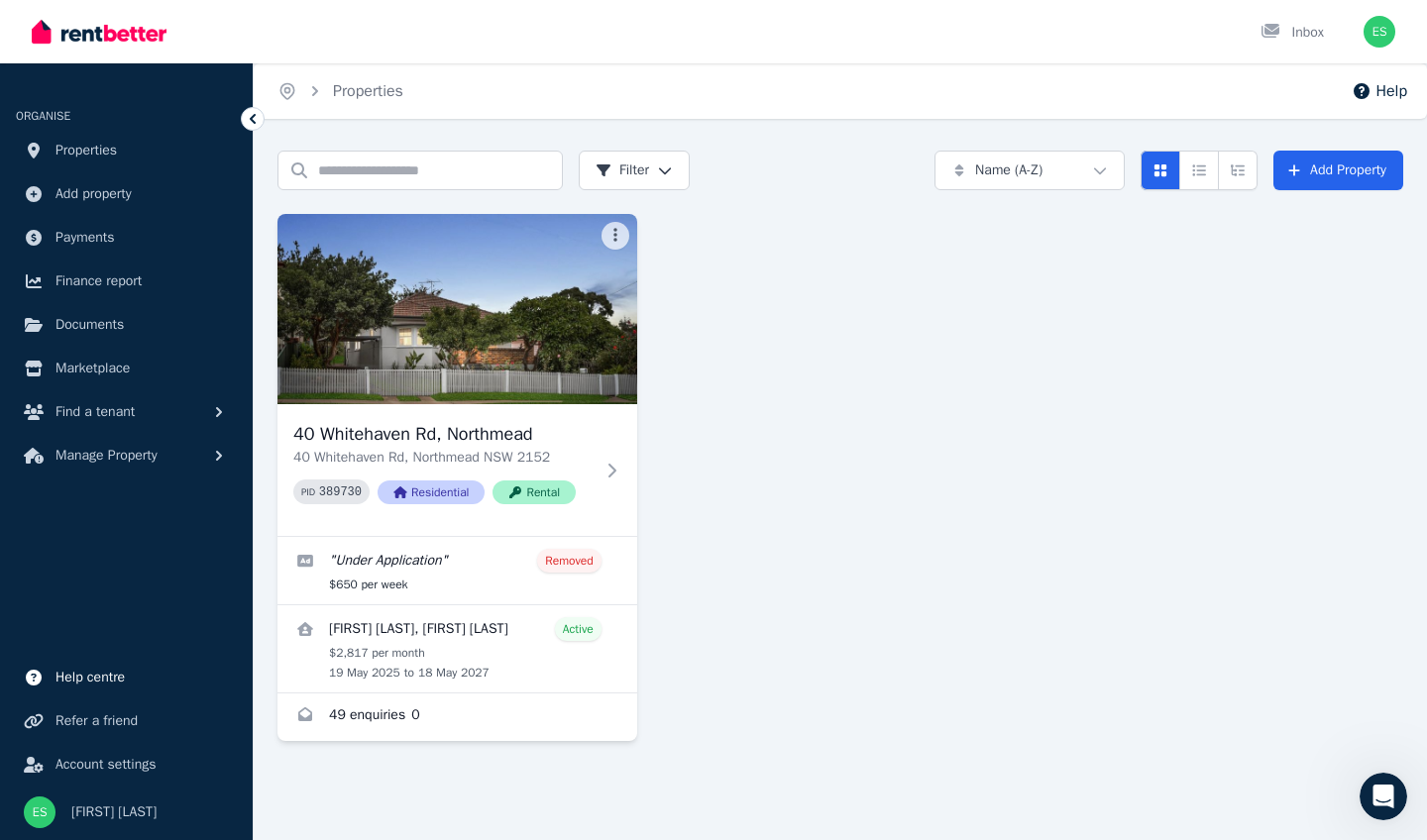 click on "Help centre" at bounding box center [90, 678] 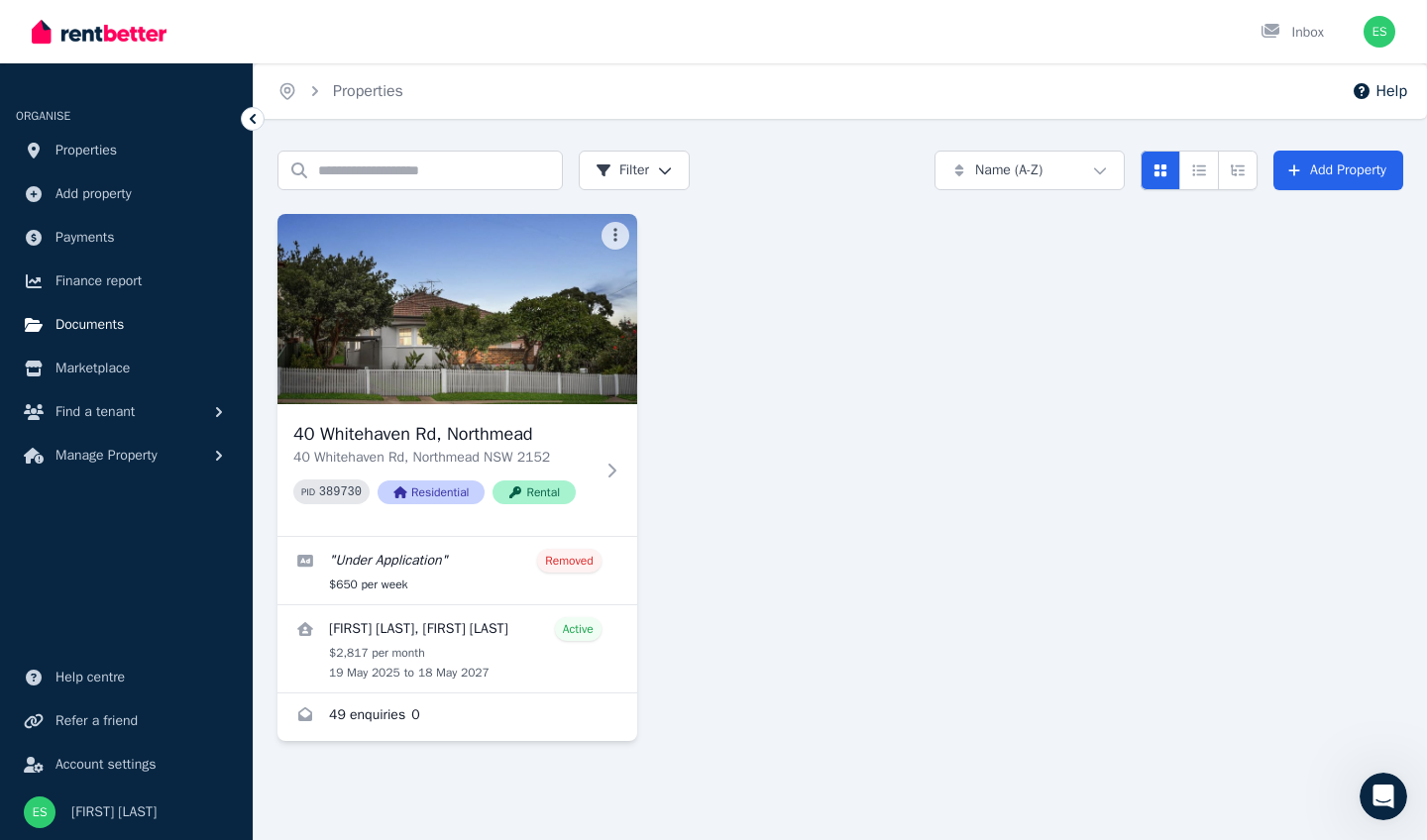 click on "Documents" at bounding box center [89, 325] 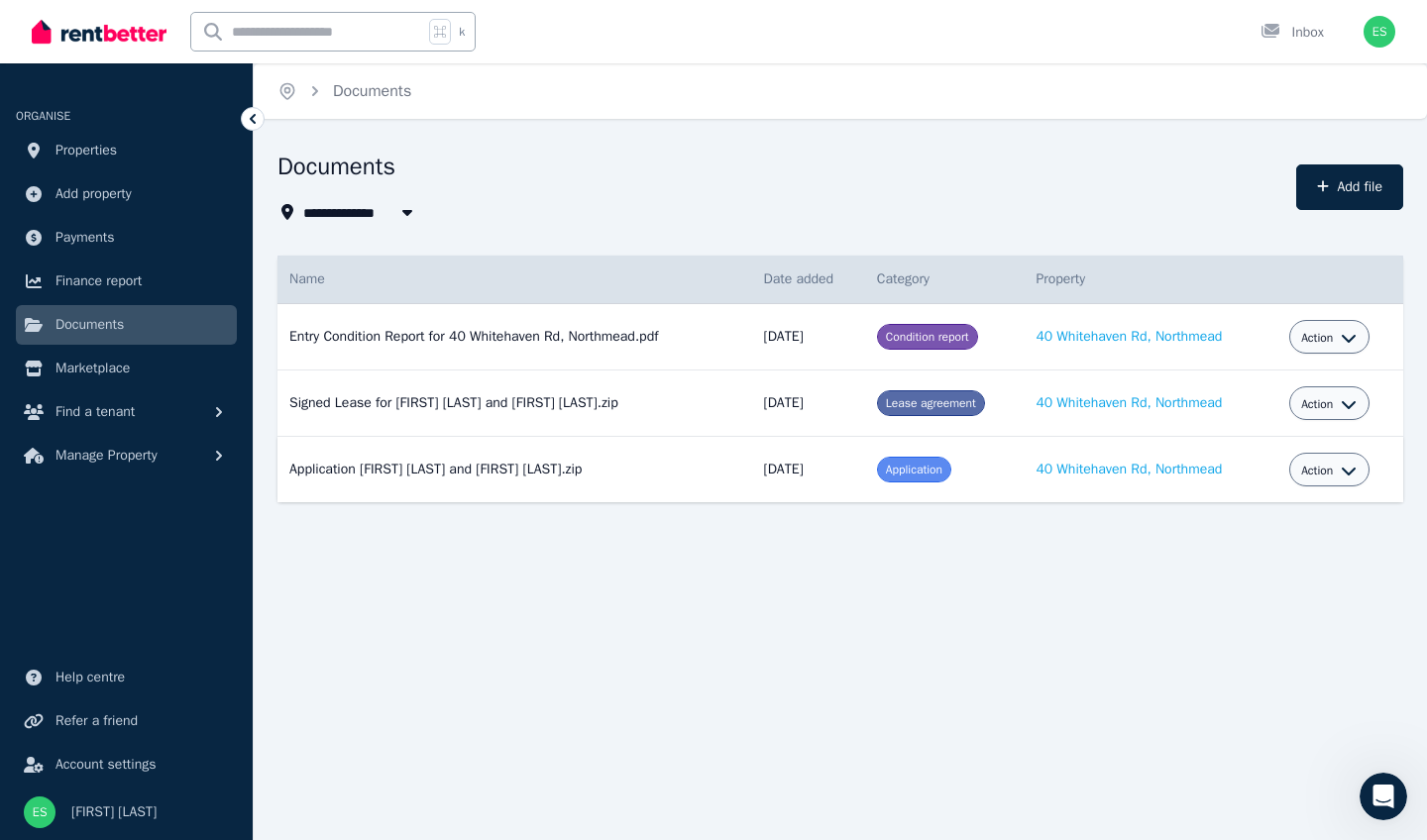 click on "Action" at bounding box center (1317, 471) 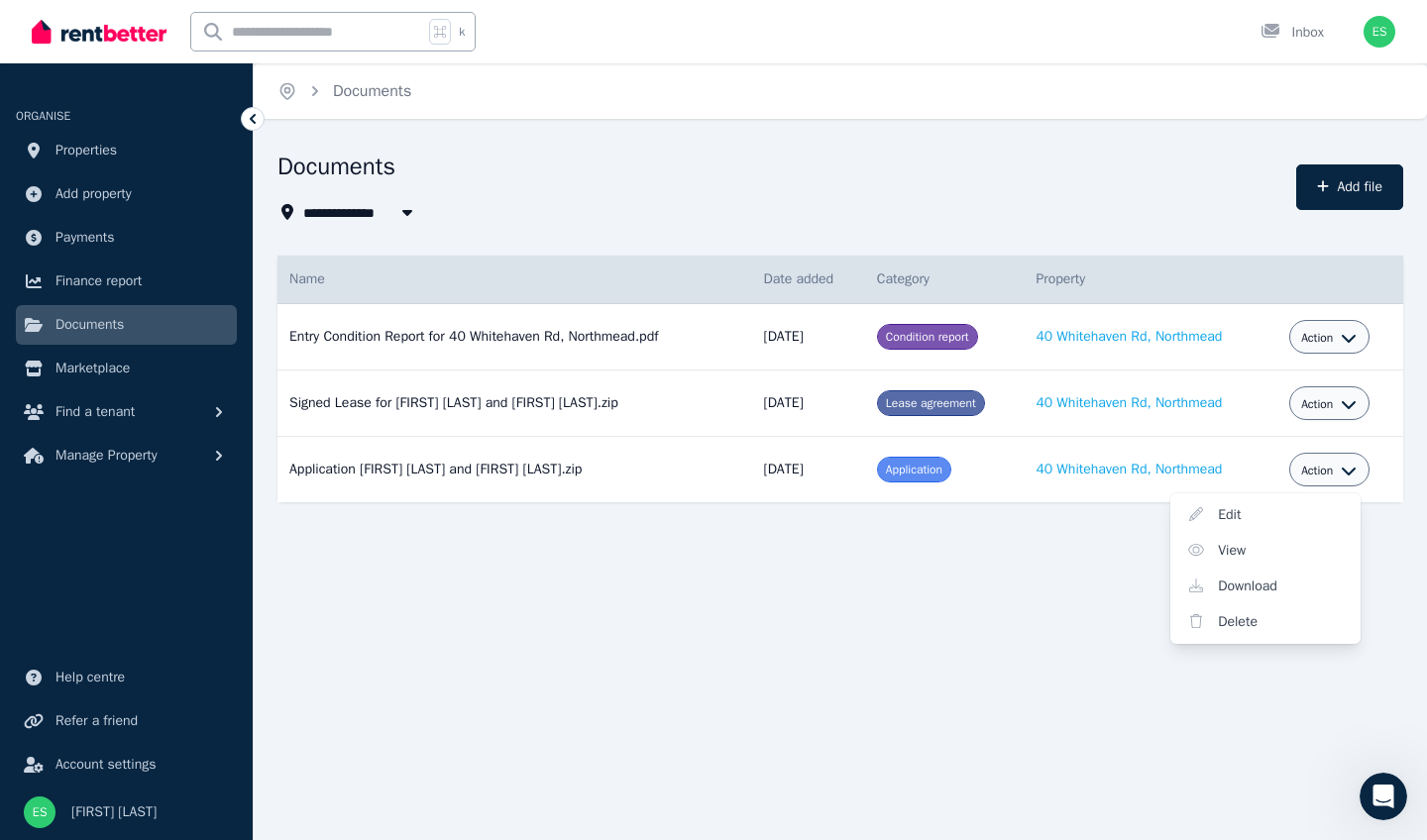 click on "**********" at bounding box center [714, 420] 